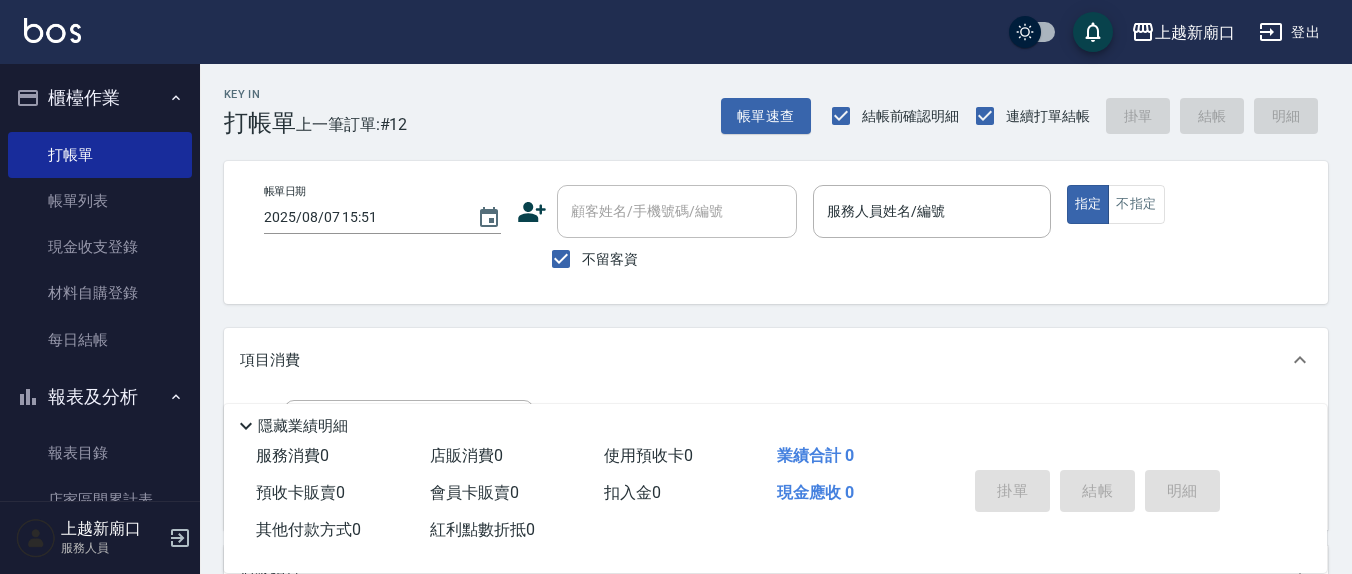 scroll, scrollTop: 0, scrollLeft: 0, axis: both 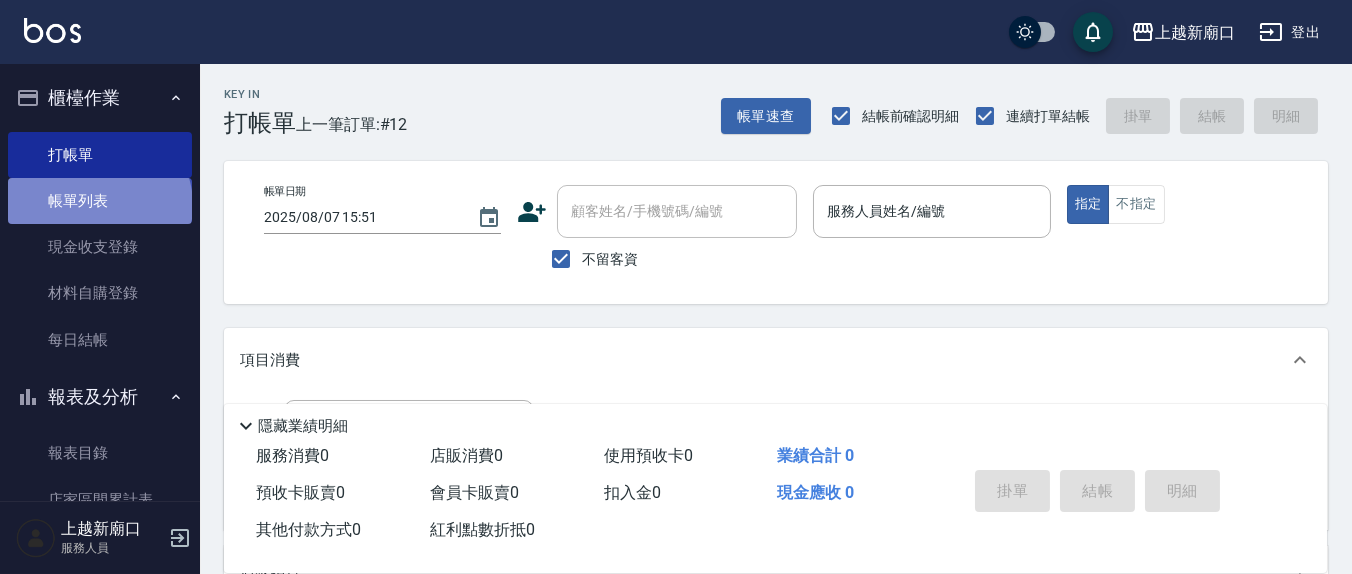 click on "帳單列表" at bounding box center [100, 201] 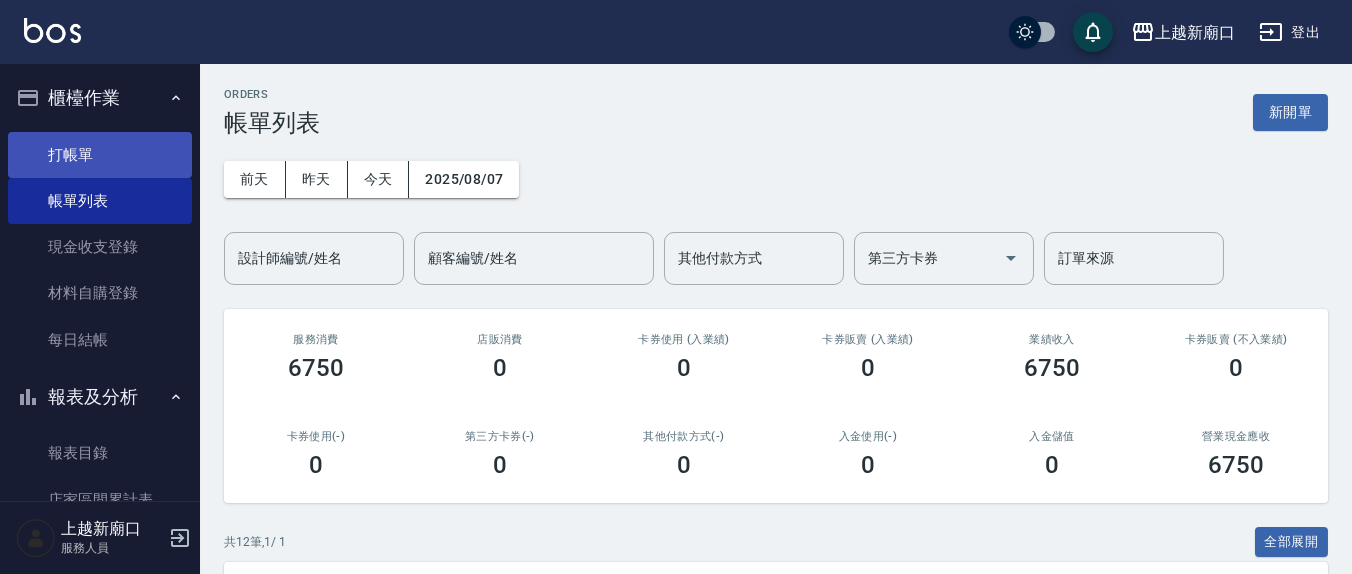 click on "打帳單" at bounding box center [100, 155] 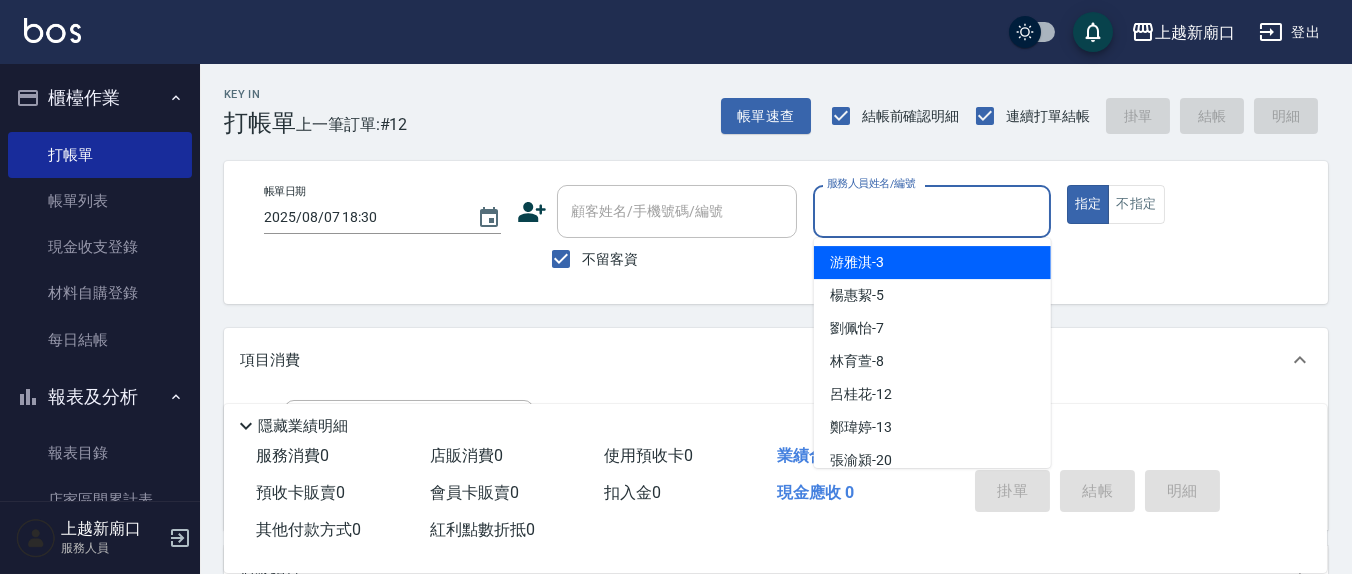 click on "服務人員姓名/編號" at bounding box center (931, 211) 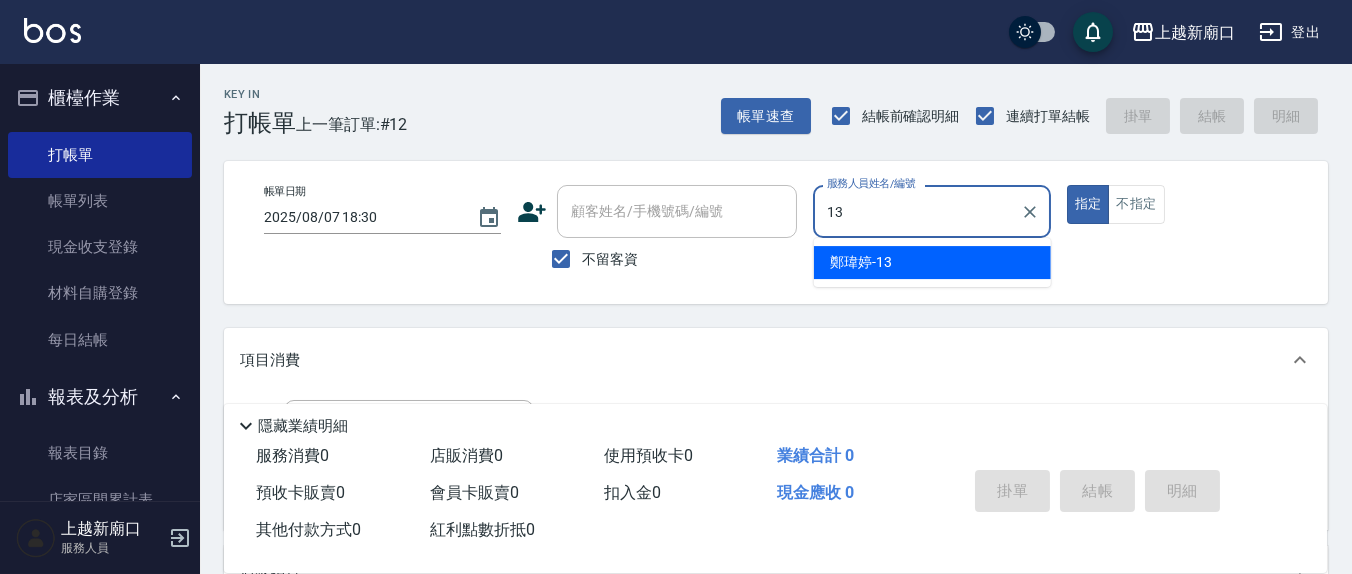 type on "13" 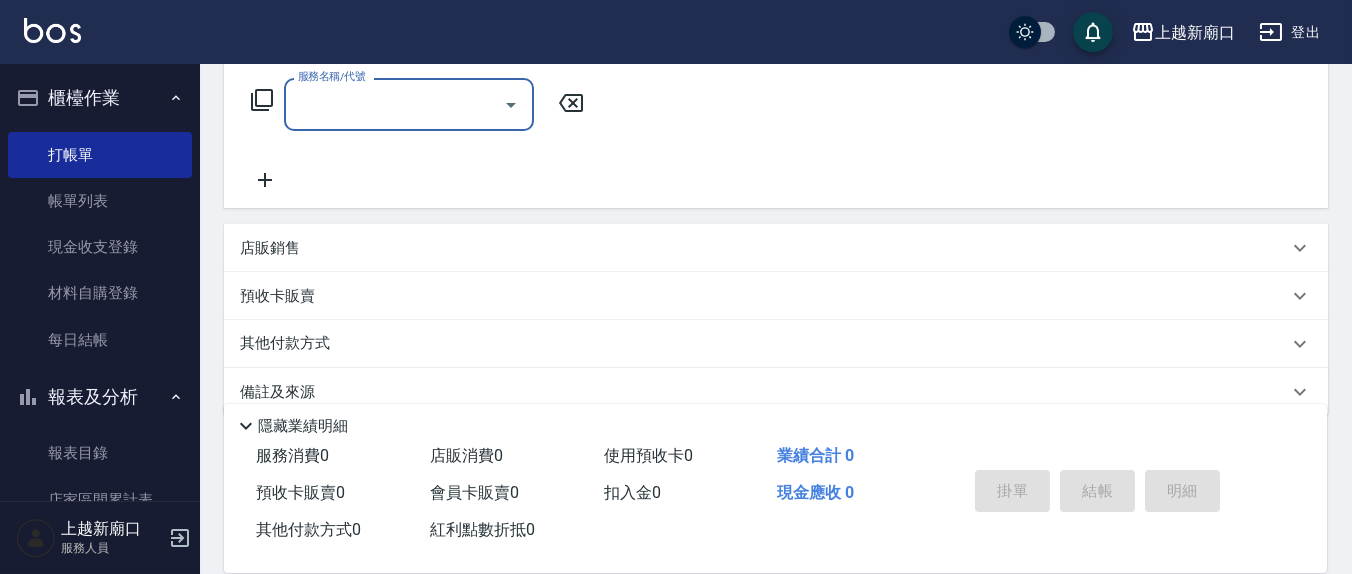scroll, scrollTop: 352, scrollLeft: 0, axis: vertical 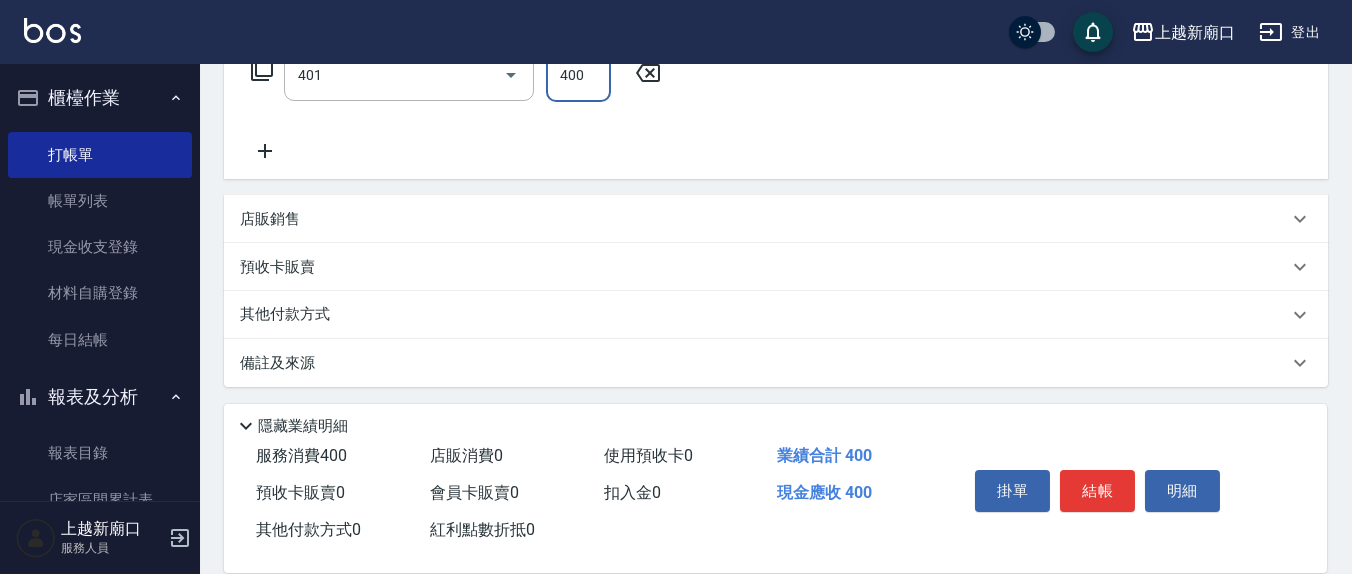type on "剪髮(401)" 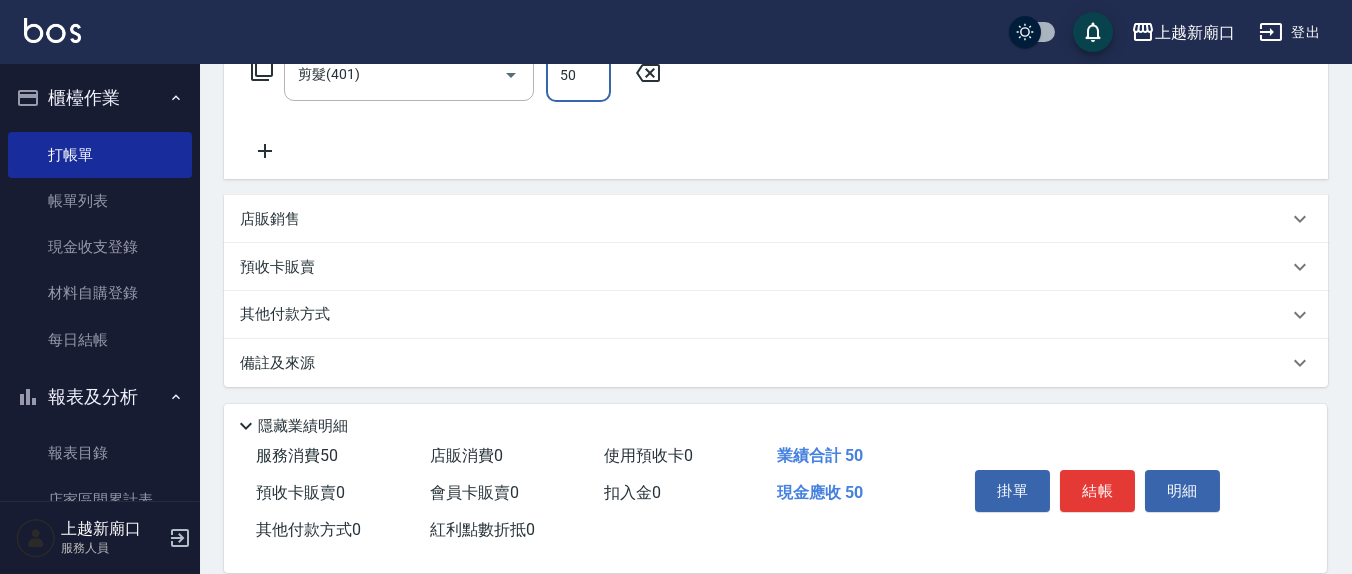 type on "50" 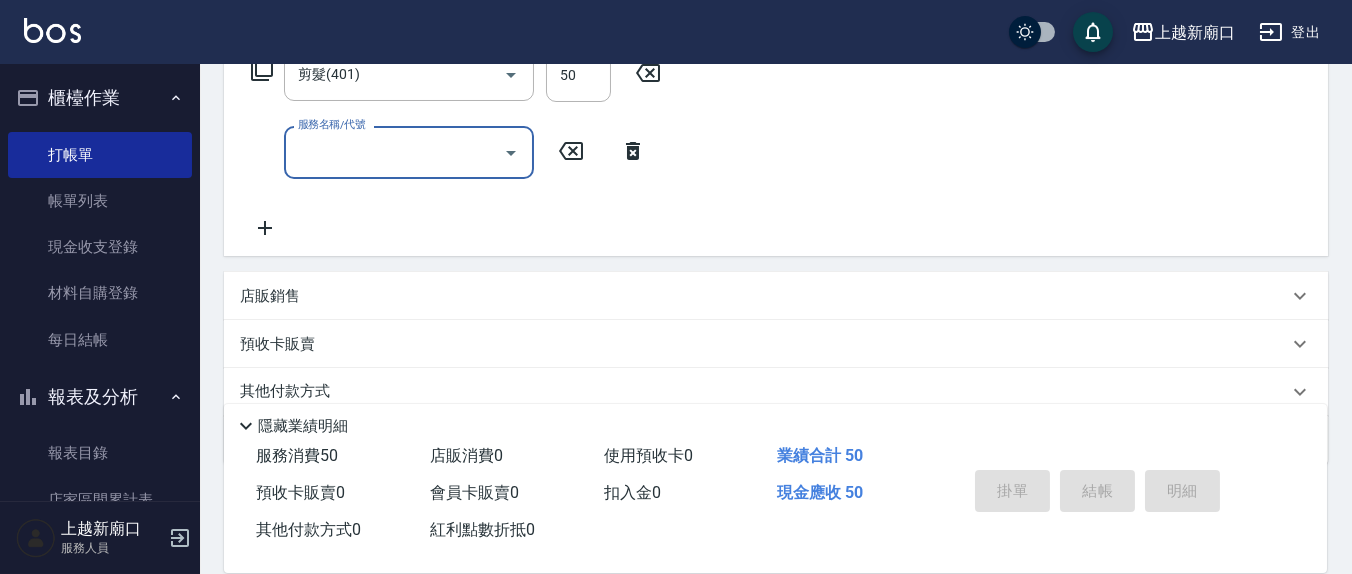 type on "2025/08/07 18:31" 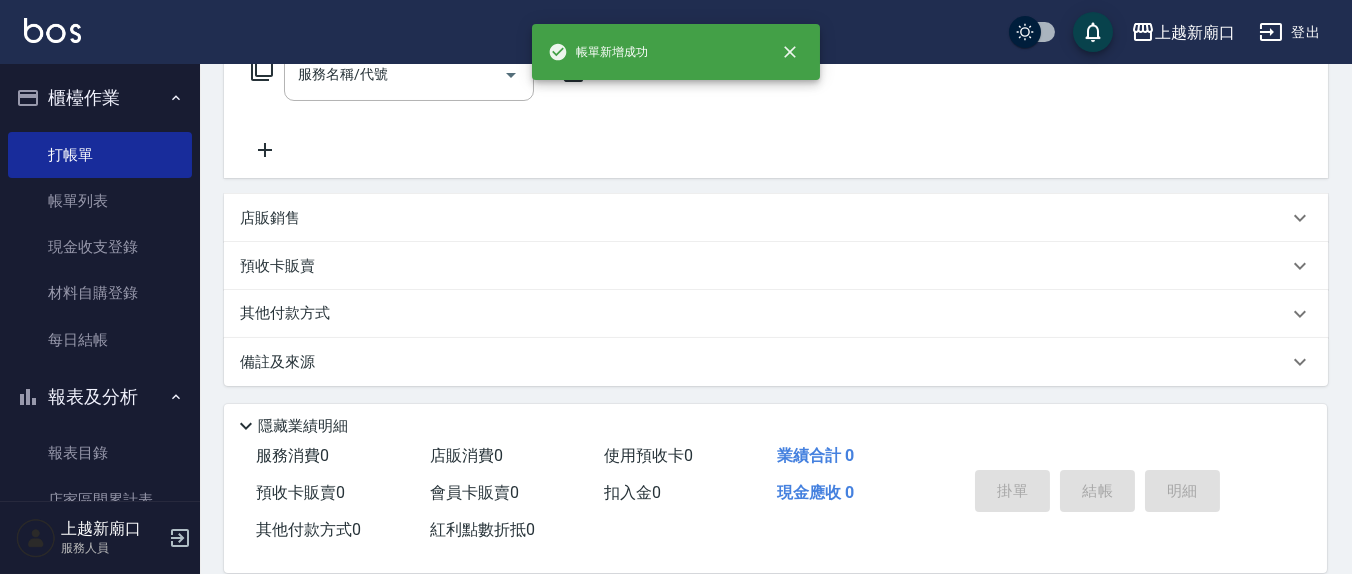 scroll, scrollTop: 0, scrollLeft: 0, axis: both 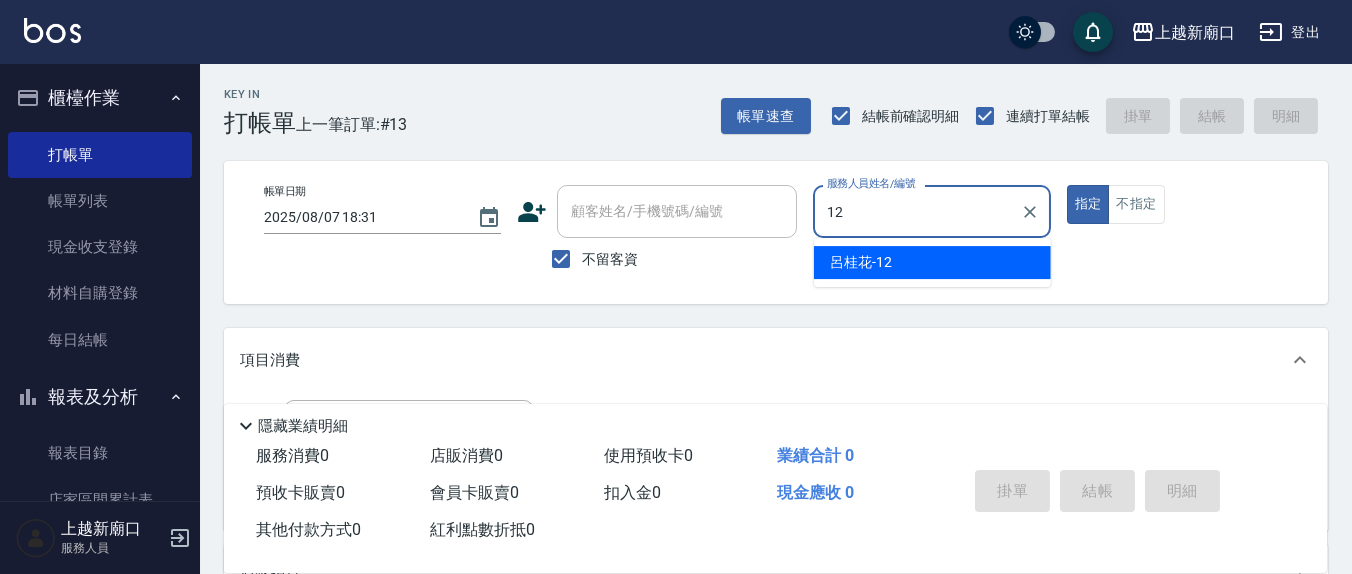 type on "呂桂花-12" 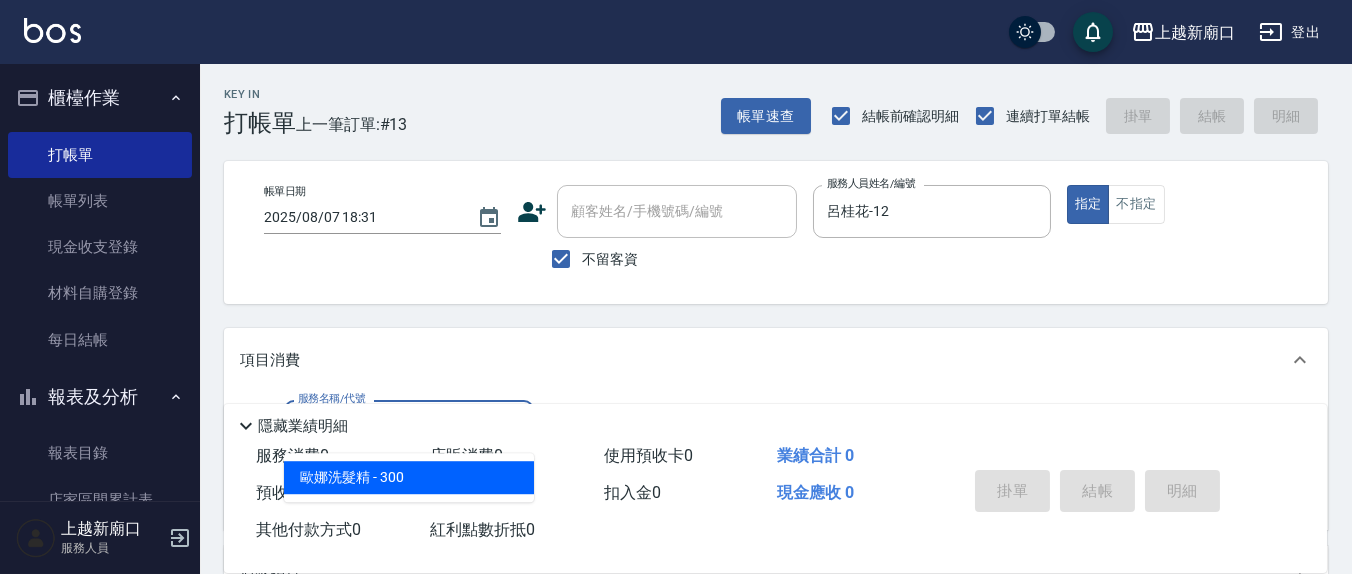 type on "歐娜洗髮精(210)" 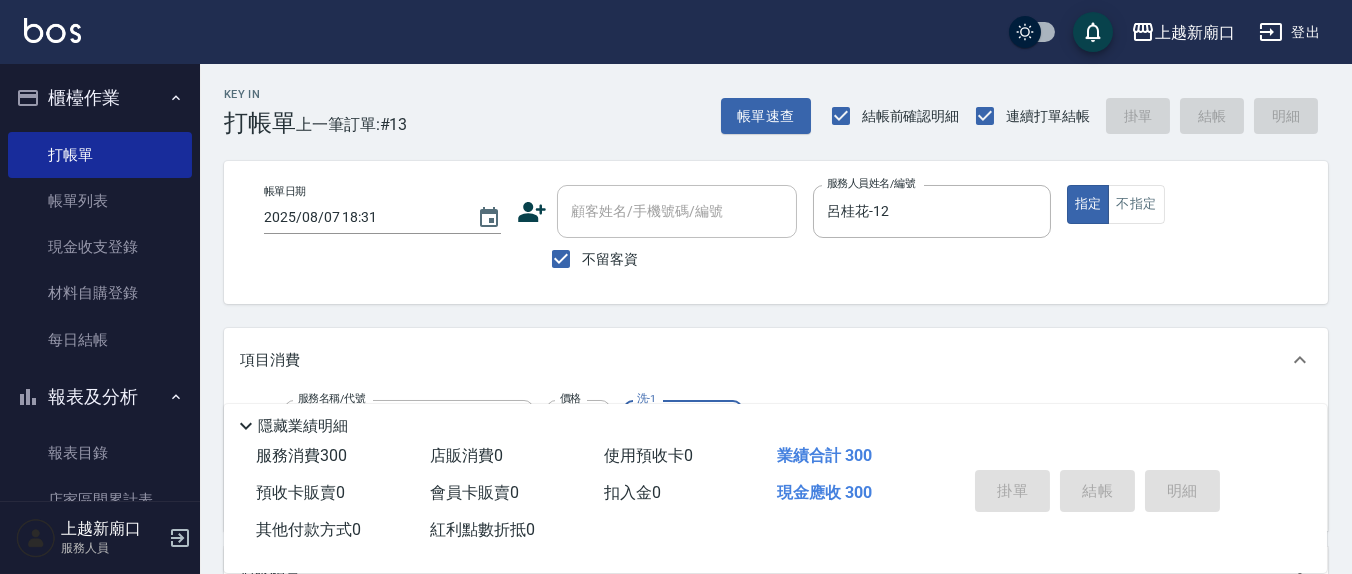 type on "游雅淇-3" 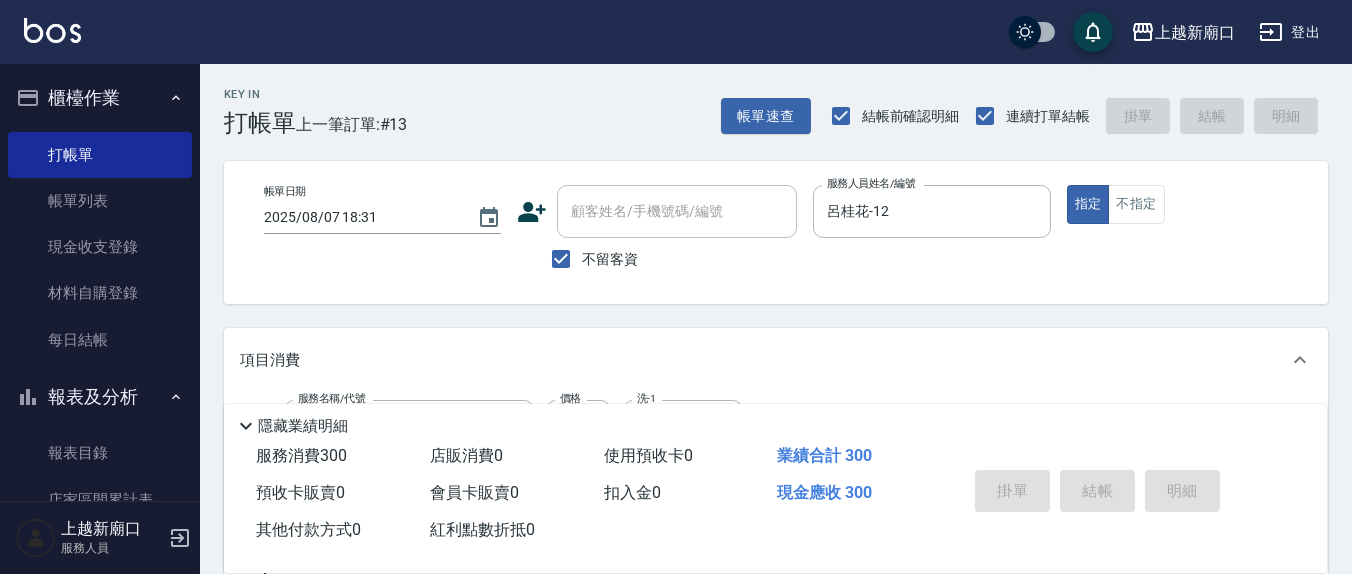 type 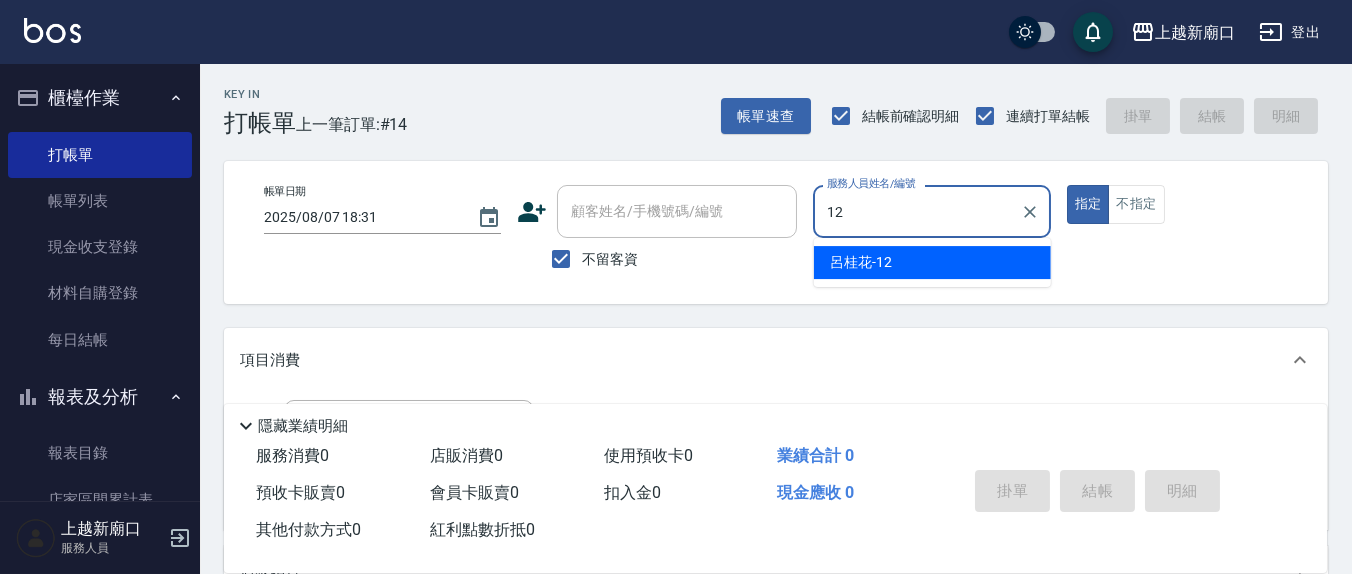 type on "呂桂花-12" 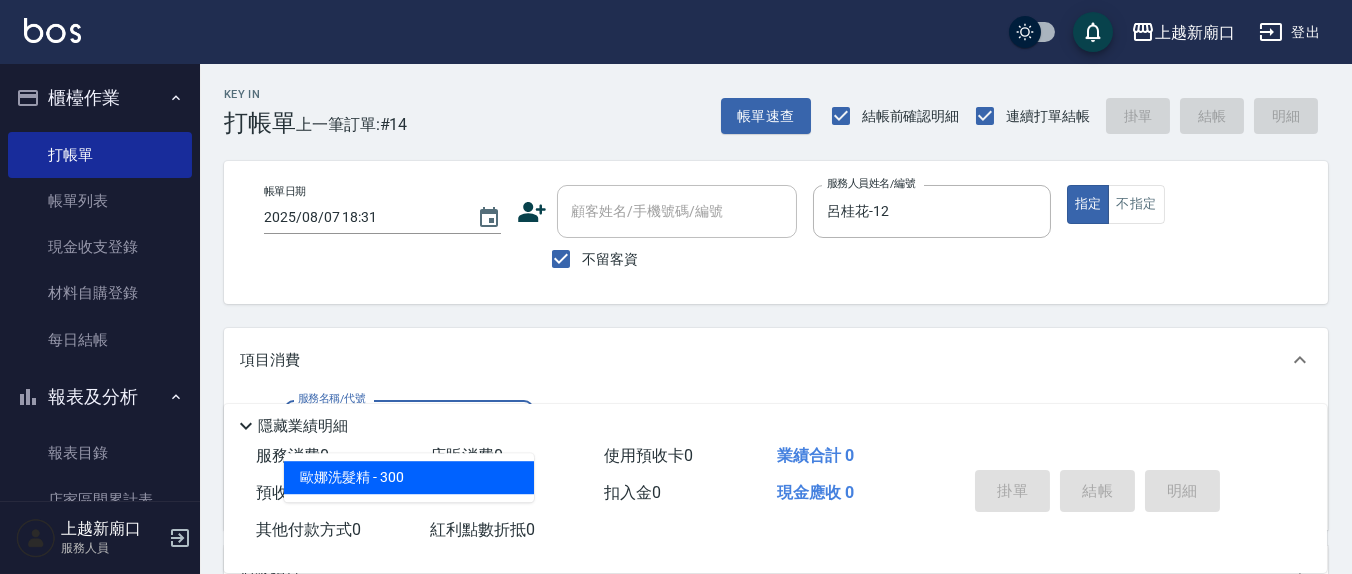 type on "歐娜洗髮精(210)" 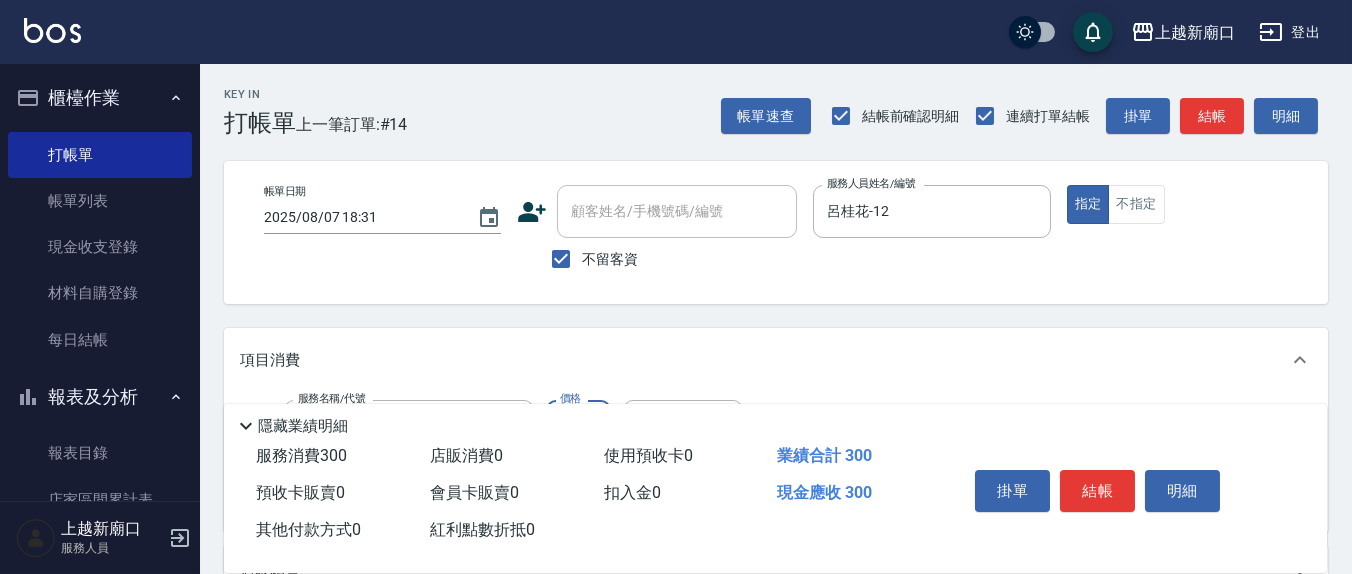 scroll, scrollTop: 208, scrollLeft: 0, axis: vertical 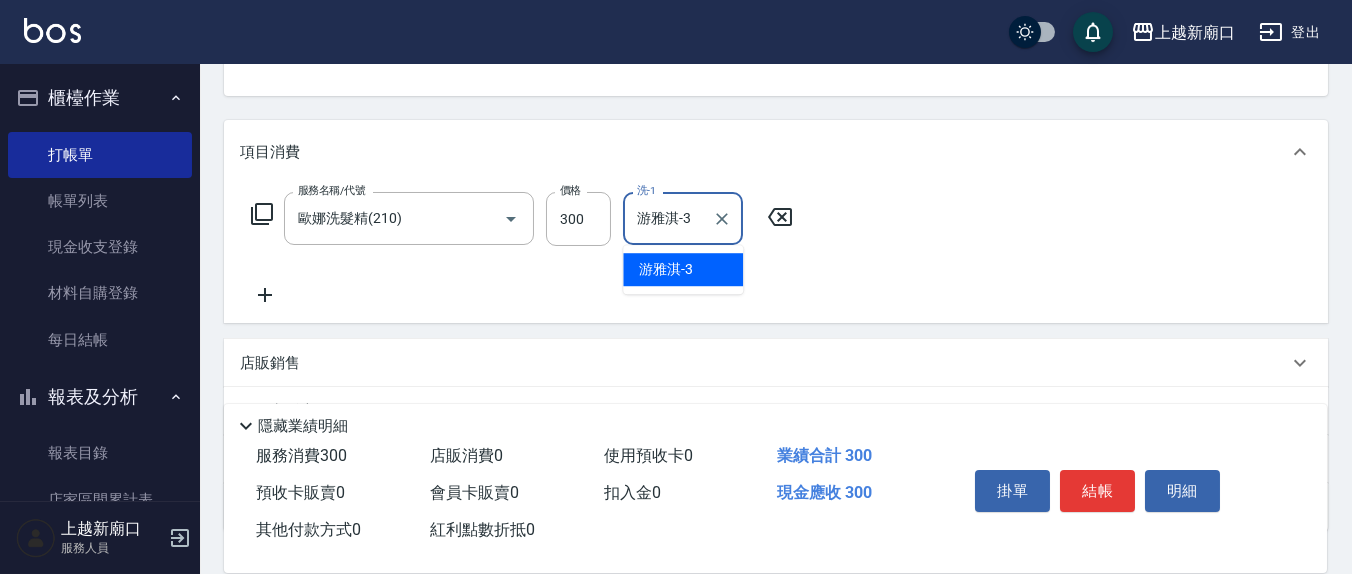 type on "游雅淇-3" 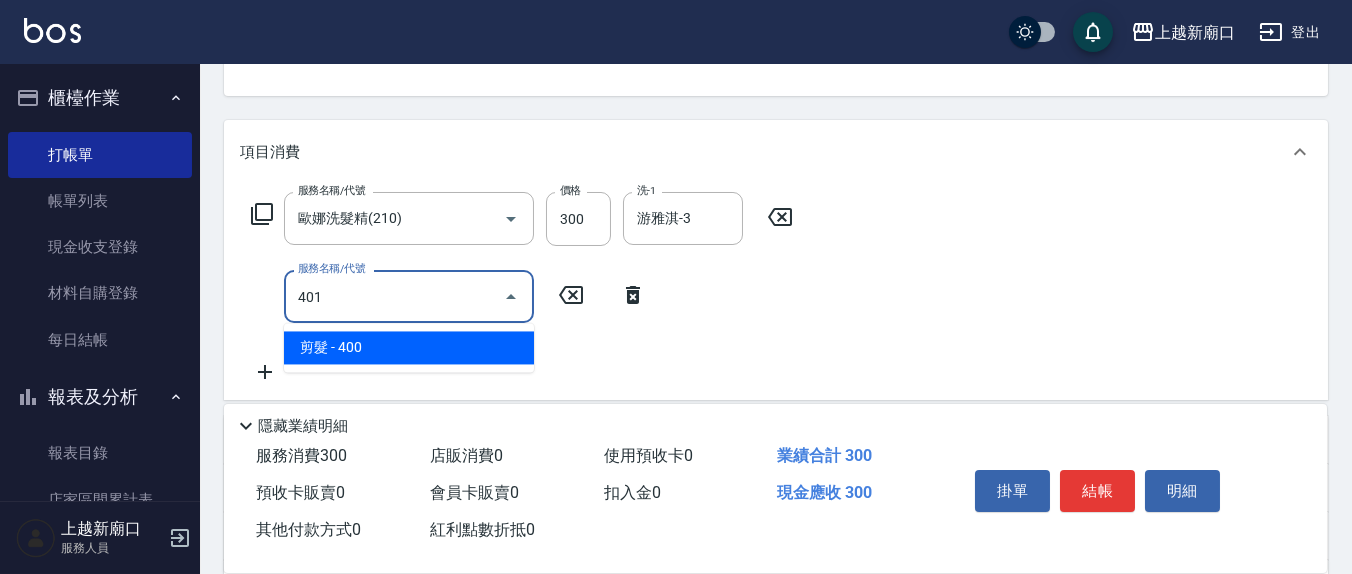 type on "剪髮(401)" 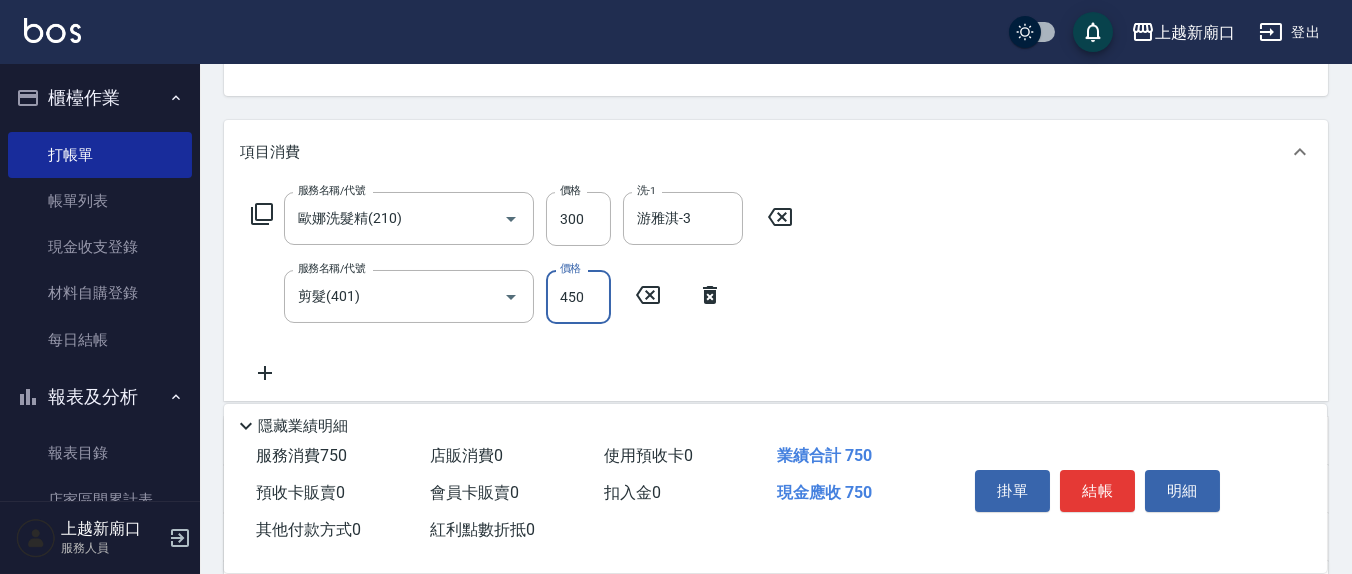 type on "450" 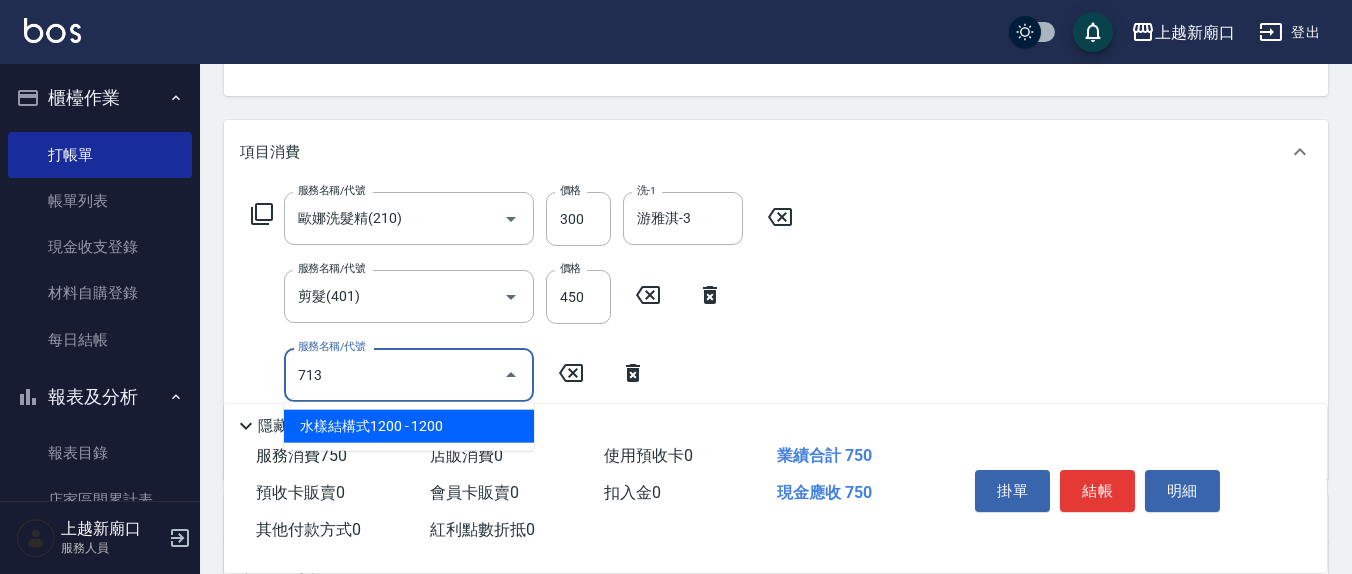 type on "水樣結構式1200(713)" 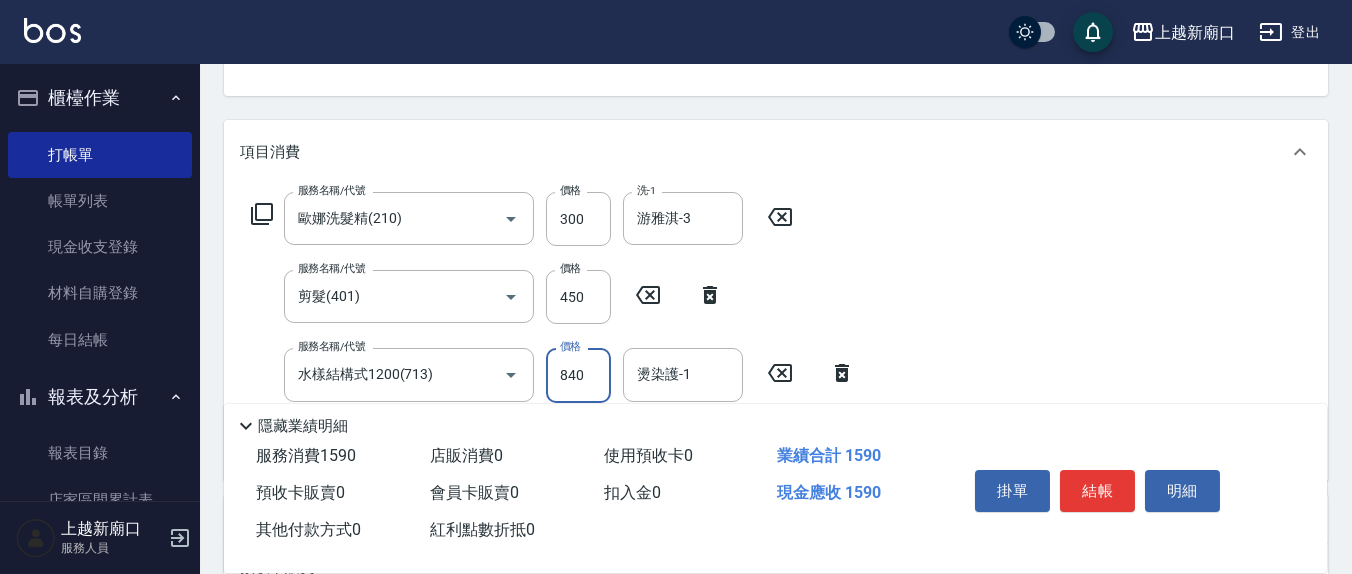 type on "840" 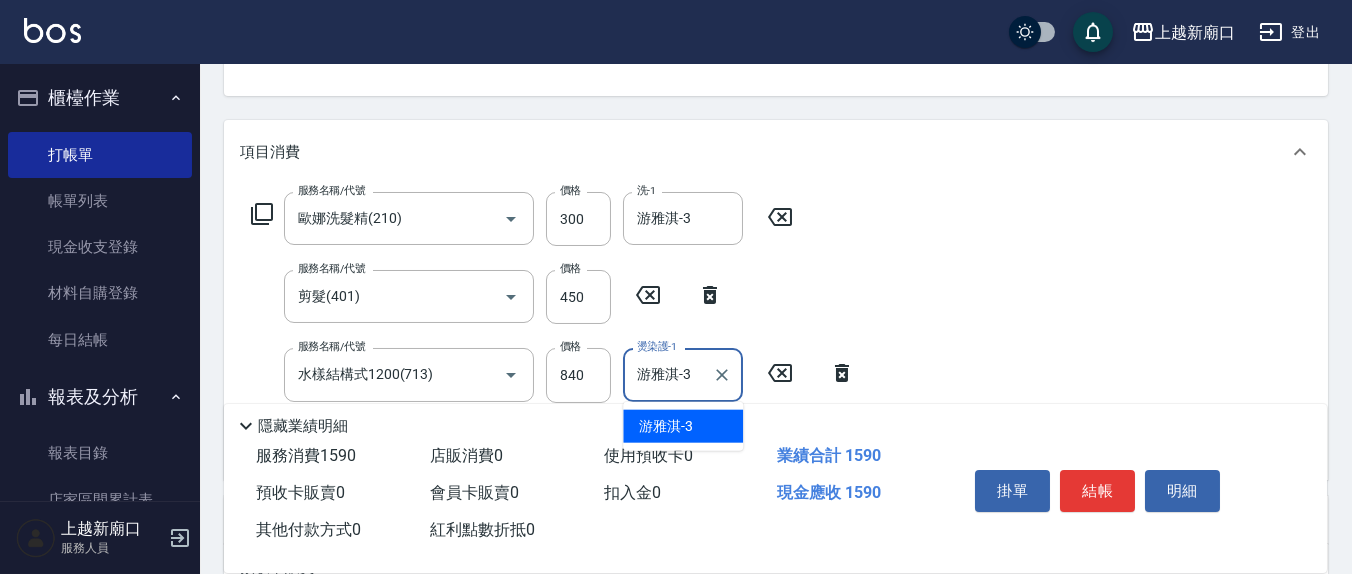 type on "游雅淇-3" 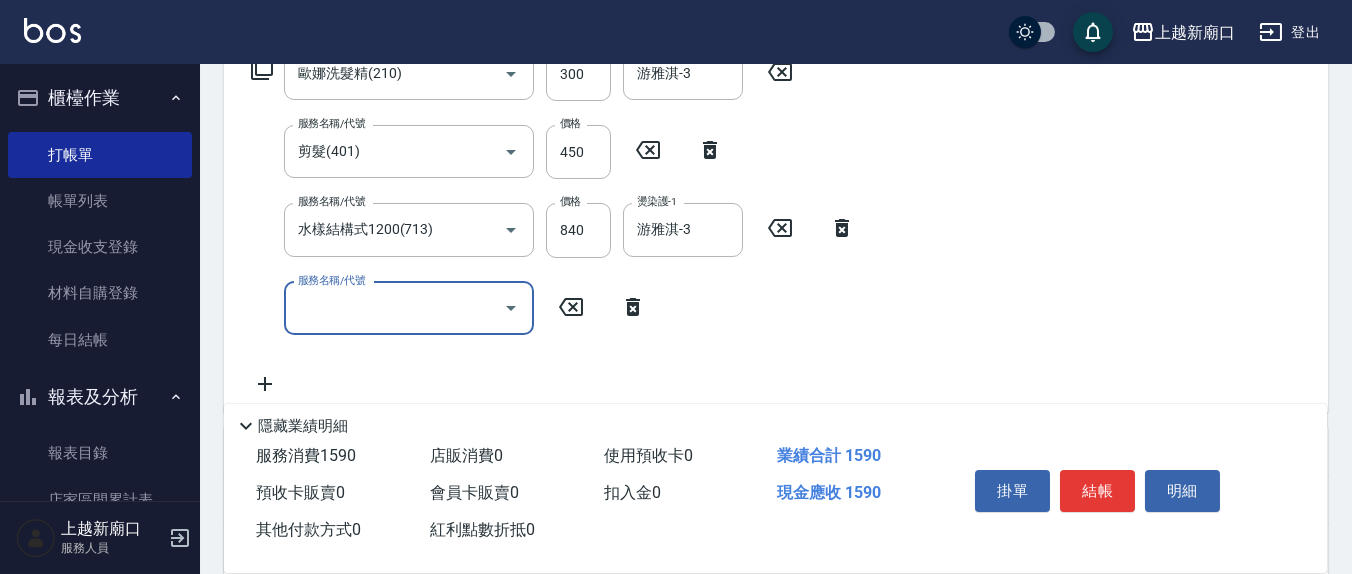 scroll, scrollTop: 416, scrollLeft: 0, axis: vertical 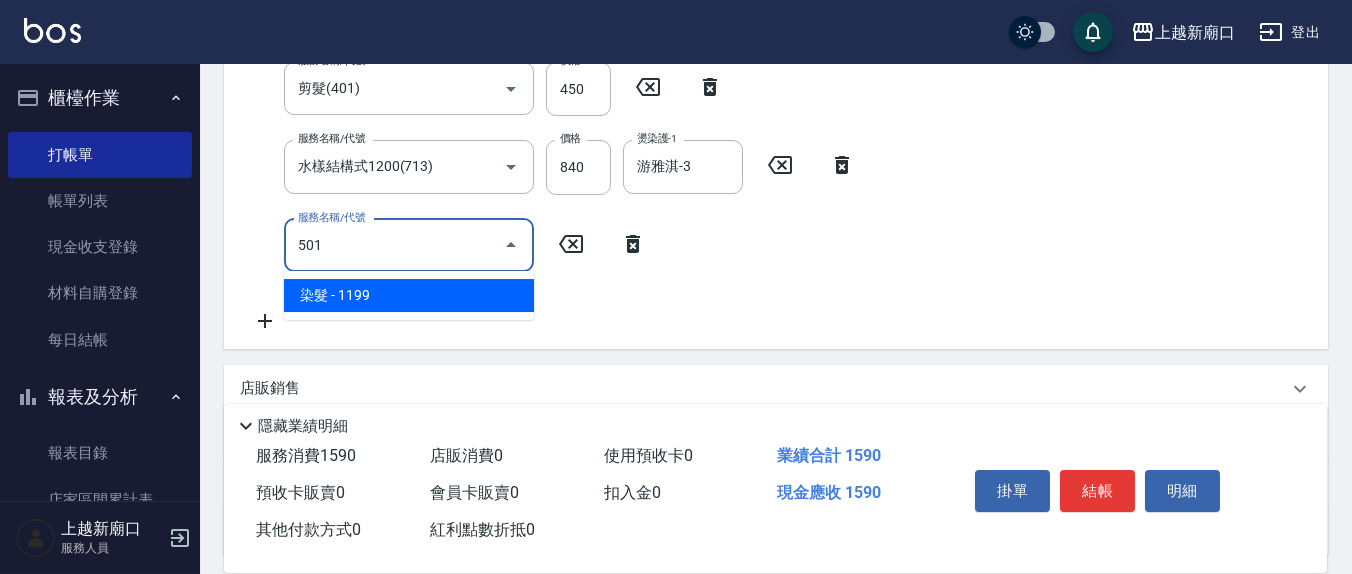 type on "染髮(501)" 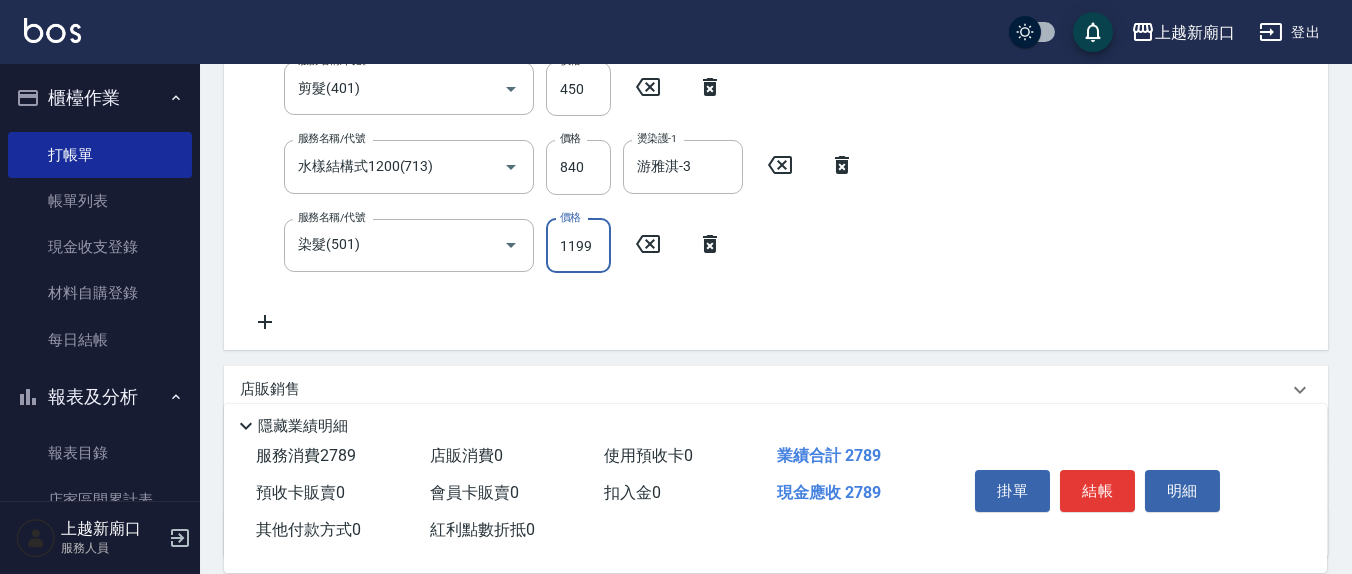 scroll, scrollTop: 399, scrollLeft: 0, axis: vertical 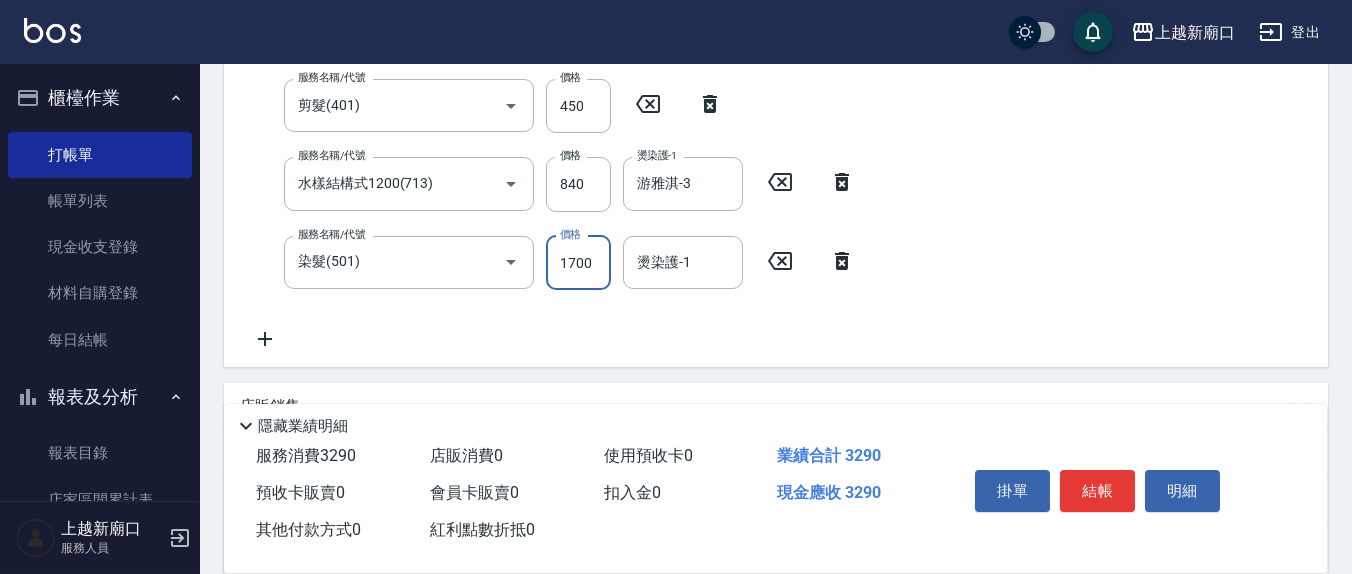 type on "1700" 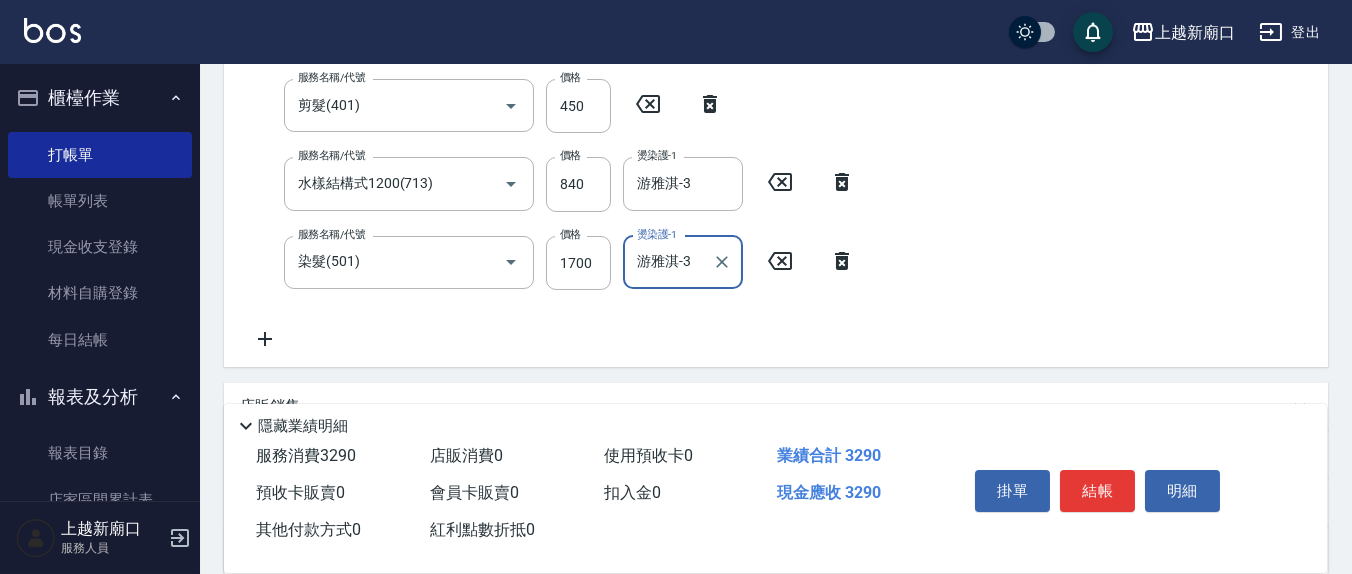 type on "游雅淇-3" 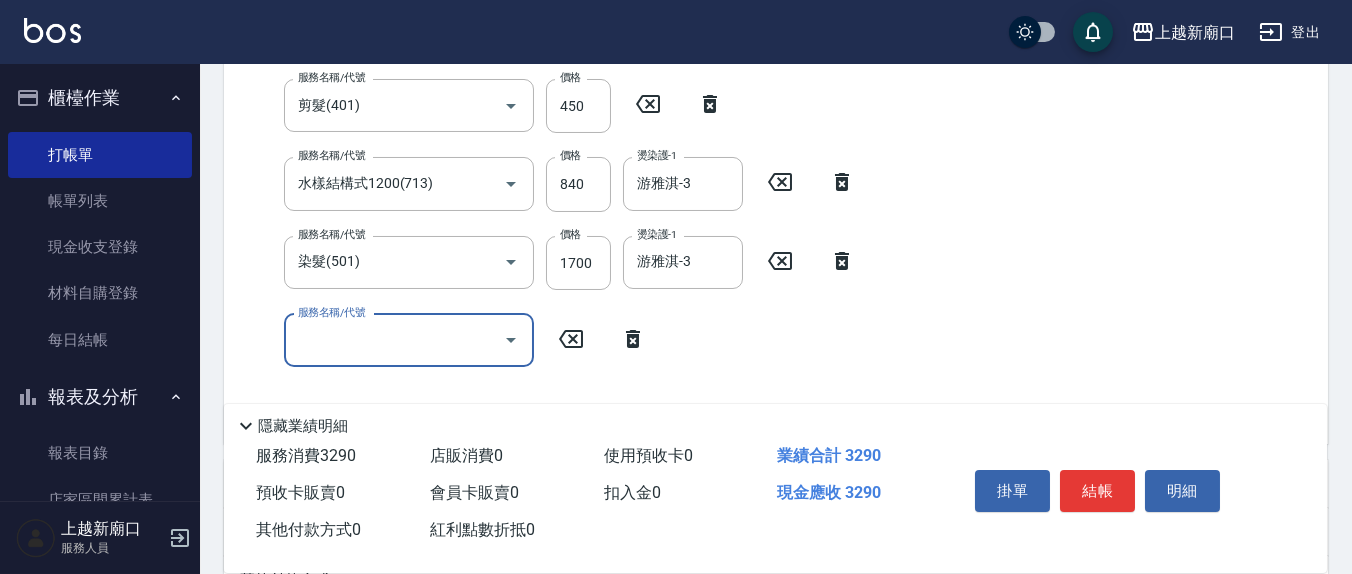 scroll, scrollTop: 0, scrollLeft: 0, axis: both 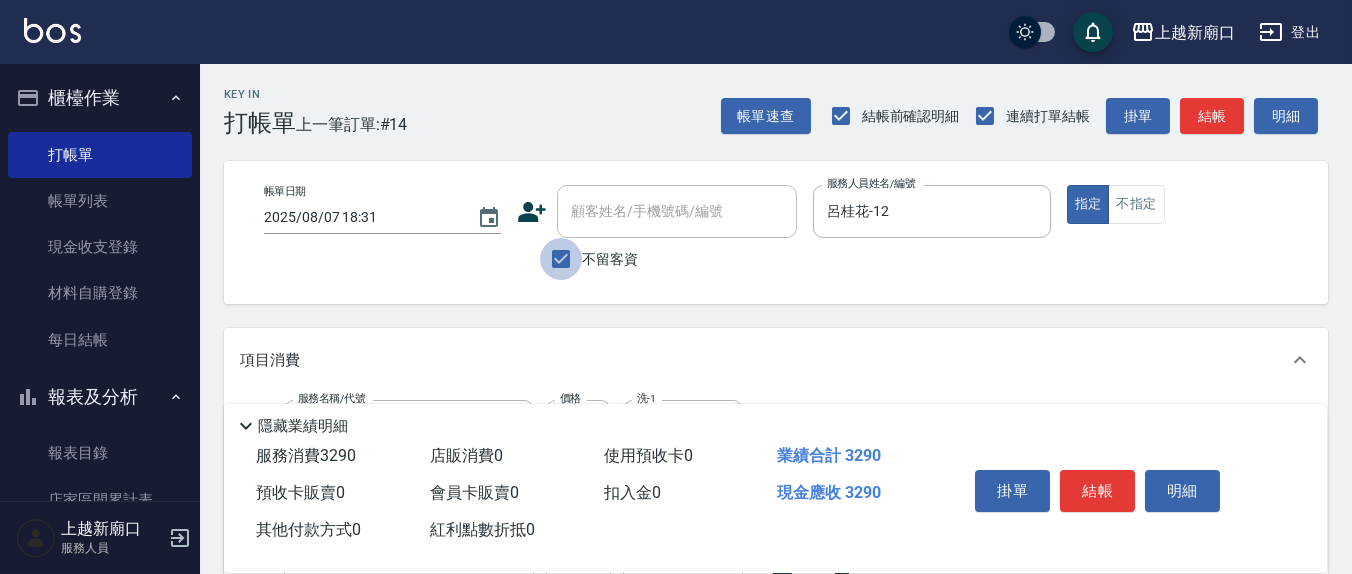click on "不留客資" at bounding box center (561, 259) 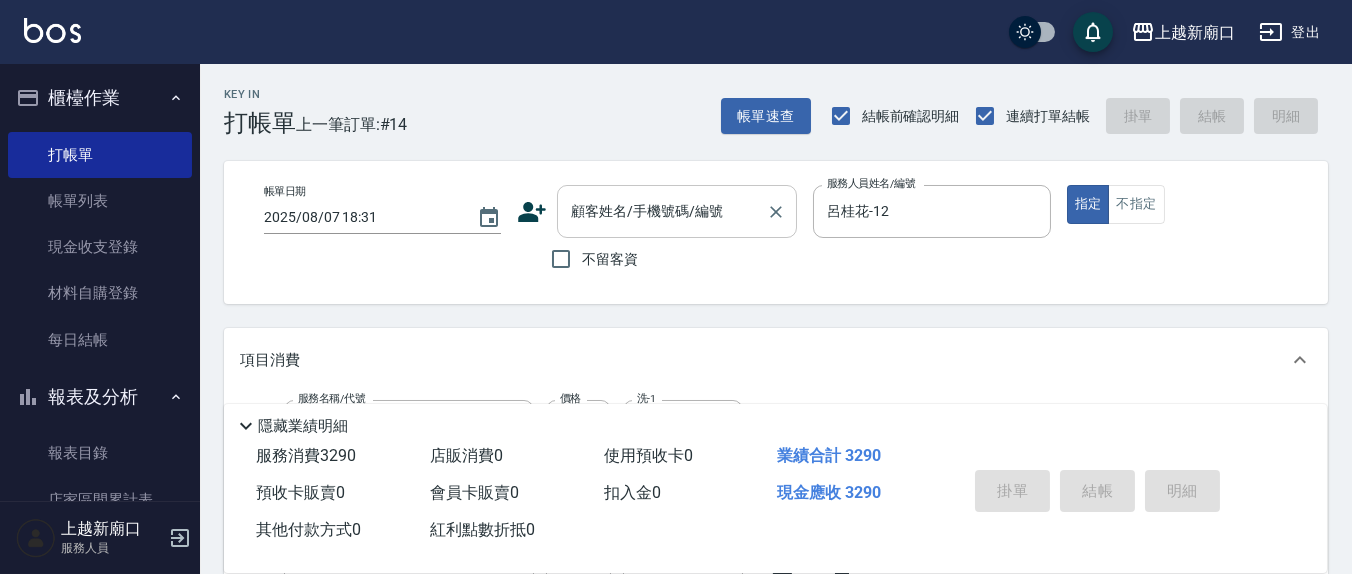 click on "顧客姓名/手機號碼/編號" at bounding box center (662, 211) 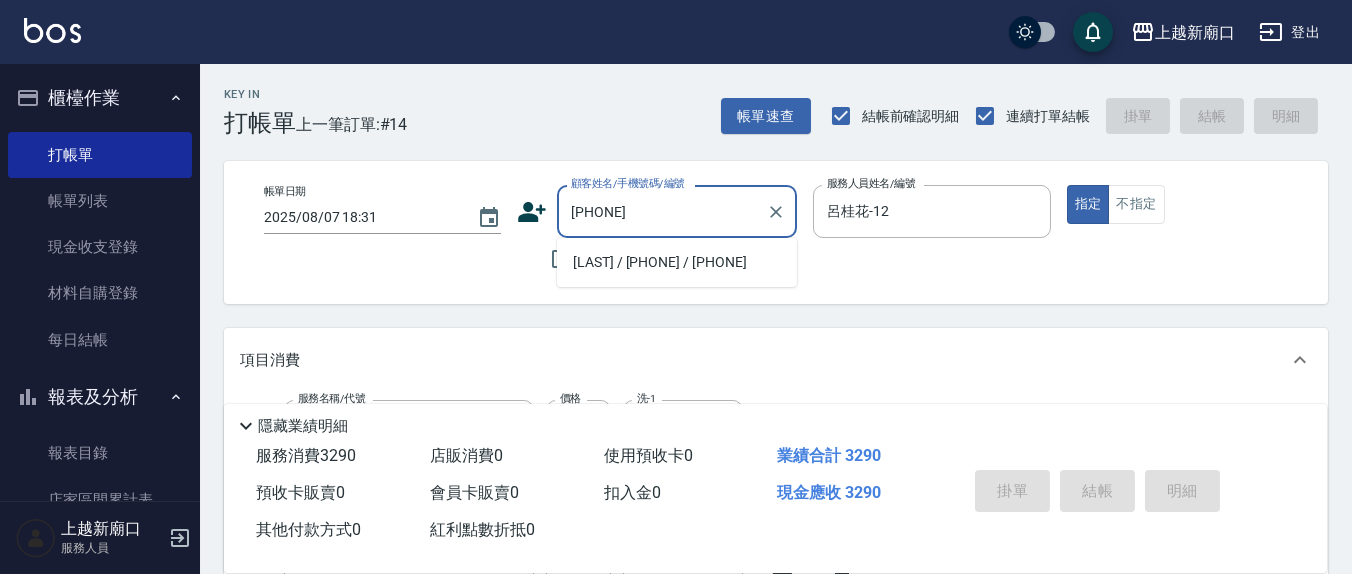 click on "[LAST] / [PHONE] / [PHONE]" at bounding box center (677, 262) 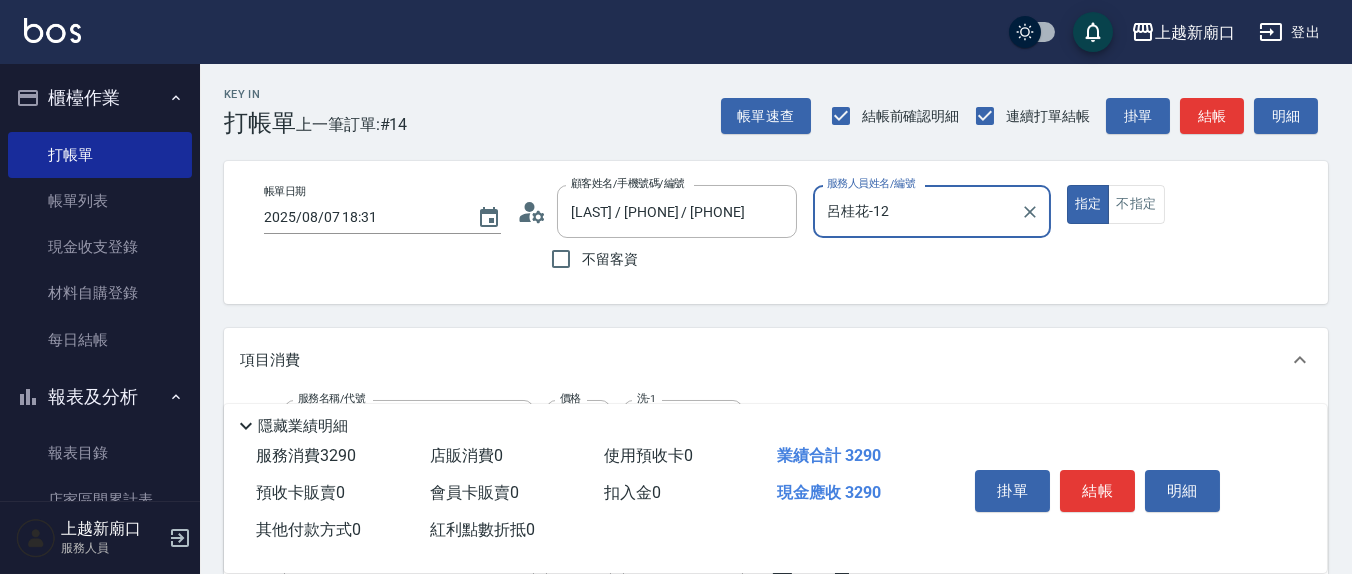 click on "指定" at bounding box center [1088, 204] 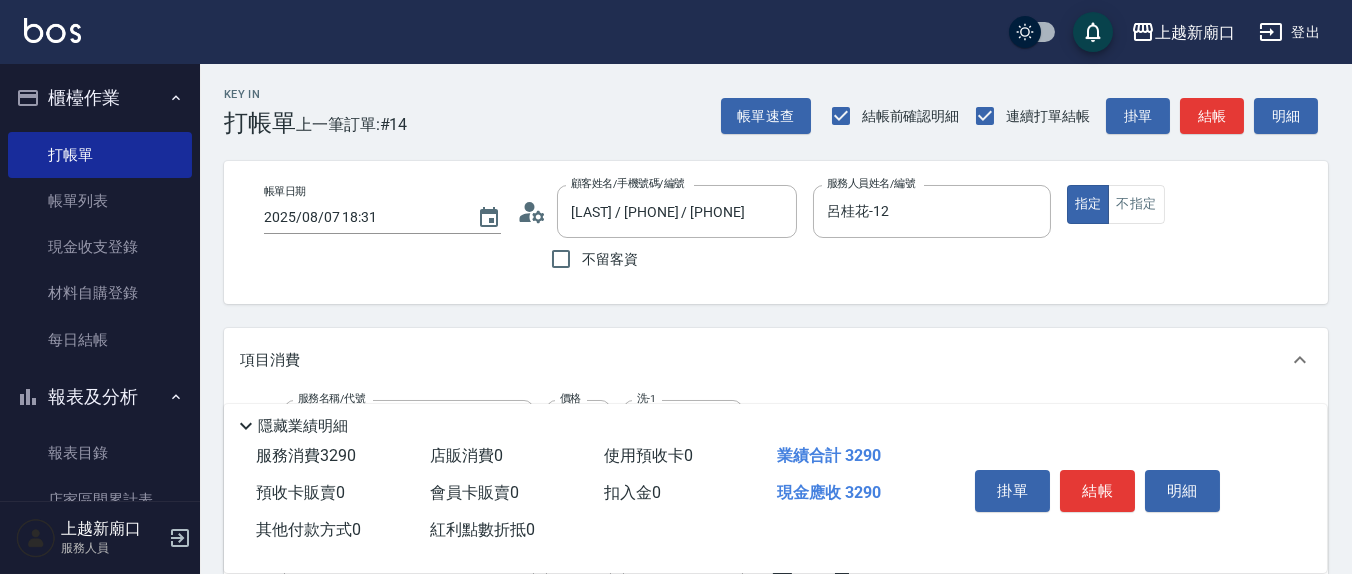 scroll, scrollTop: 374, scrollLeft: 0, axis: vertical 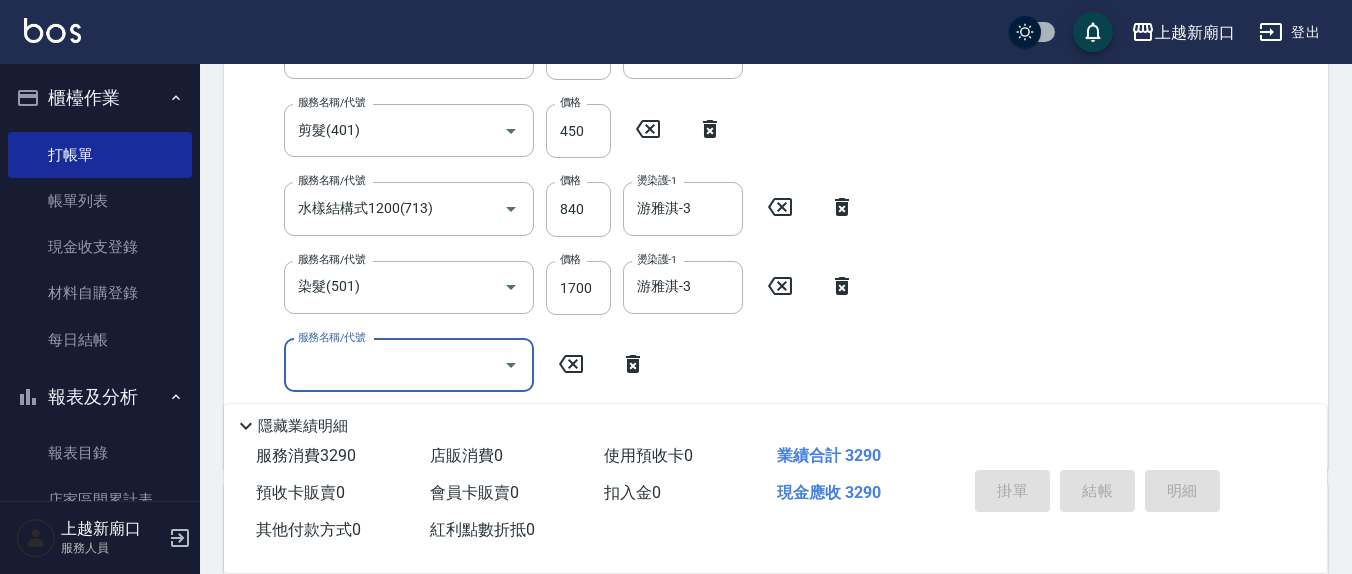 type on "2025/08/07 18:32" 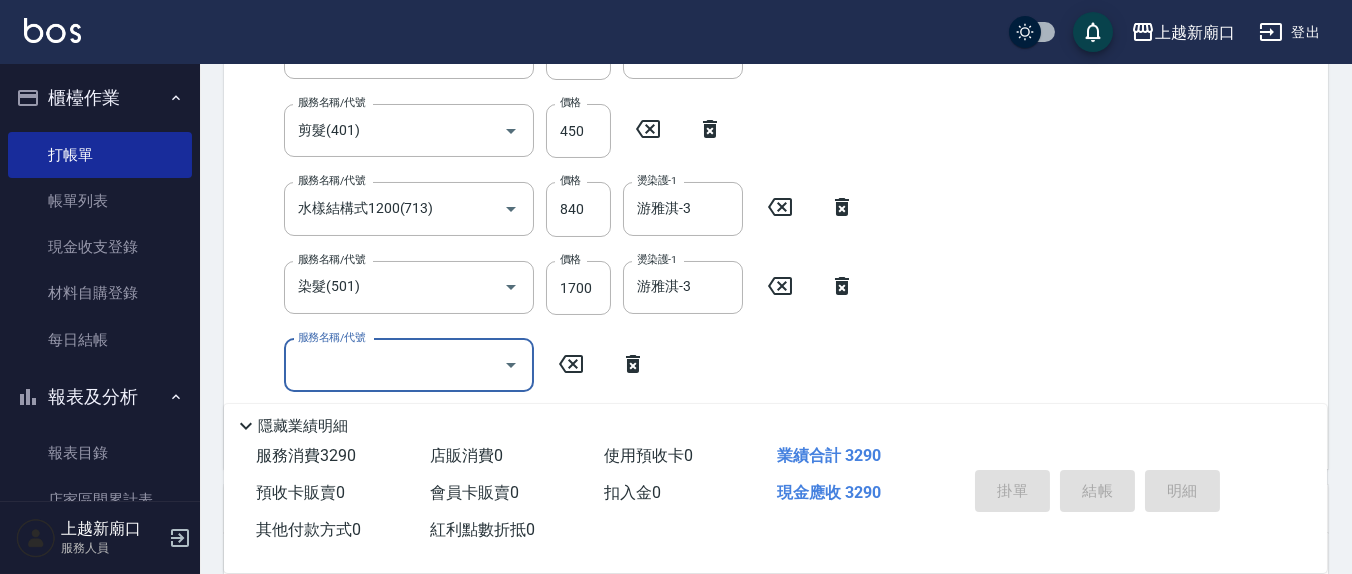 type 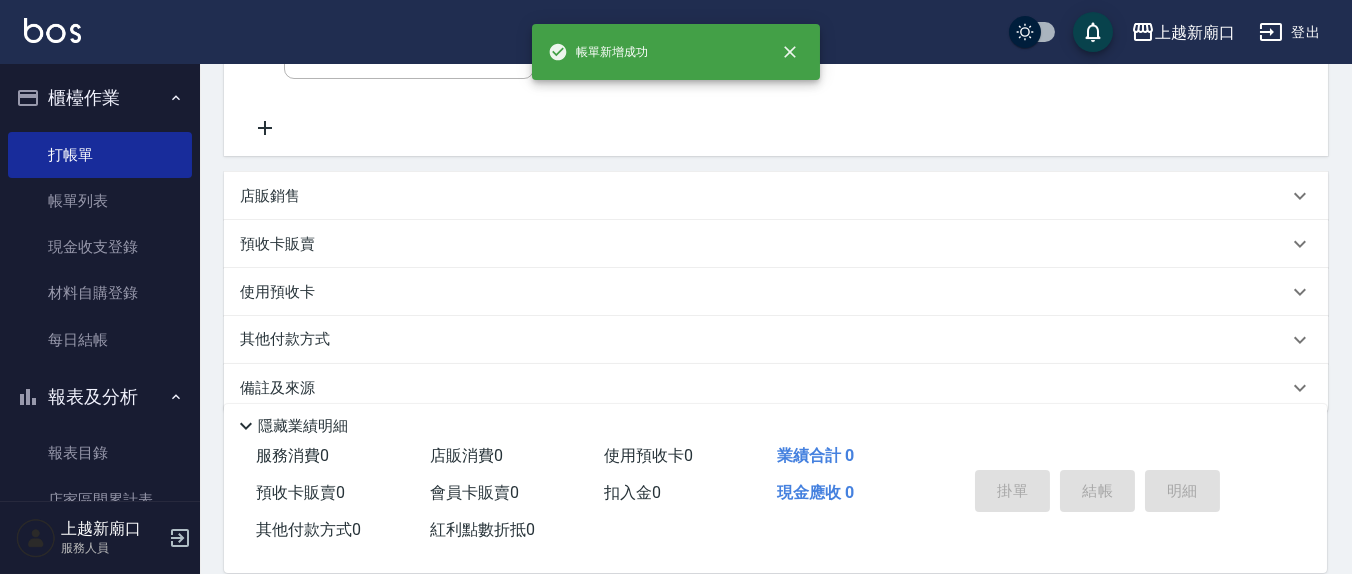 scroll, scrollTop: 0, scrollLeft: 0, axis: both 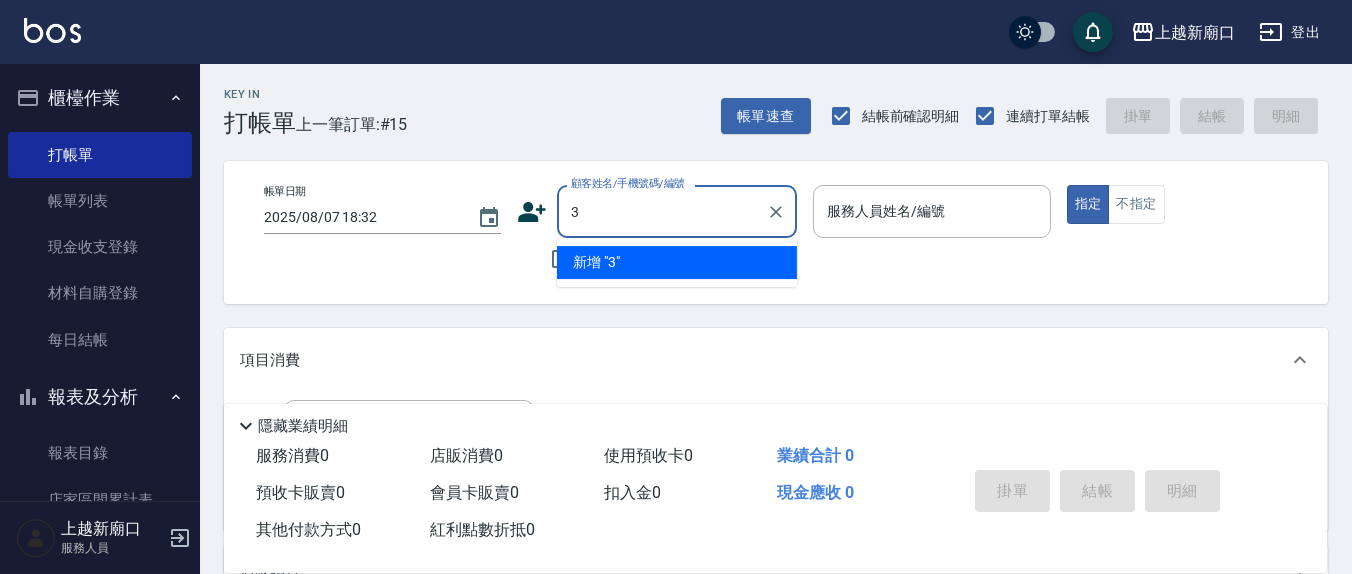 type on "3" 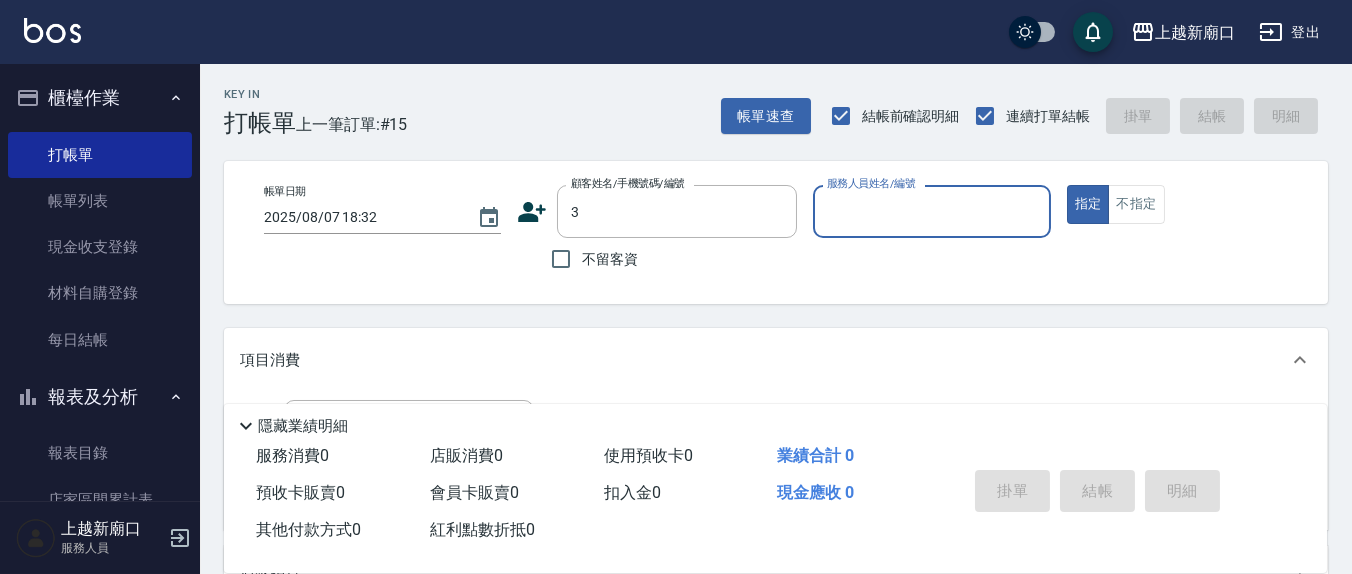 click on "指定" at bounding box center [1088, 204] 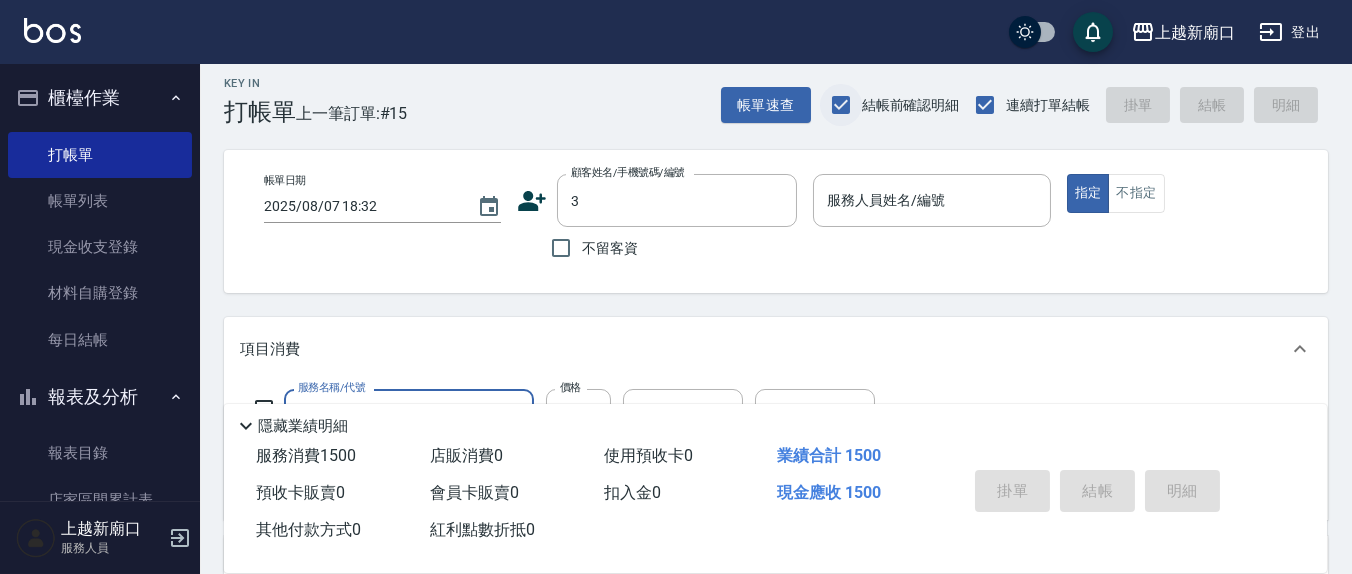 scroll, scrollTop: 0, scrollLeft: 0, axis: both 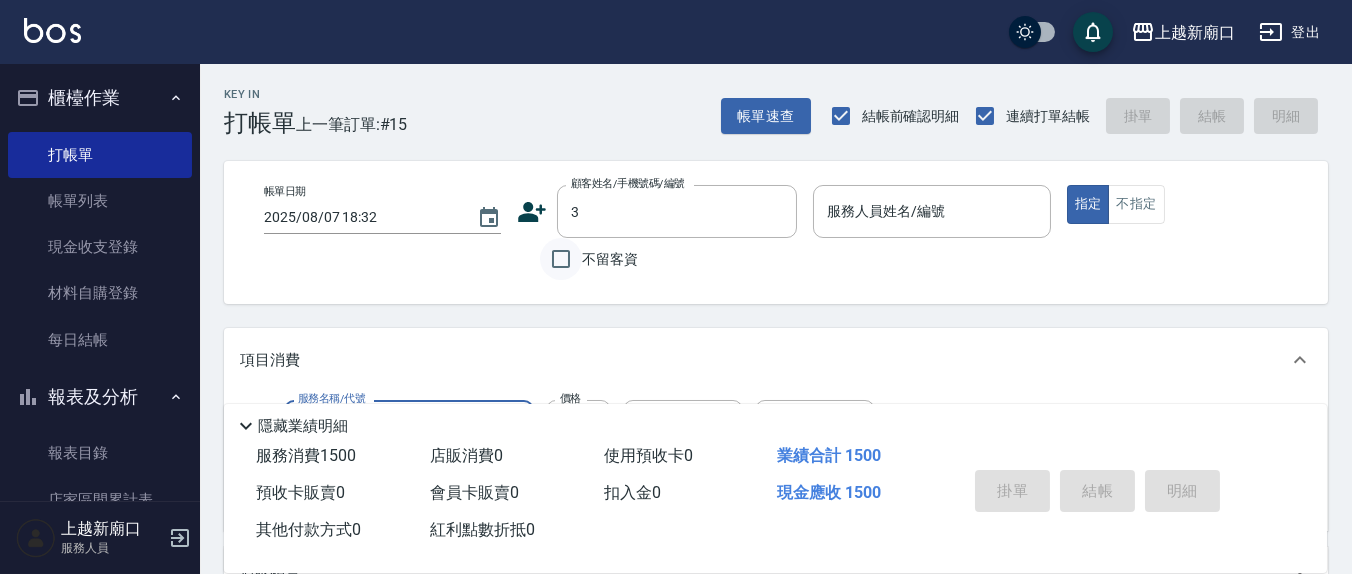 type on "EF麥拉寧燙髮1500(307)" 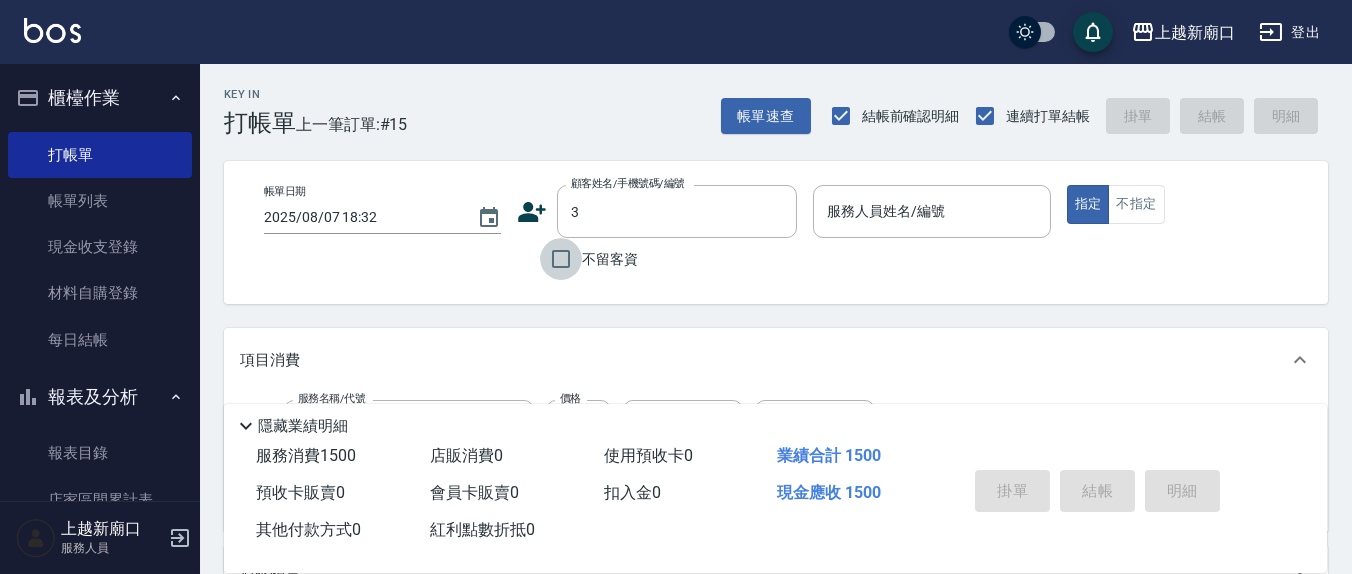 drag, startPoint x: 558, startPoint y: 256, endPoint x: 891, endPoint y: 209, distance: 336.30048 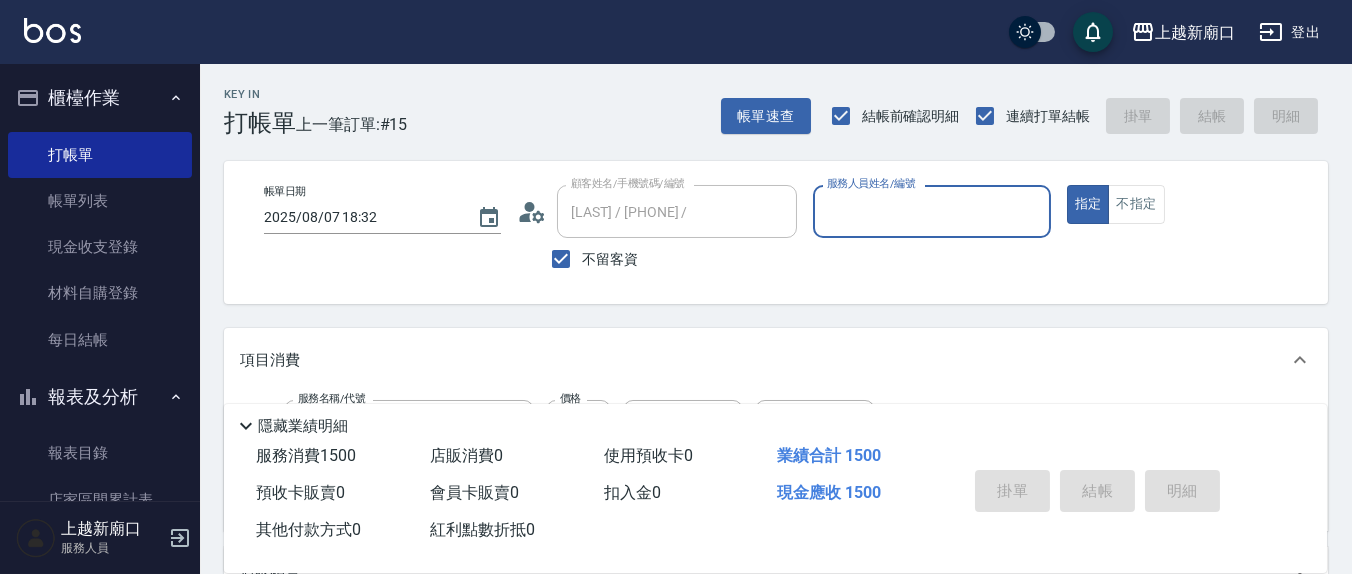 type on "[LAST] / [PHONE] /" 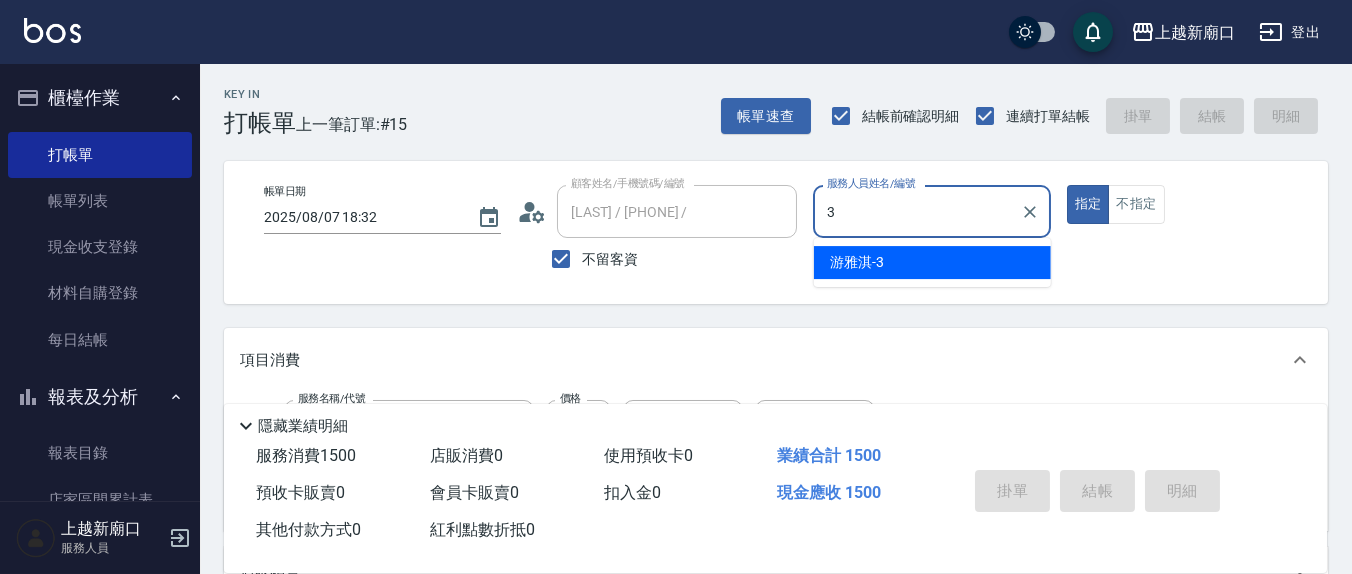 type on "游雅淇-3" 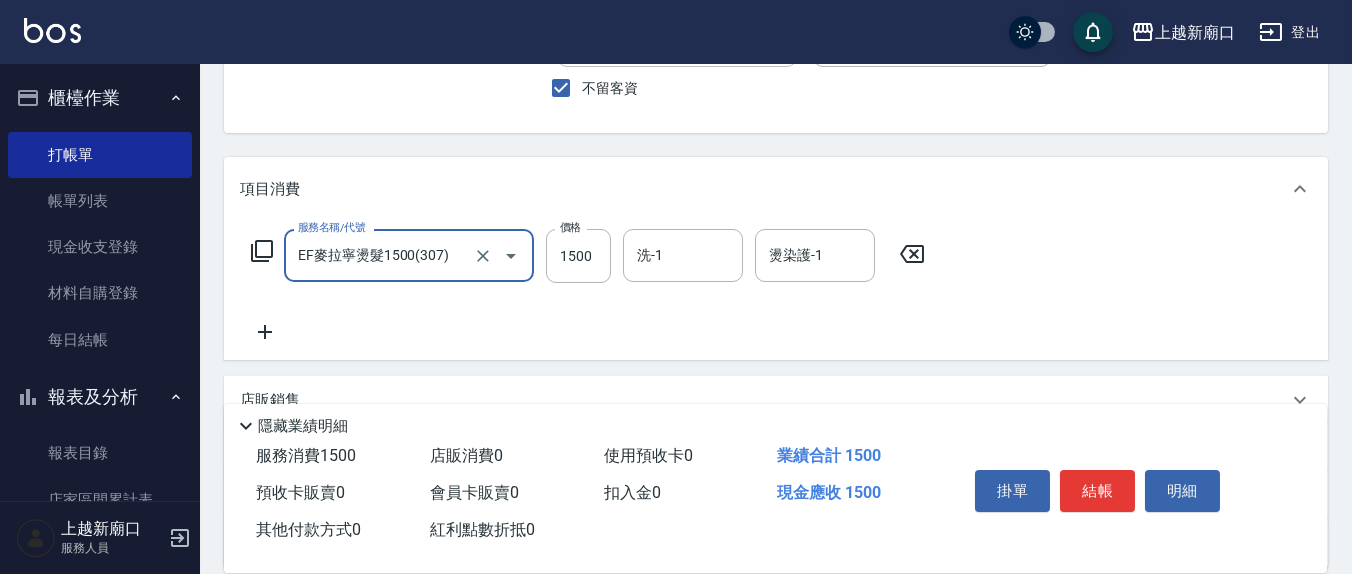scroll, scrollTop: 208, scrollLeft: 0, axis: vertical 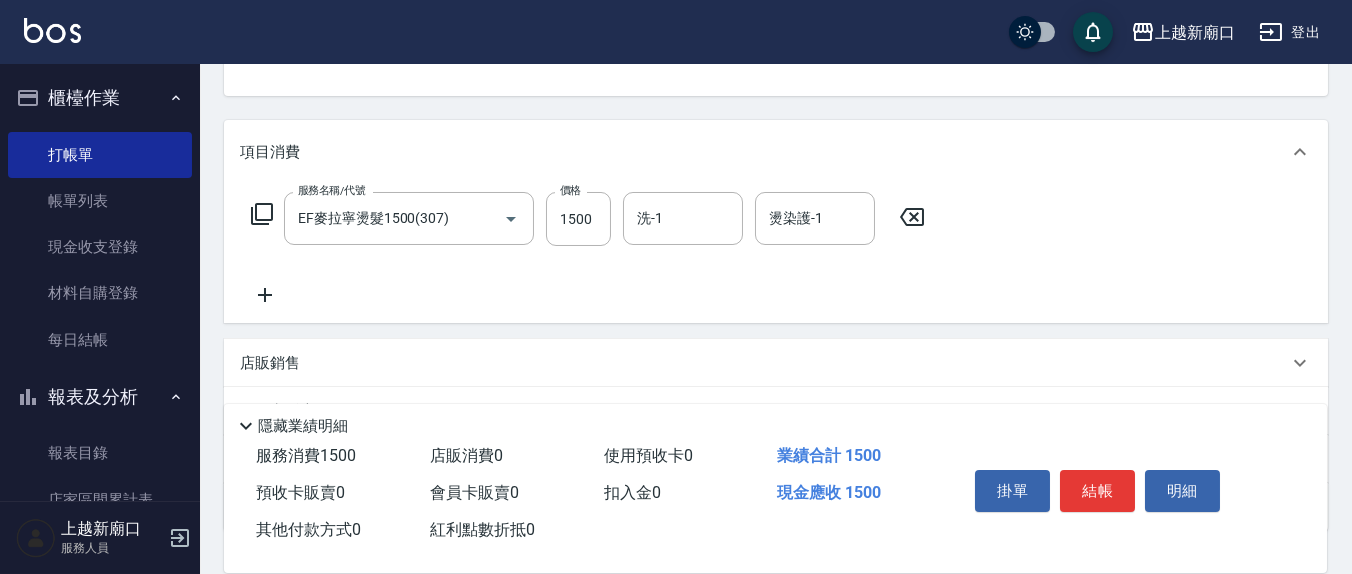 click 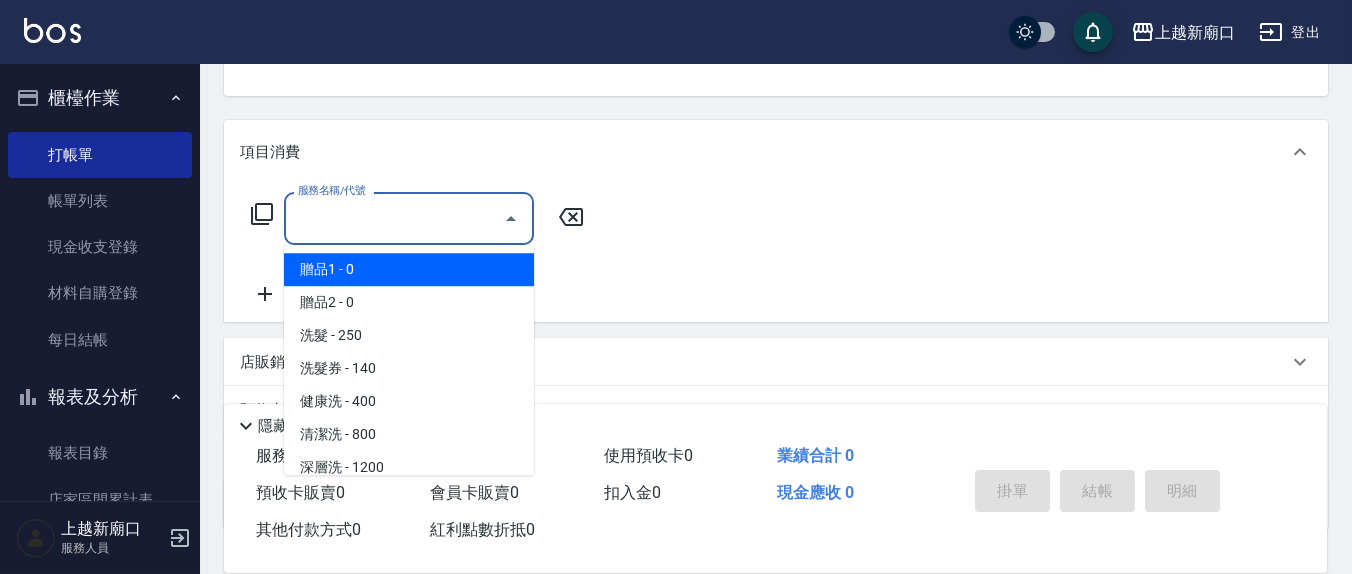 click on "服務名稱/代號" at bounding box center (394, 218) 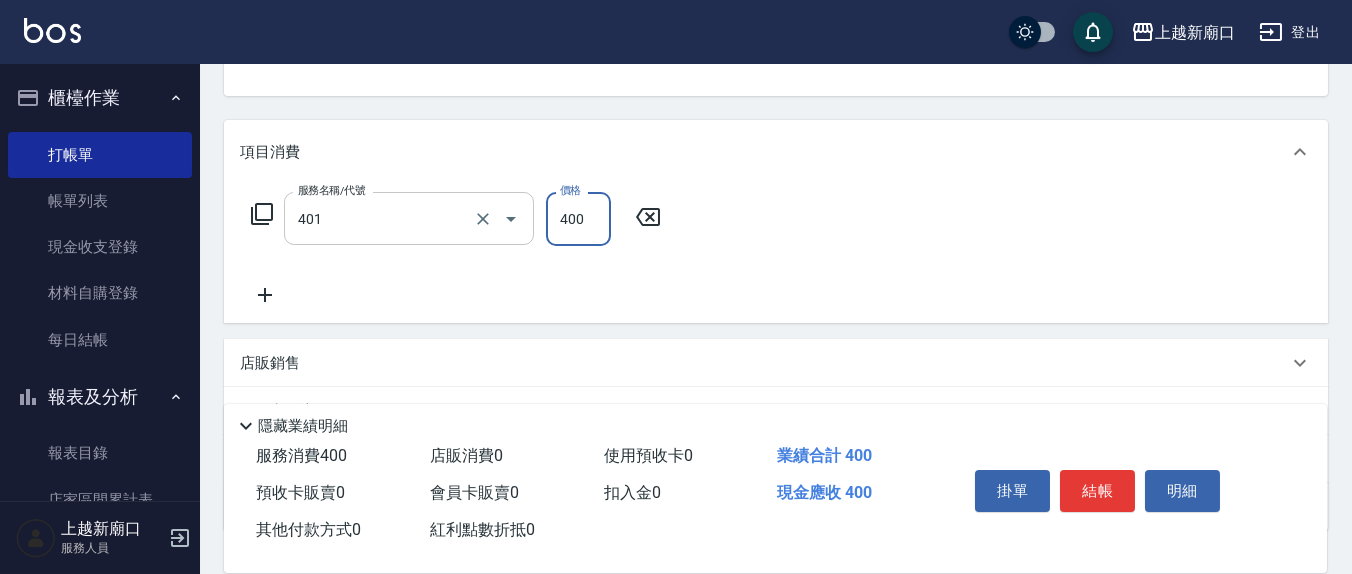 type on "剪髮(401)" 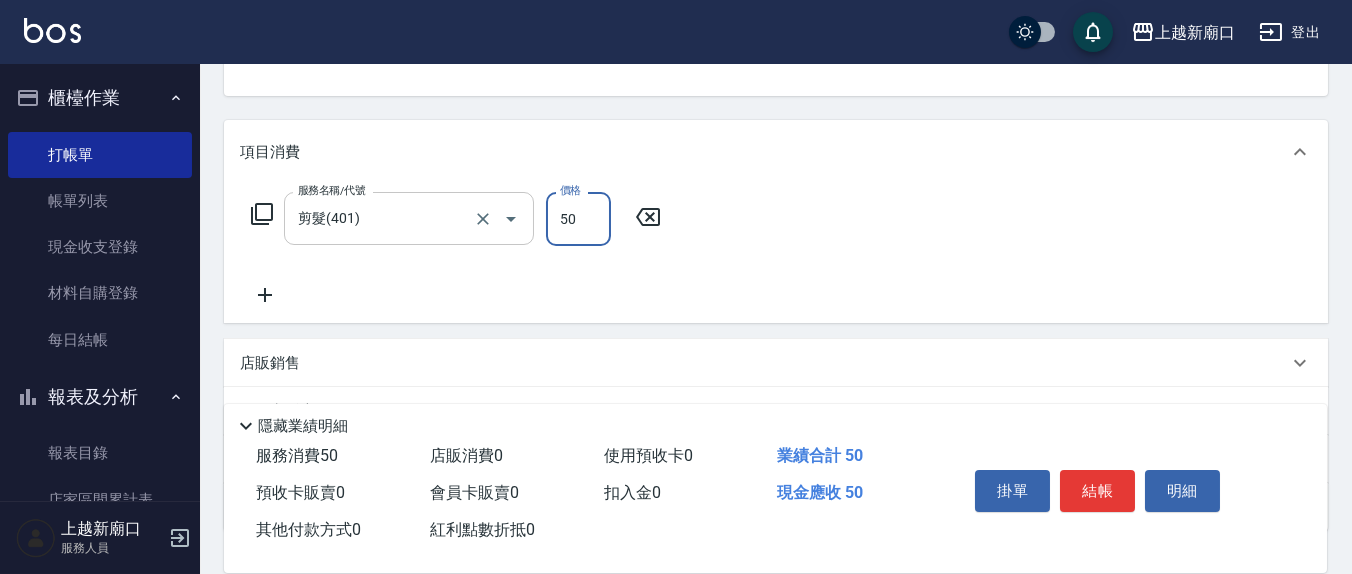 type on "50" 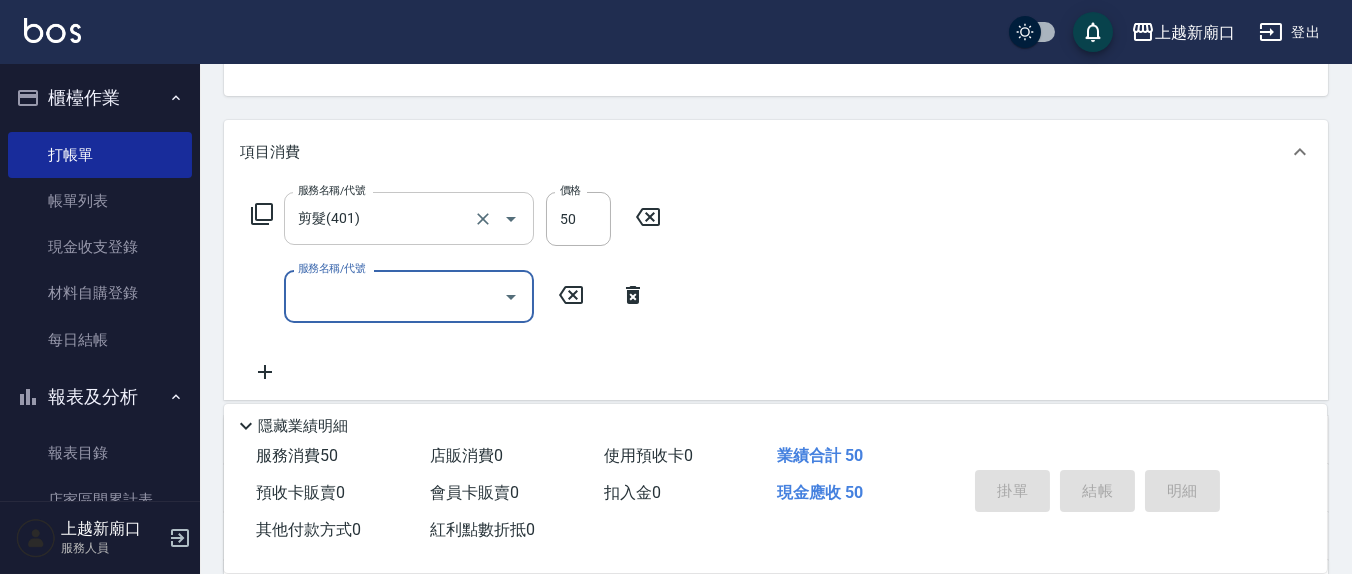 type 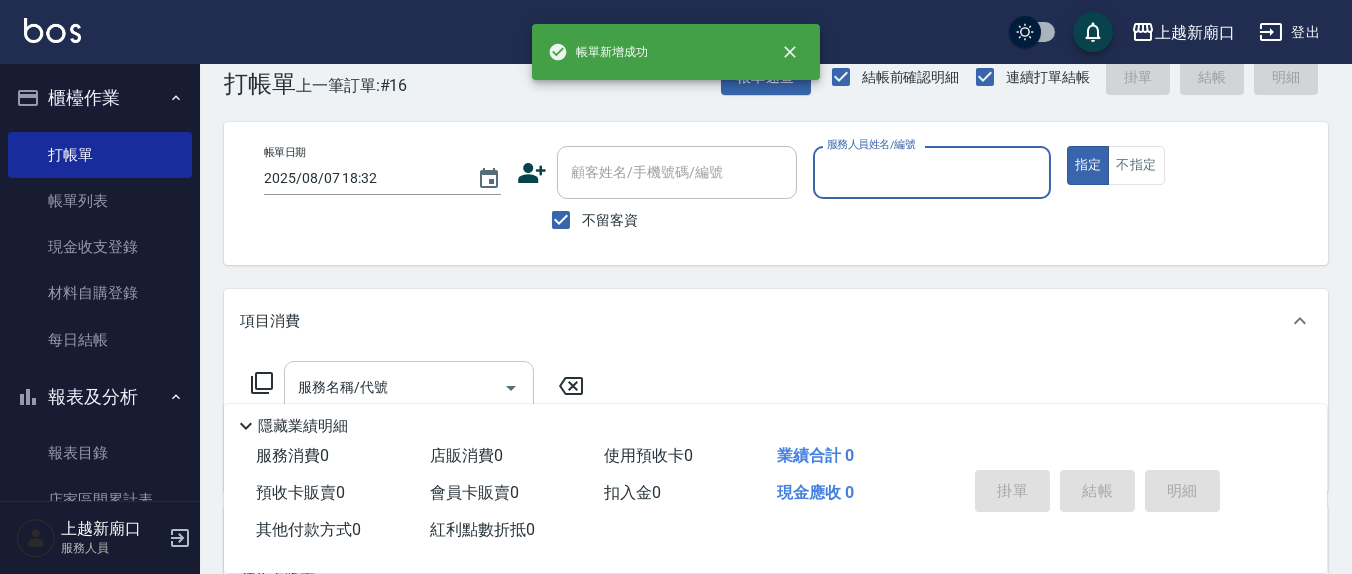 scroll, scrollTop: 0, scrollLeft: 0, axis: both 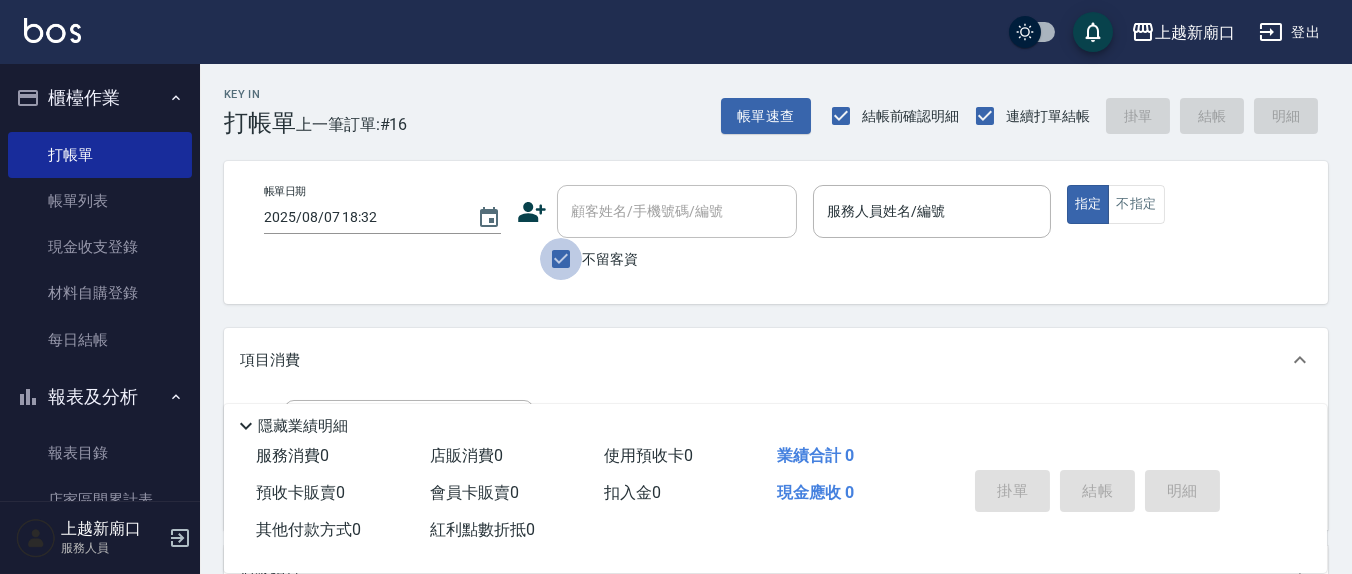 click on "不留客資" at bounding box center [561, 259] 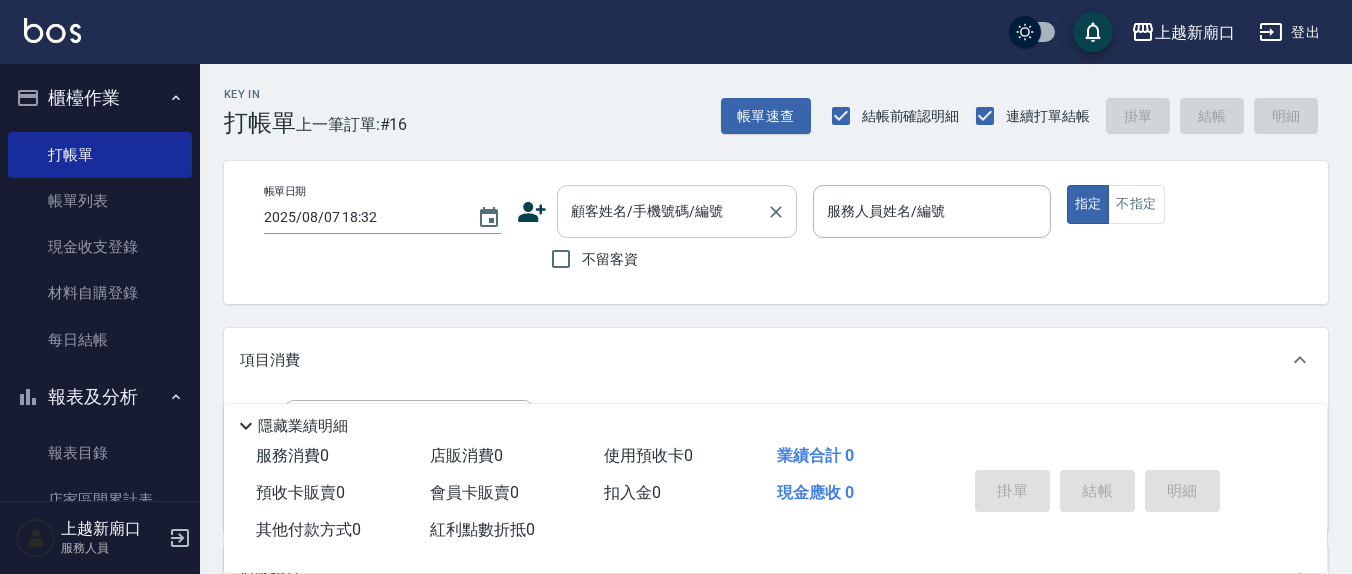 click on "顧客姓名/手機號碼/編號" at bounding box center (662, 211) 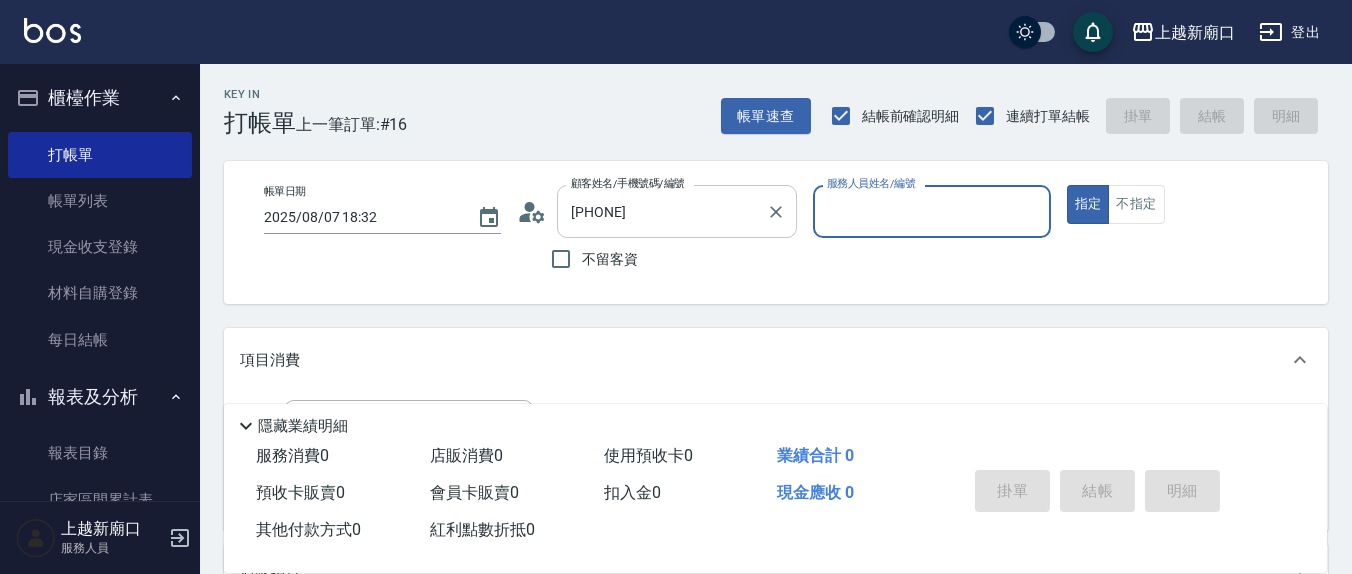 type on "[LAST] / [PHONE] / [PHONE]" 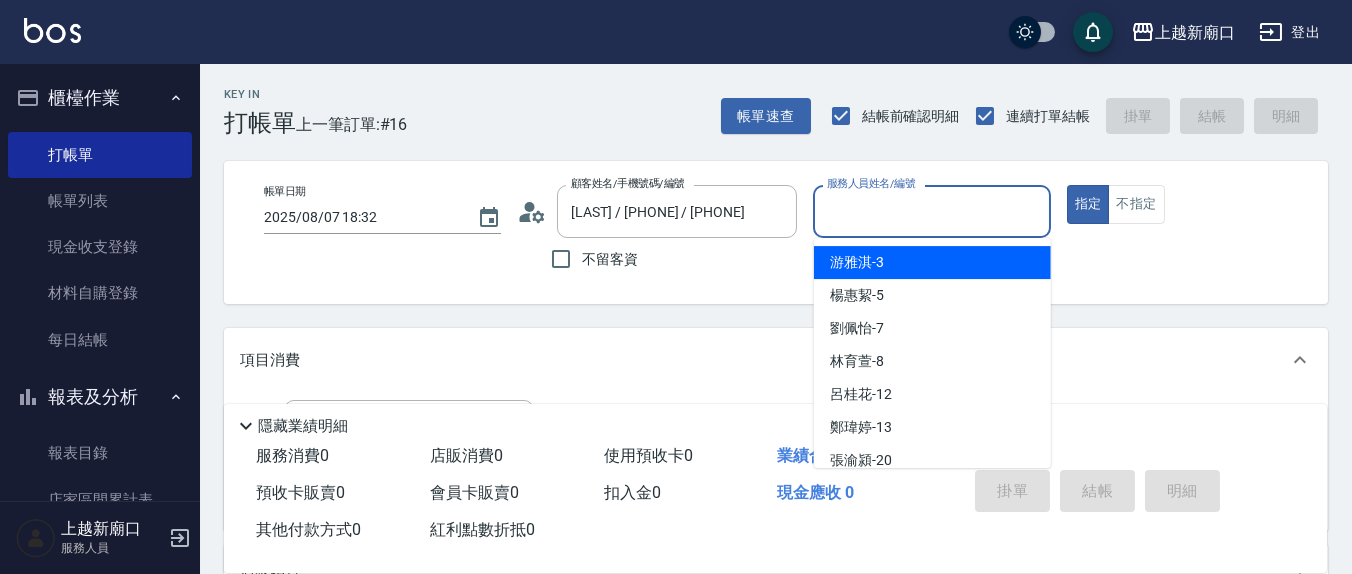 click on "服務人員姓名/編號" at bounding box center [931, 211] 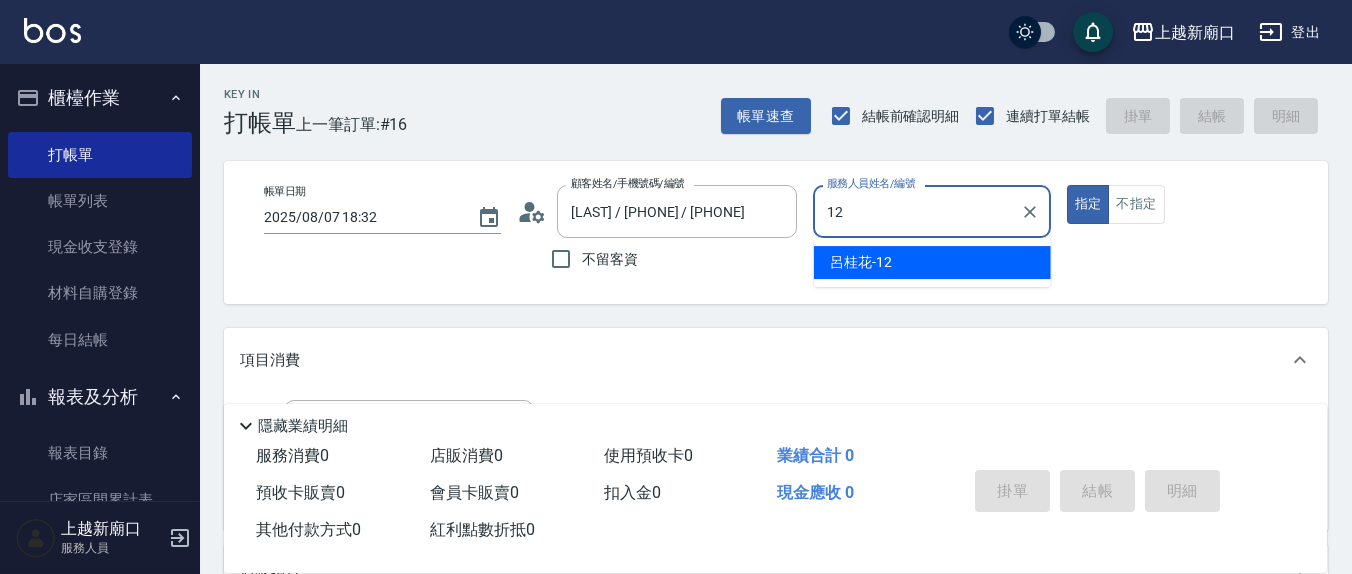 type on "呂桂花-12" 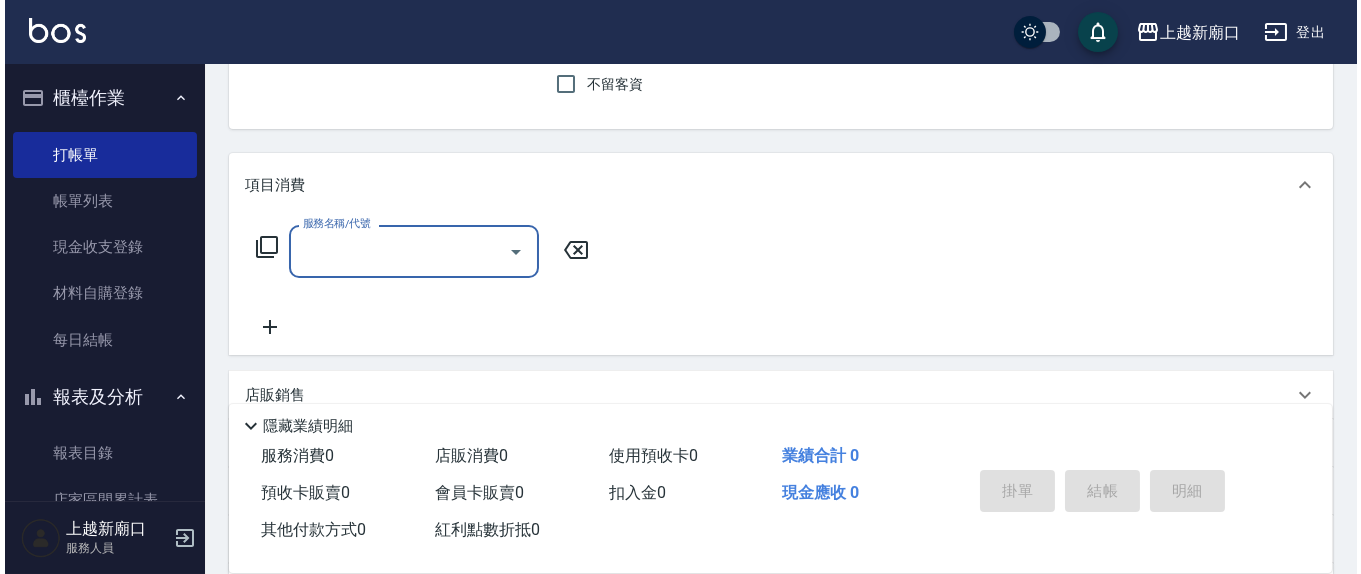 scroll, scrollTop: 208, scrollLeft: 0, axis: vertical 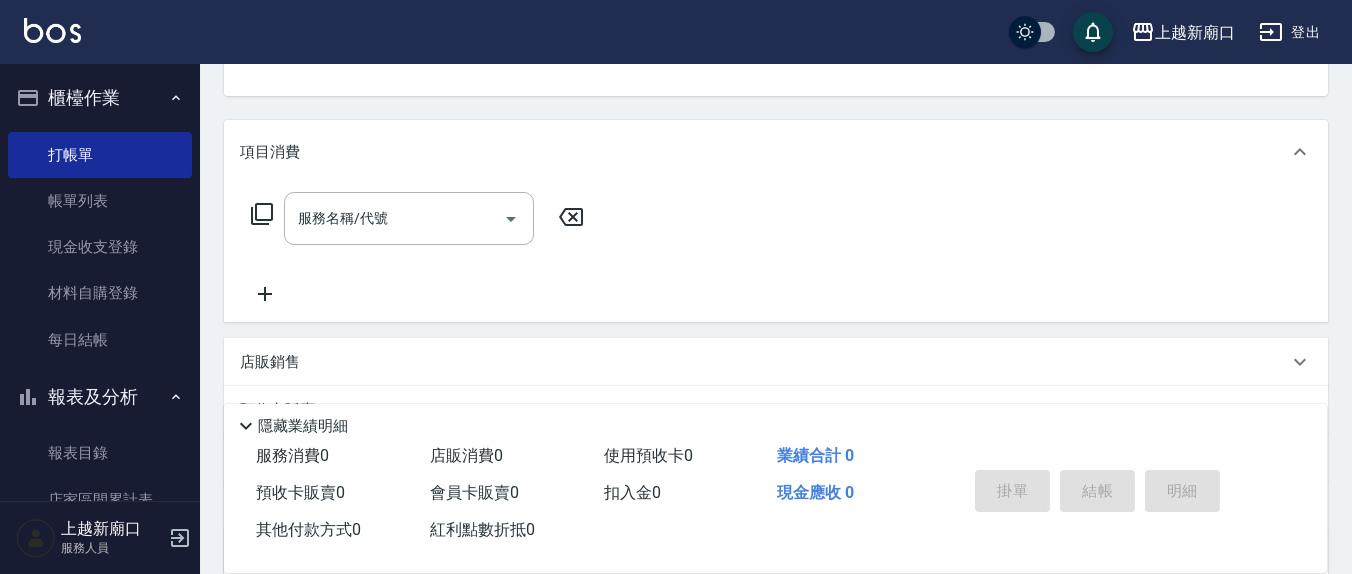 click 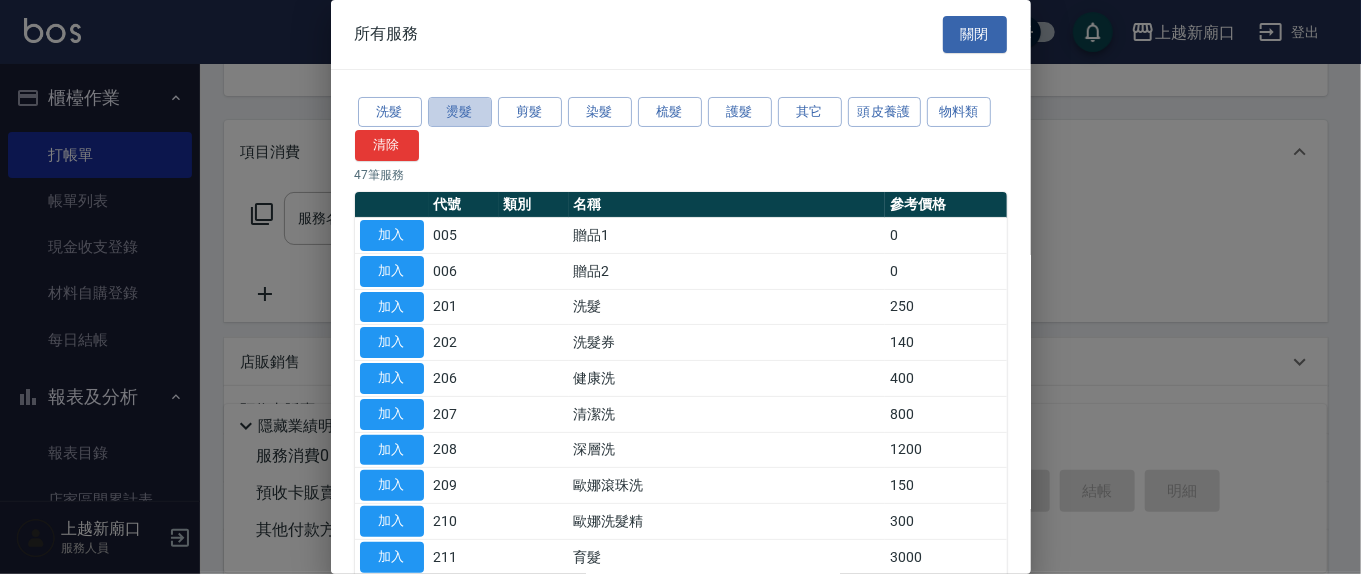 drag, startPoint x: 446, startPoint y: 108, endPoint x: 564, endPoint y: 270, distance: 200.41956 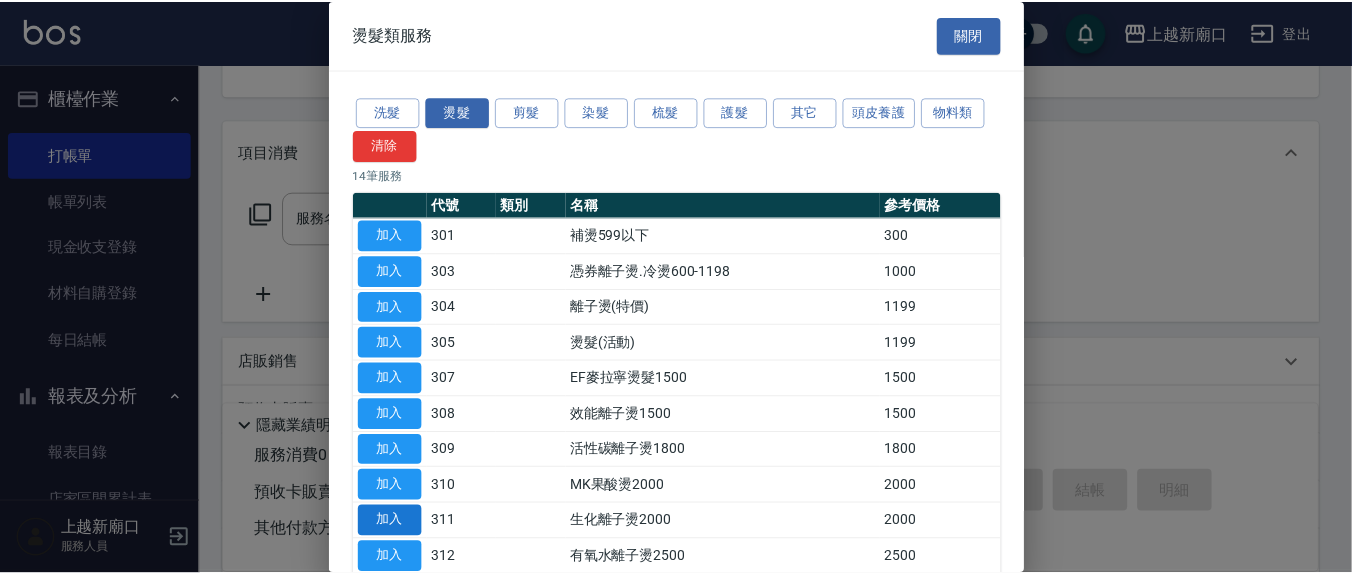 scroll, scrollTop: 208, scrollLeft: 0, axis: vertical 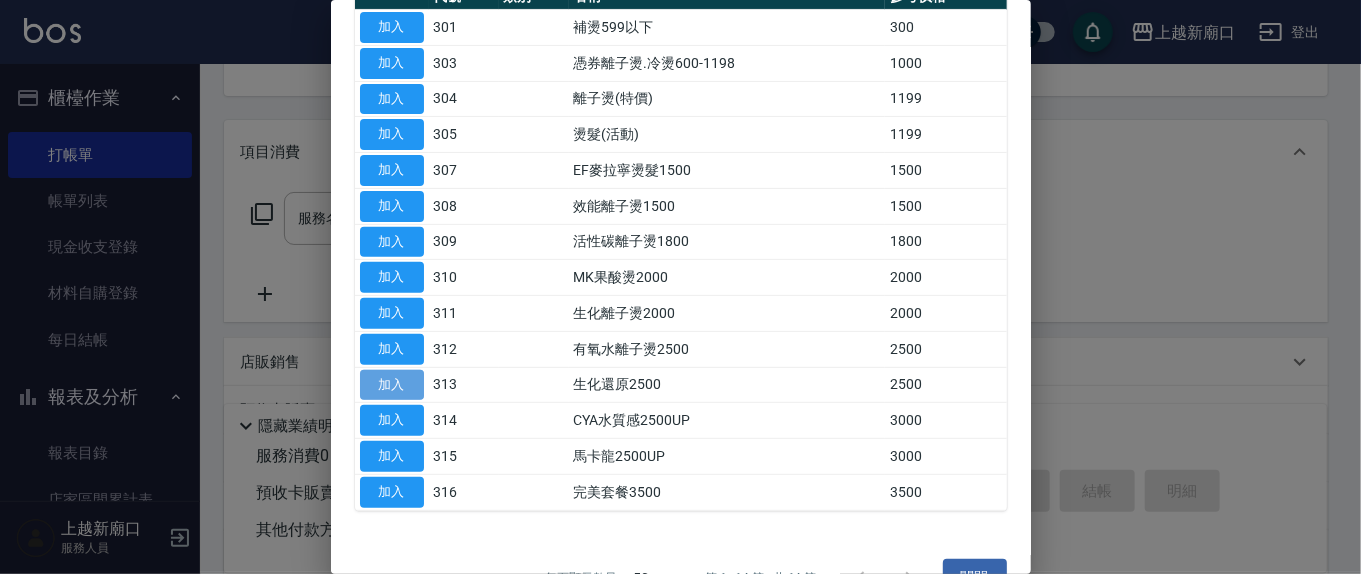click on "加入" at bounding box center [392, 385] 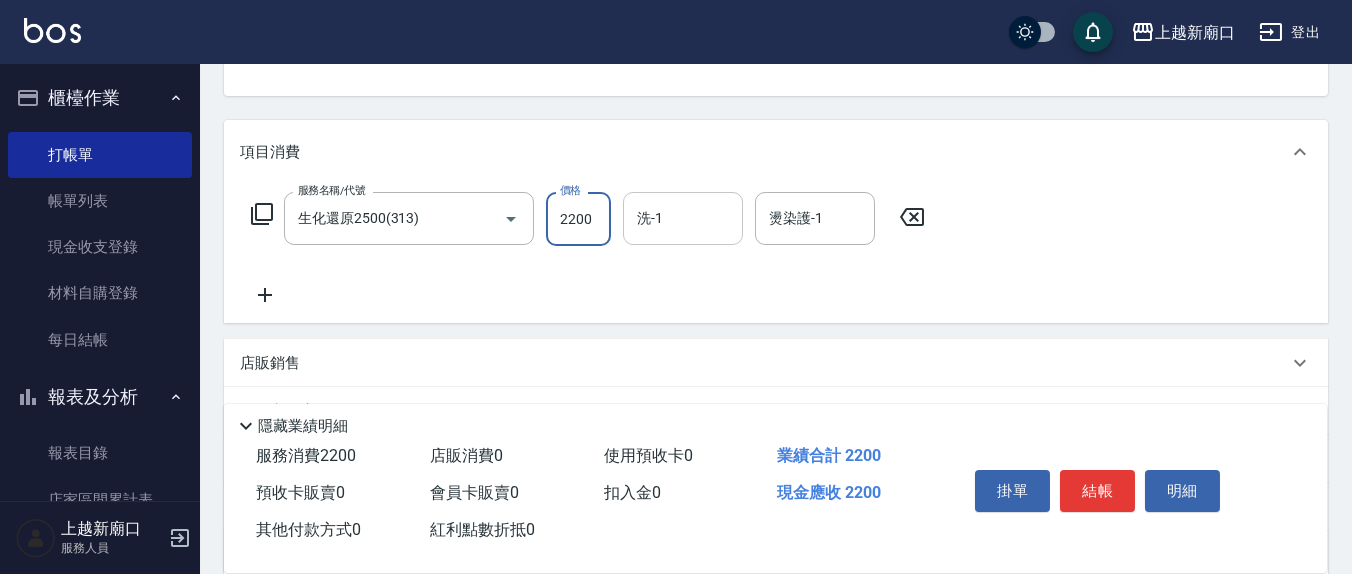 type on "2200" 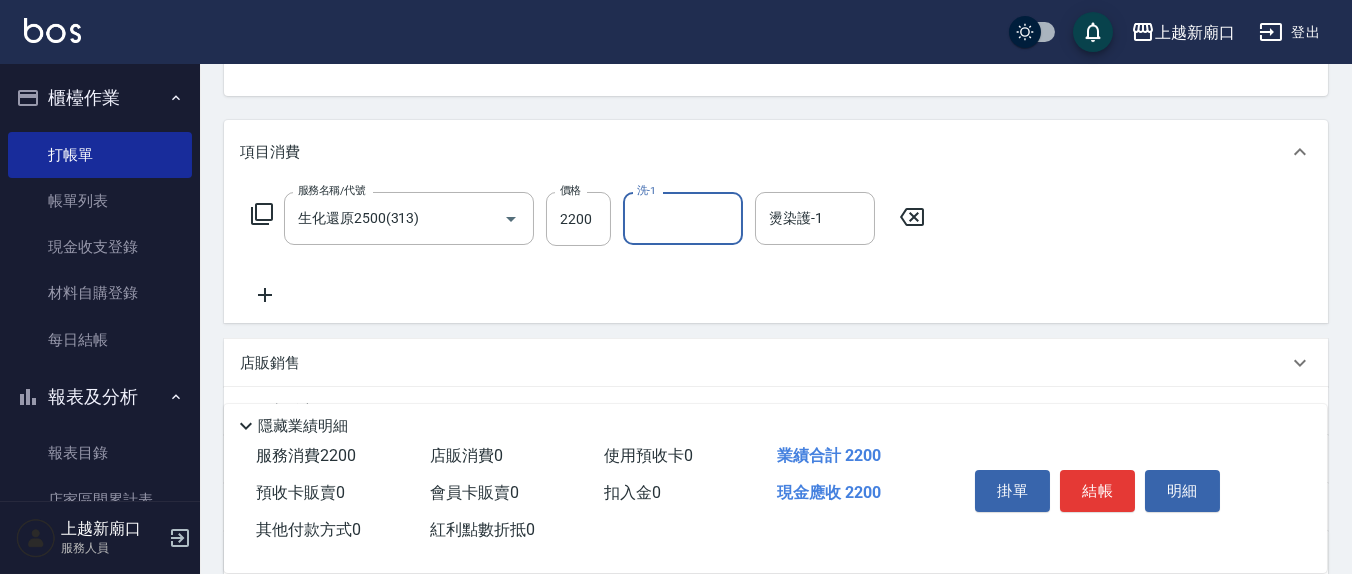 click on "洗-1" at bounding box center [683, 218] 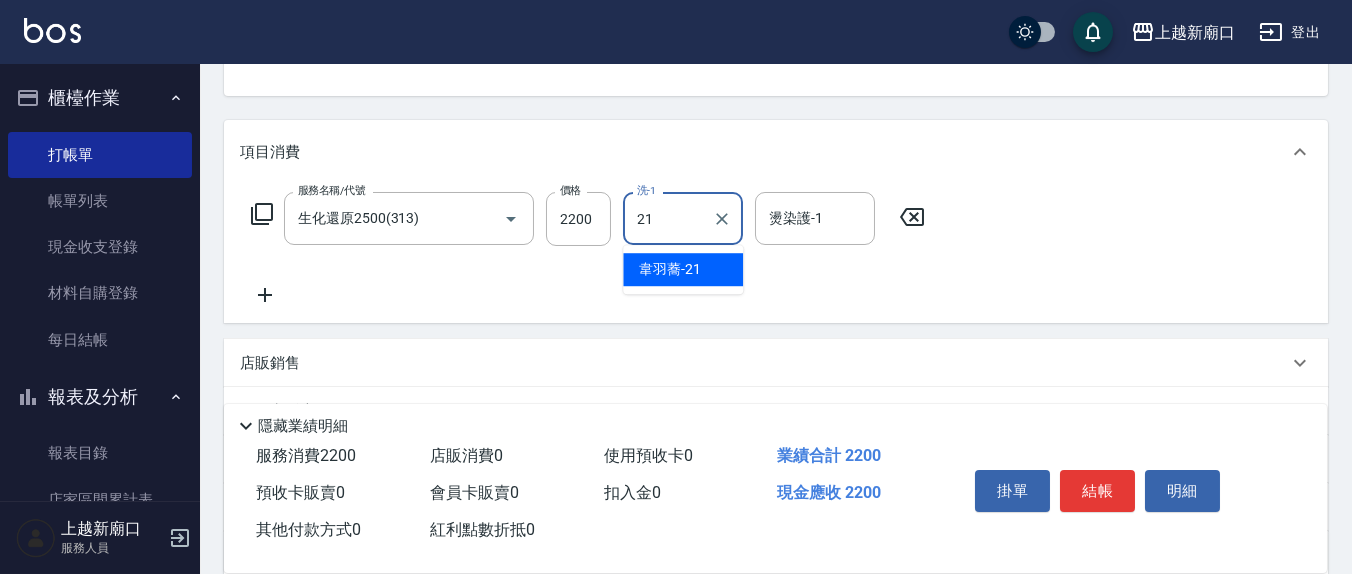type on "韋羽蕎-21" 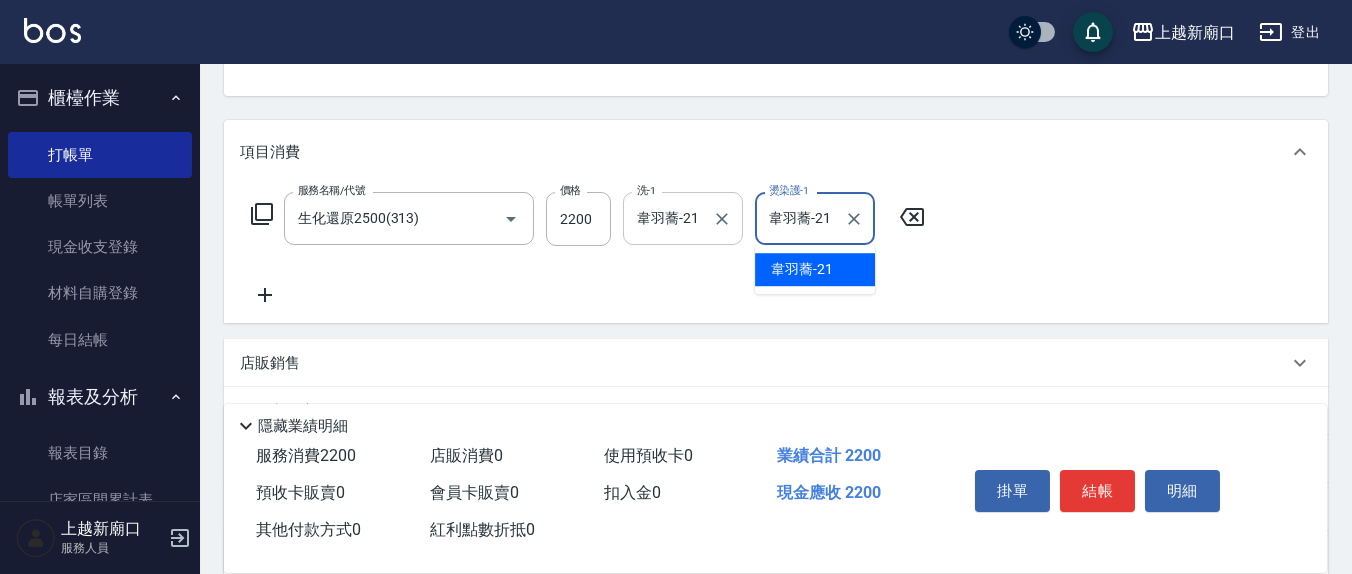 type on "韋羽蕎-21" 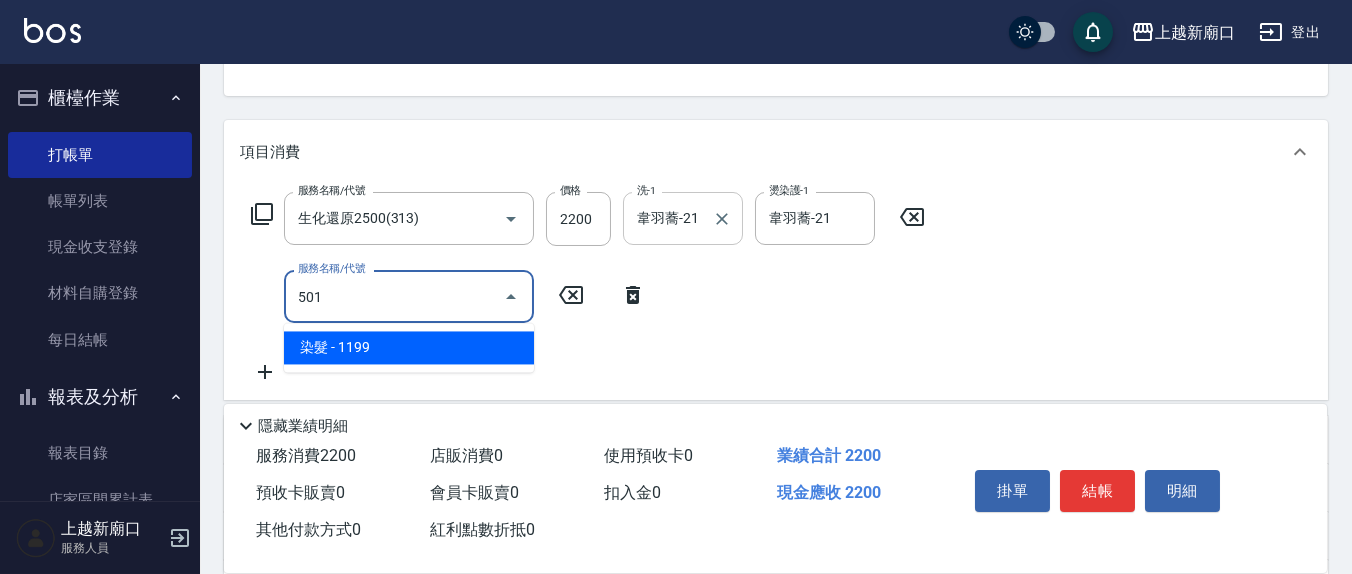 type on "染髮(501)" 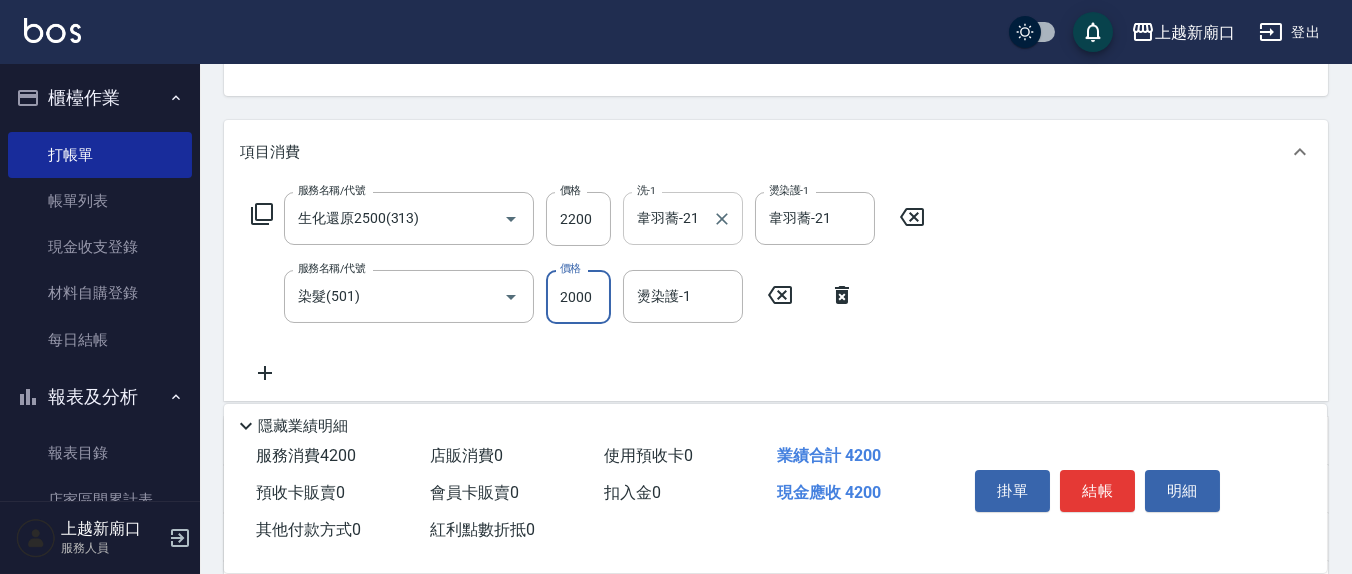 type on "2000" 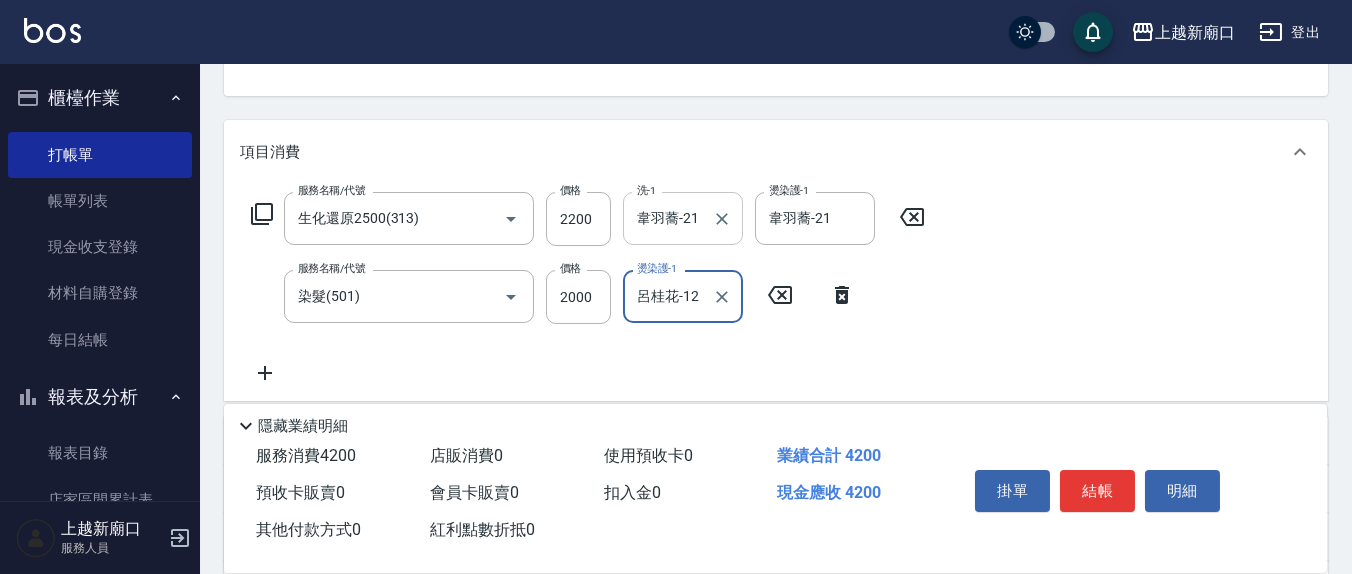 type on "呂桂花-12" 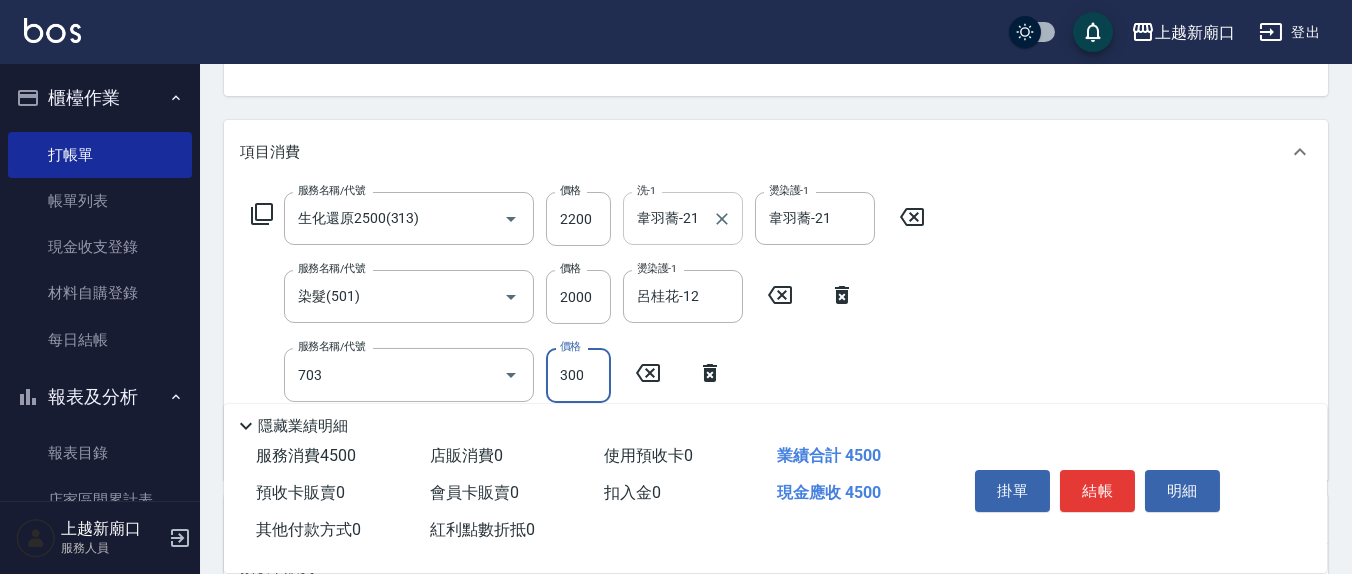 type on "(1236)設計師(703)" 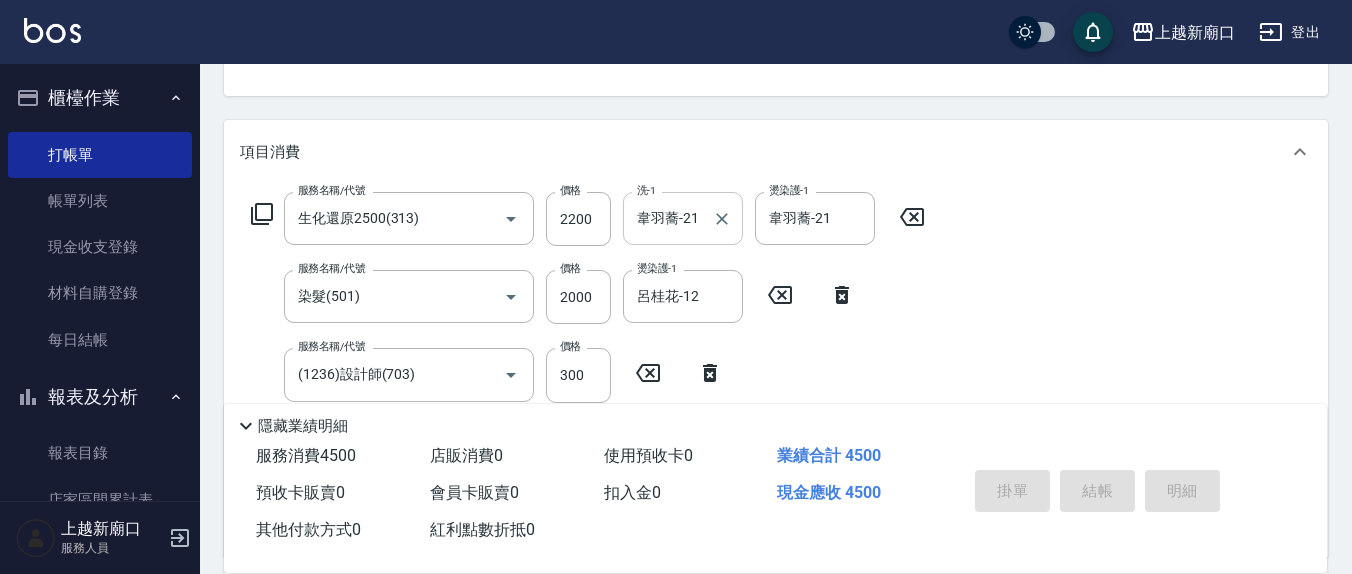 type on "2025/08/07 18:33" 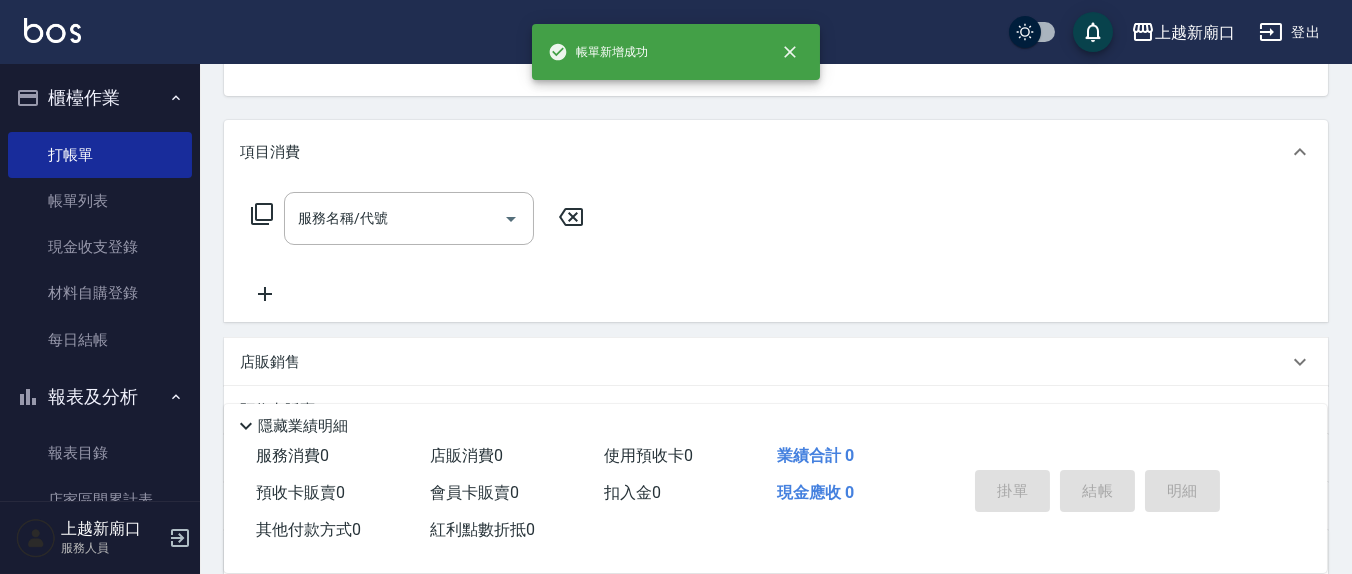 scroll, scrollTop: 0, scrollLeft: 0, axis: both 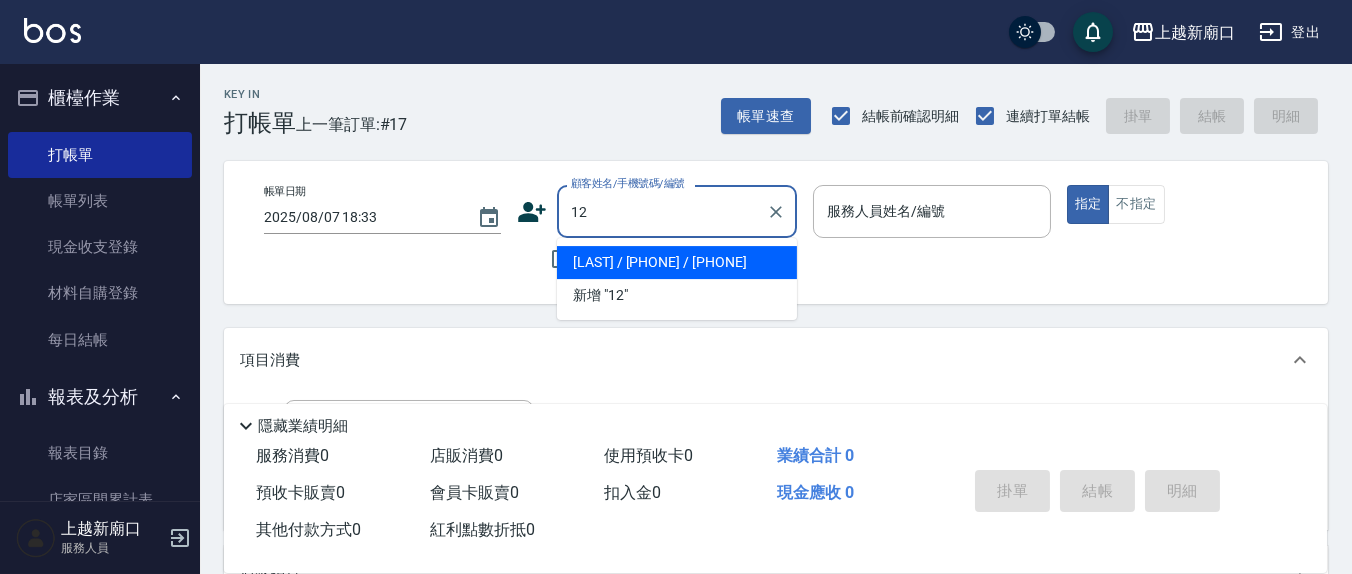 click on "指定" at bounding box center (1088, 204) 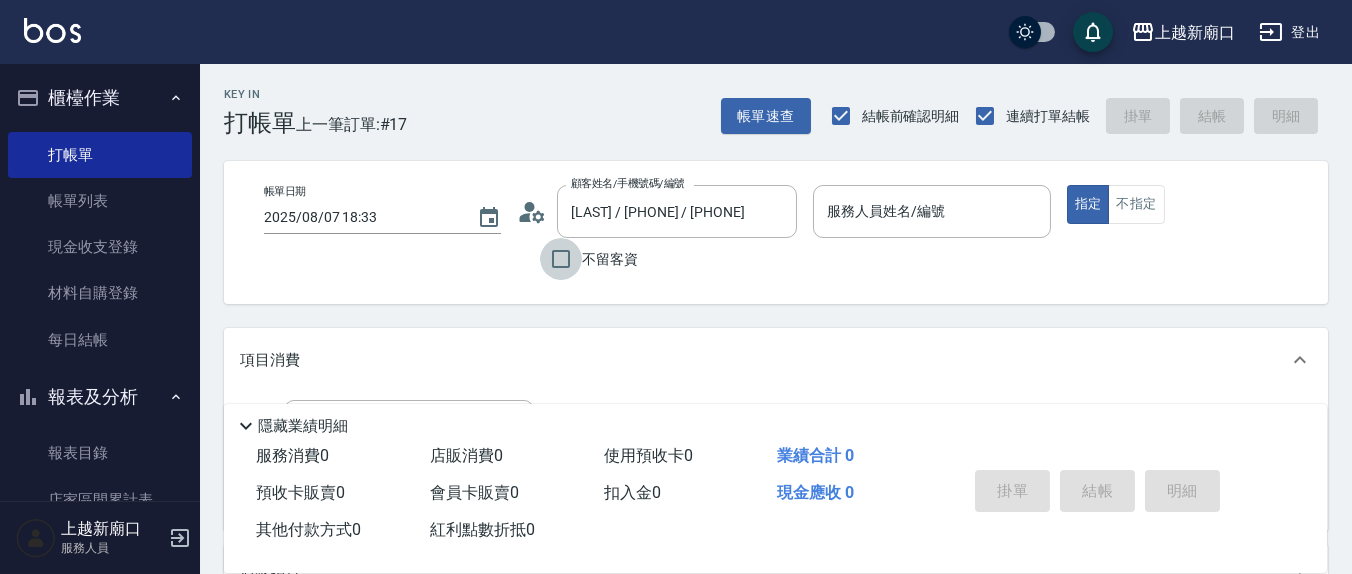 drag, startPoint x: 553, startPoint y: 256, endPoint x: 903, endPoint y: 210, distance: 353.00992 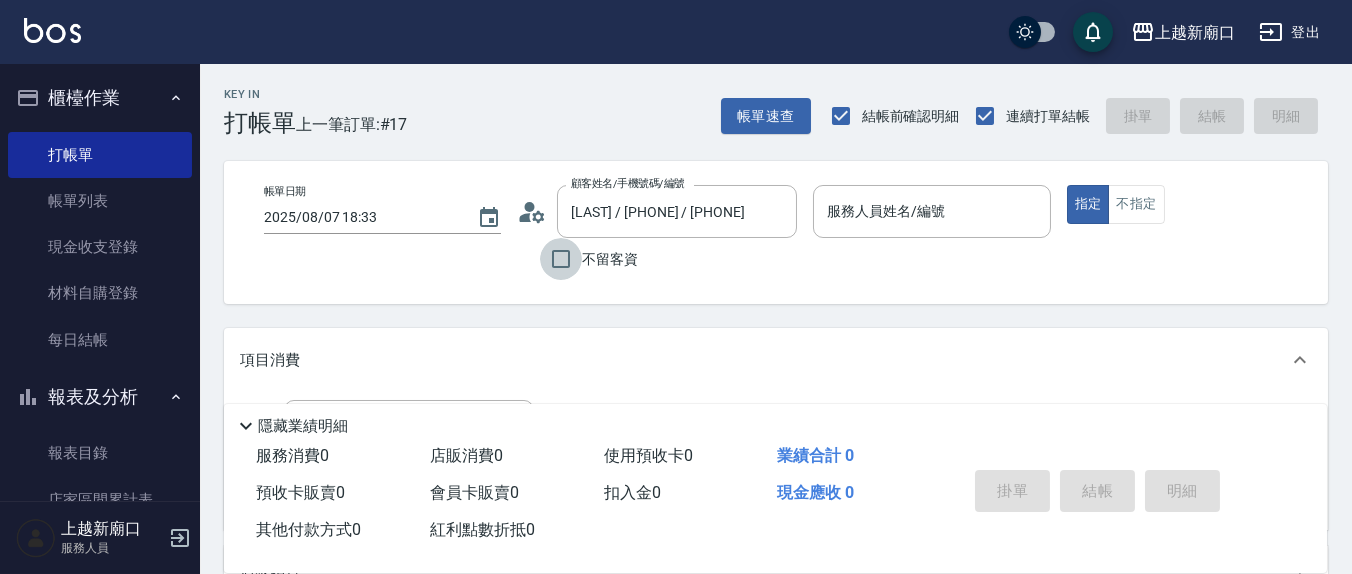 click on "不留客資" at bounding box center [561, 259] 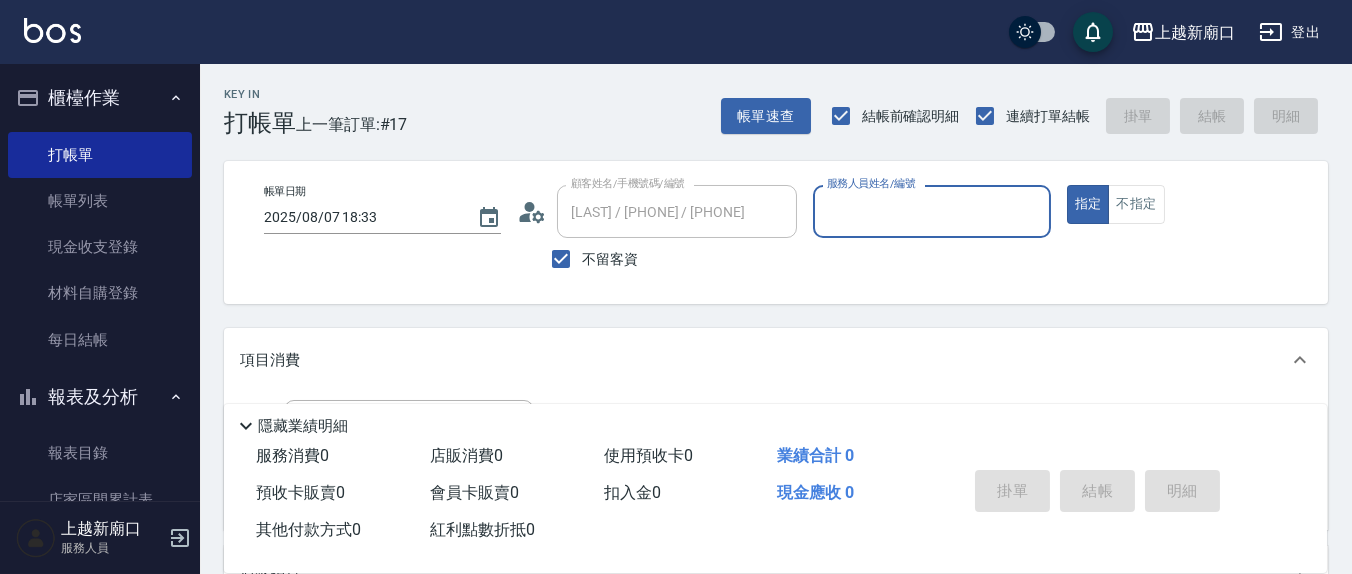 type on "[LAST] / [PHONE] /" 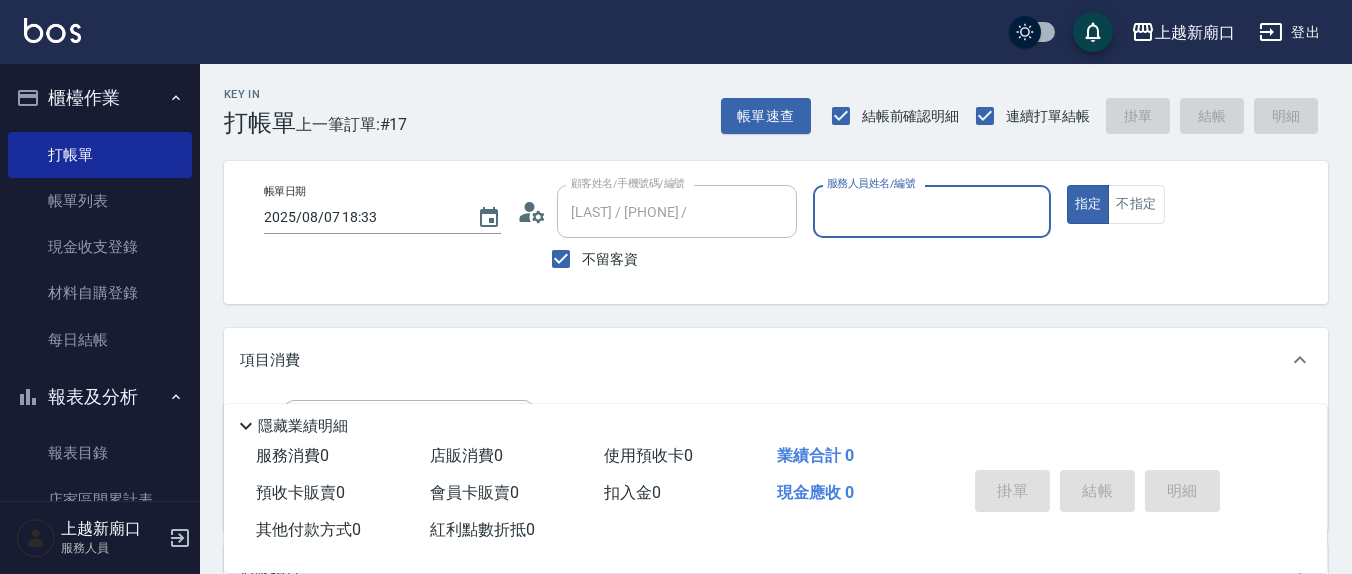 click on "服務人員姓名/編號 服務人員姓名/編號" at bounding box center (931, 211) 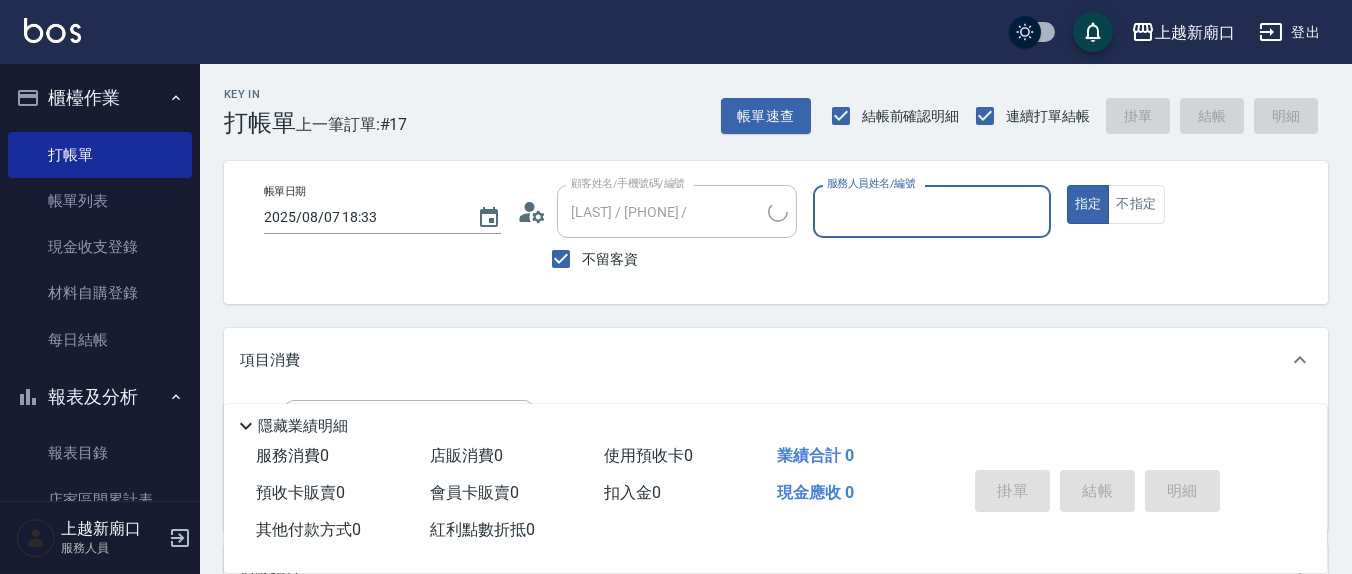 type on "1" 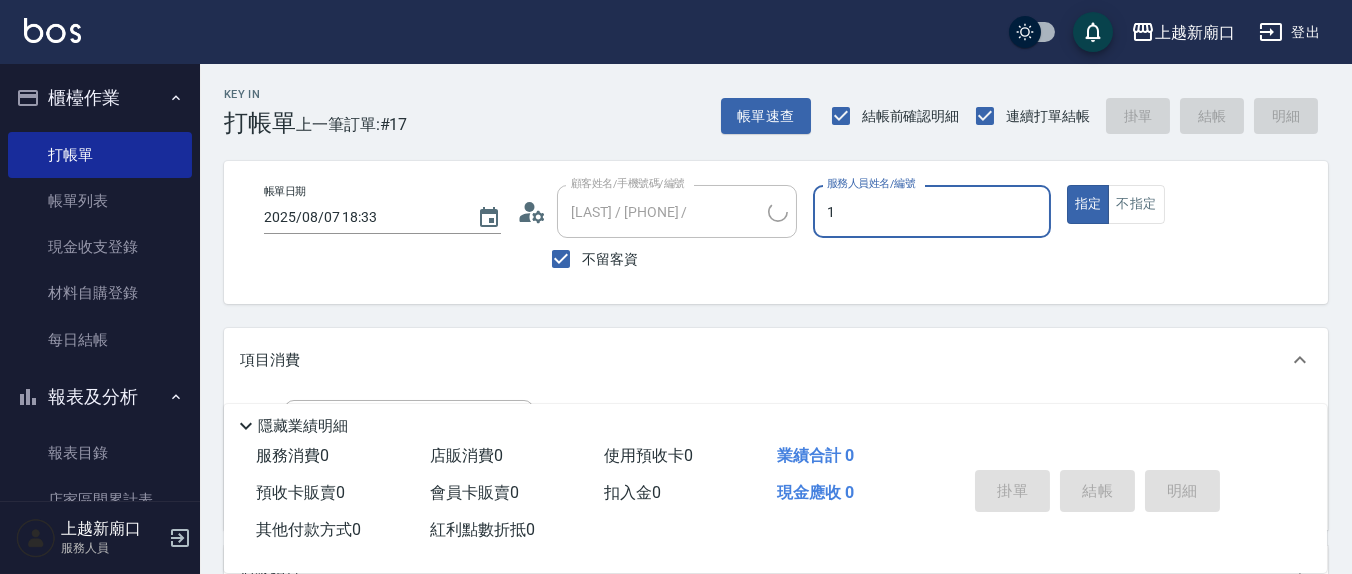 type on "[LAST] / [PHONE] /" 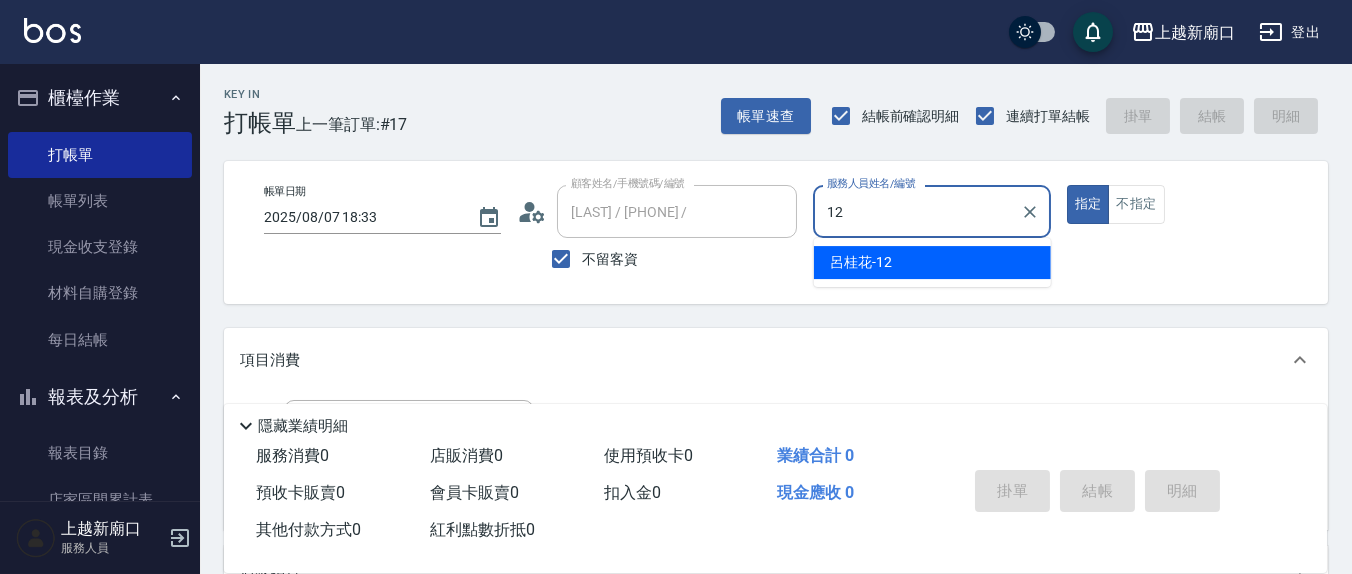 type on "呂桂花-12" 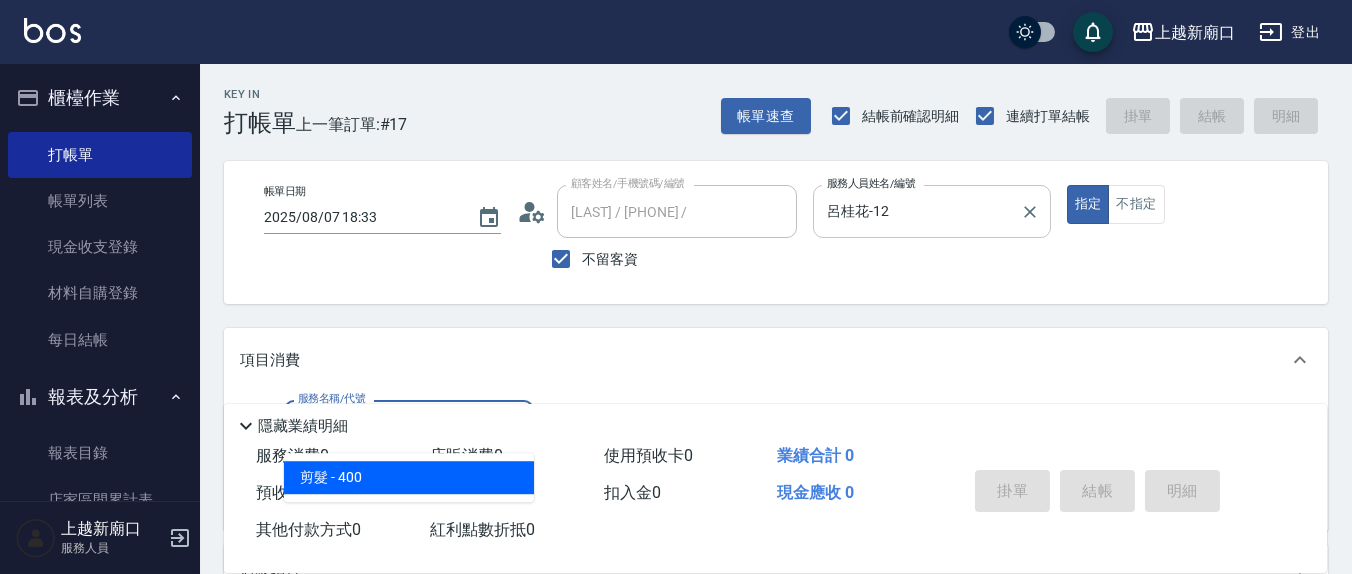 type on "剪髮(401)" 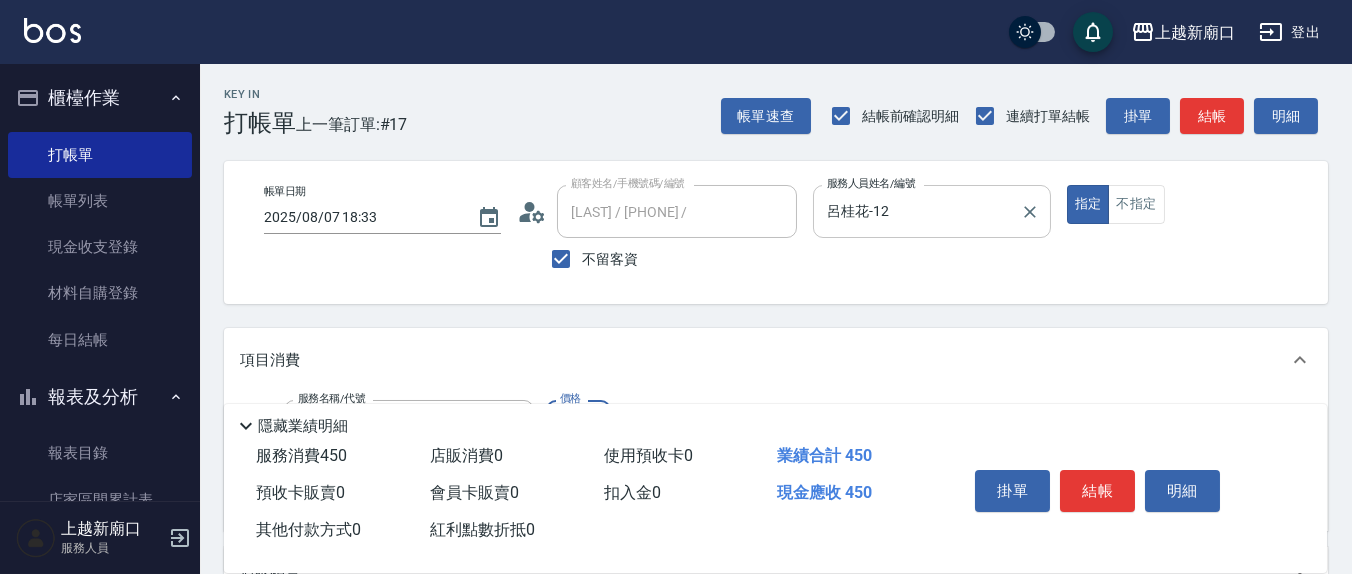 type on "450" 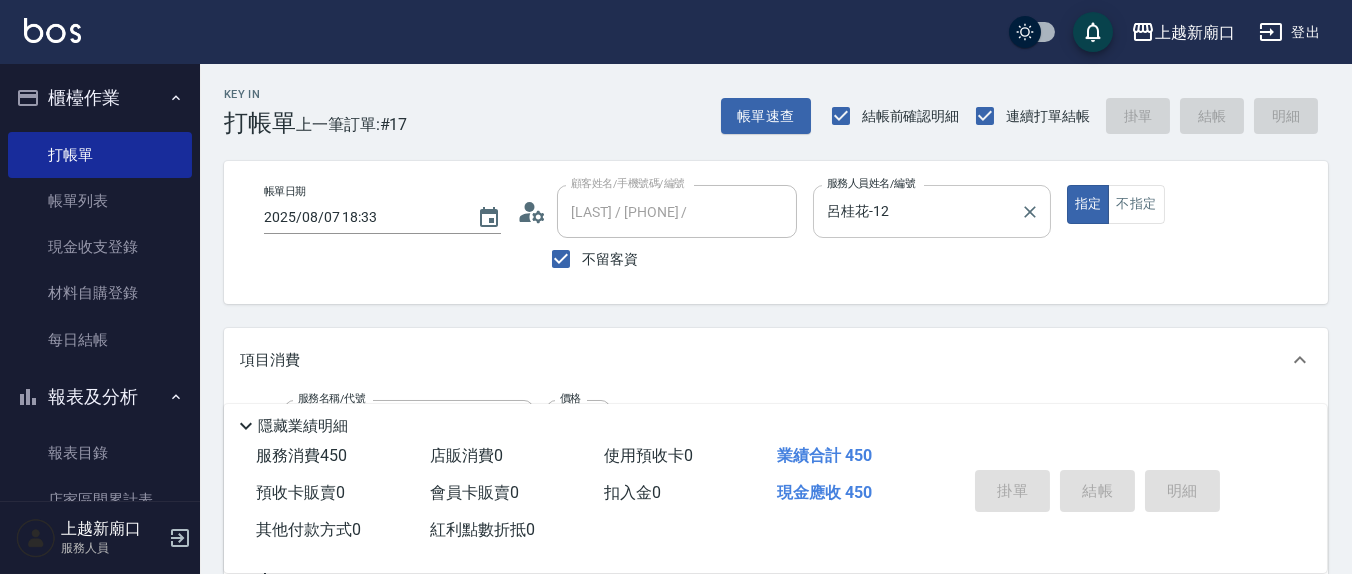 type 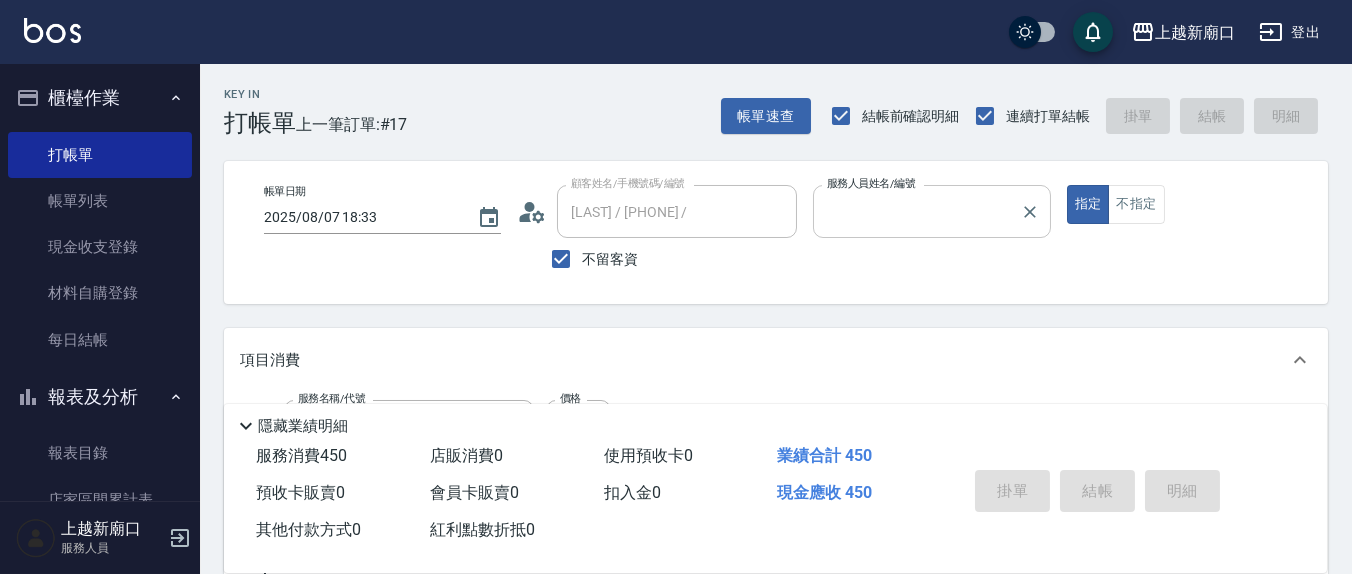 type 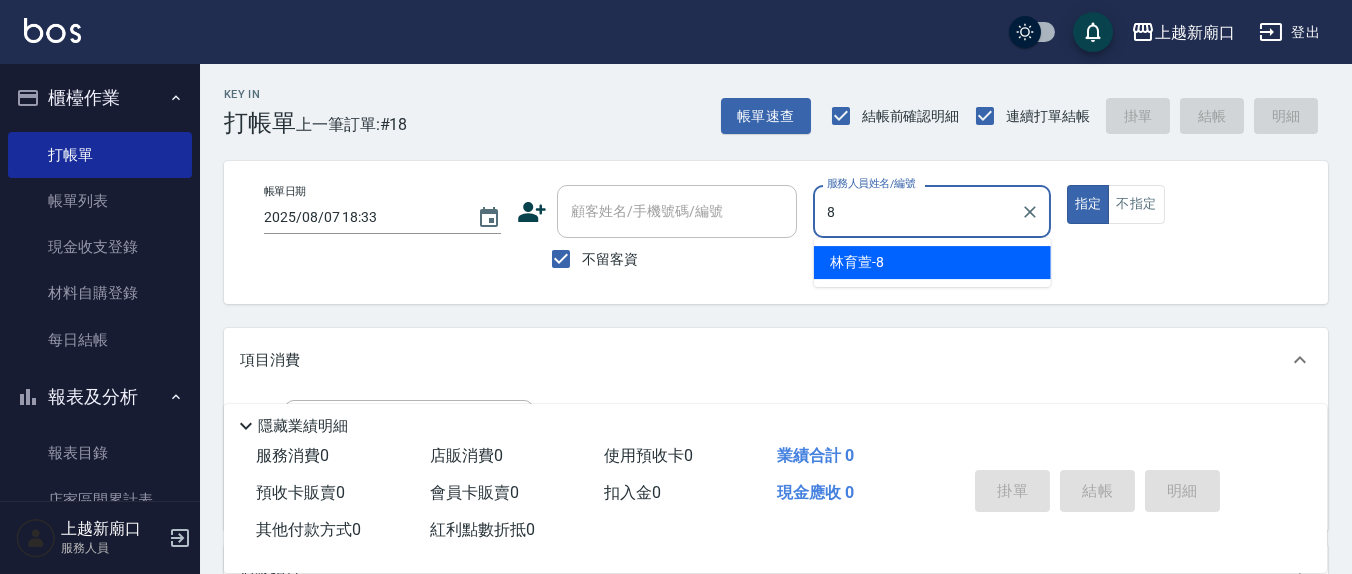 type on "林育萱-8" 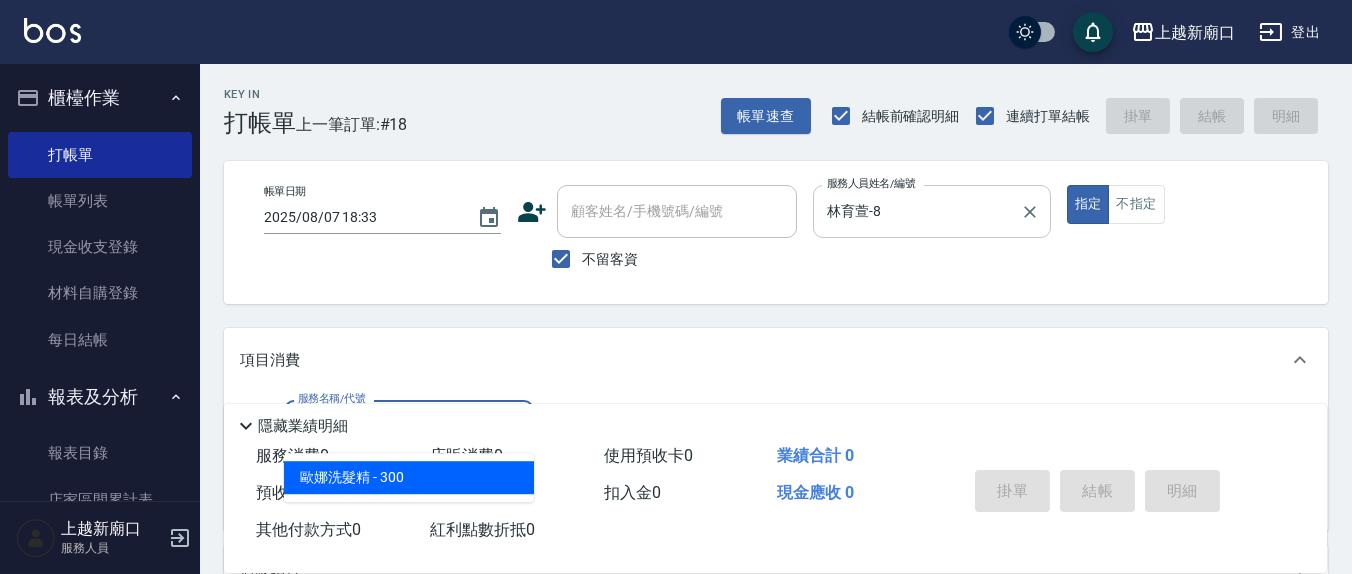 type on "歐娜洗髮精(210)" 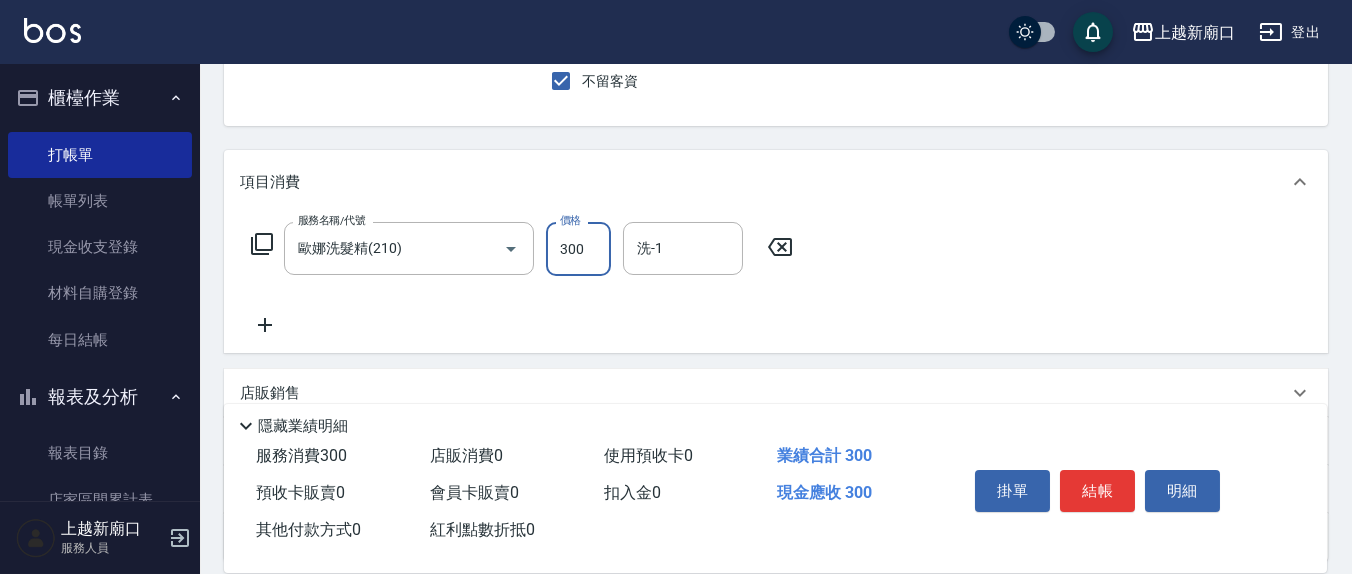 scroll, scrollTop: 208, scrollLeft: 0, axis: vertical 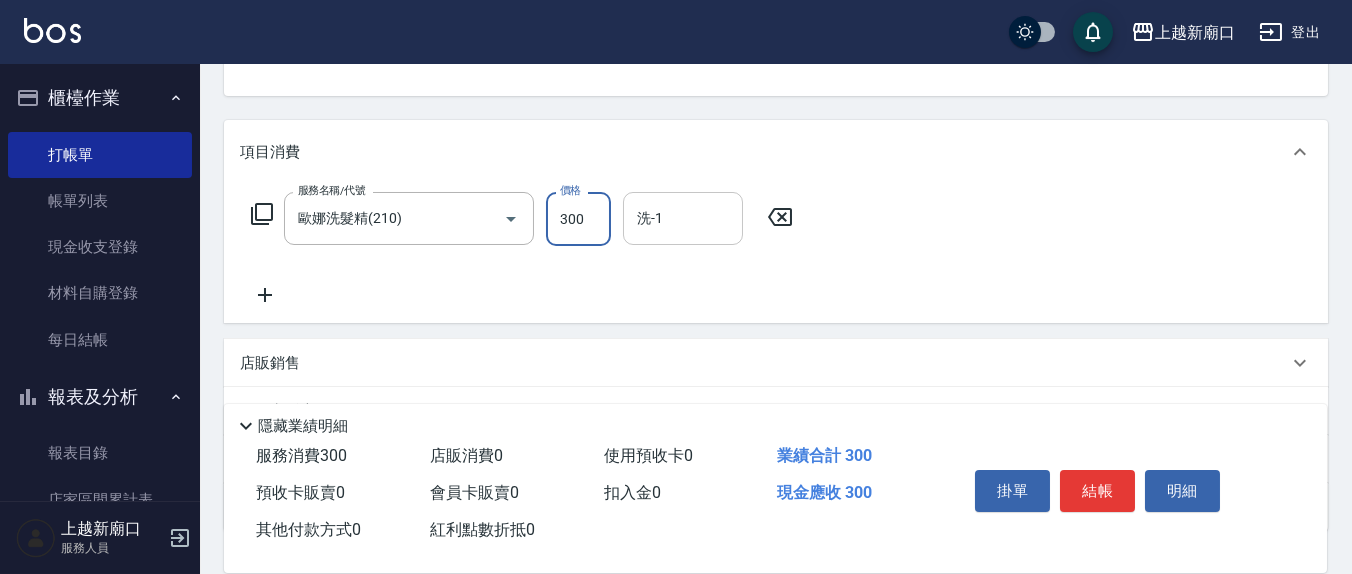 click on "洗-1" at bounding box center [683, 218] 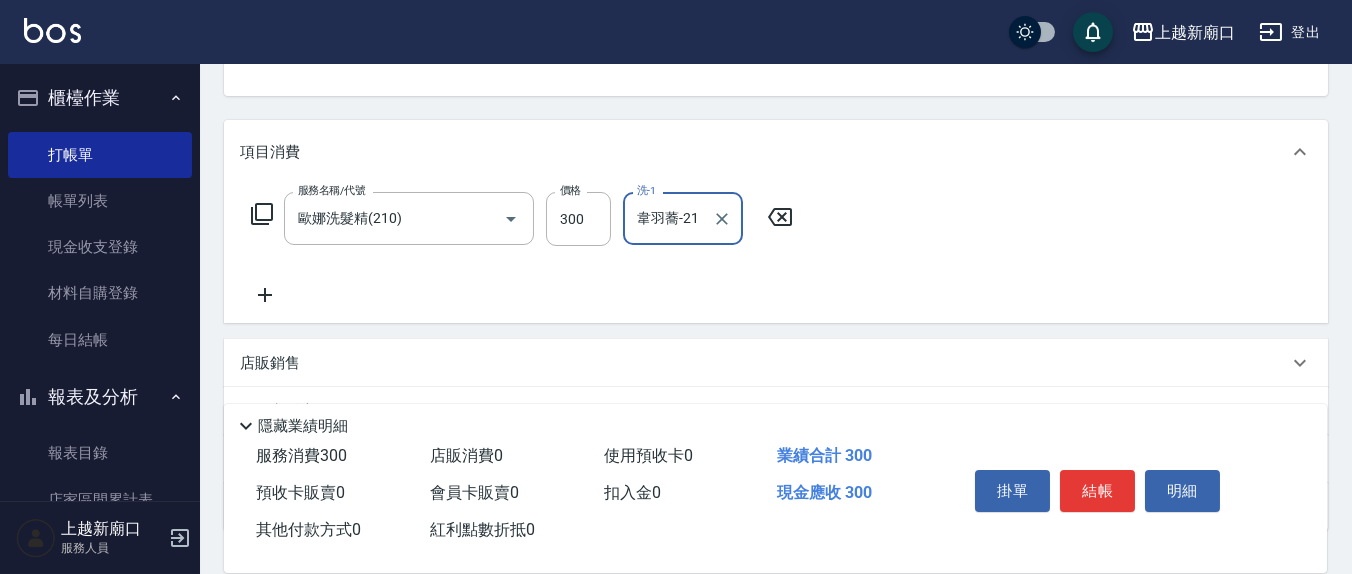 type on "韋羽蕎-21" 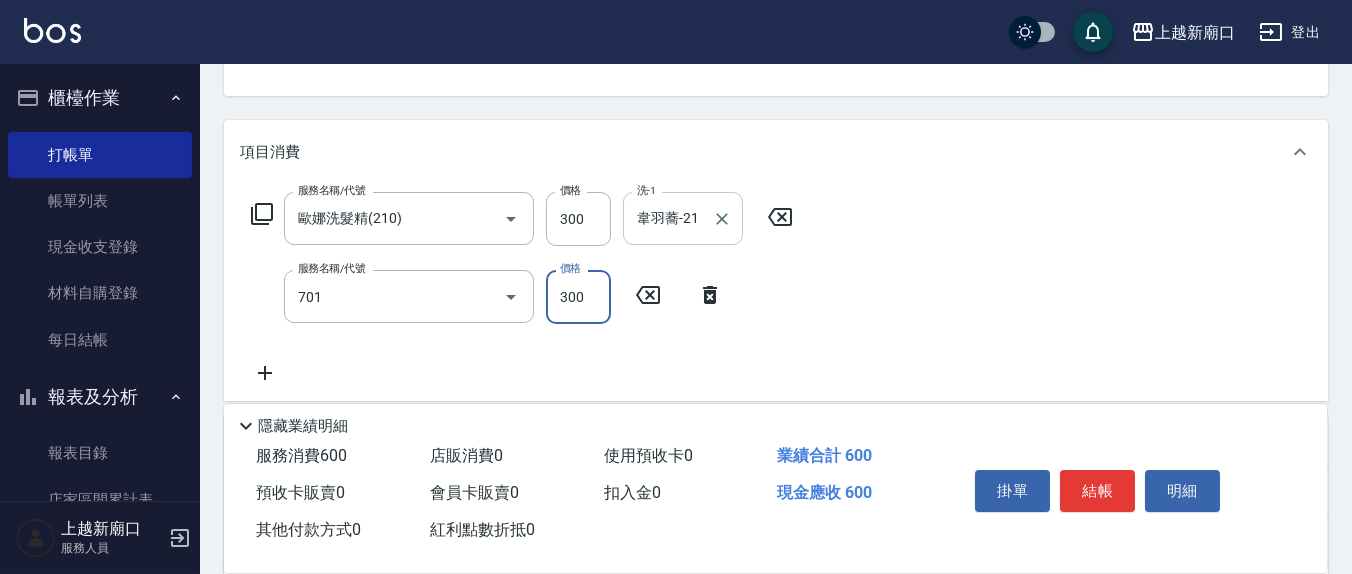 type on "自備護髮(701)" 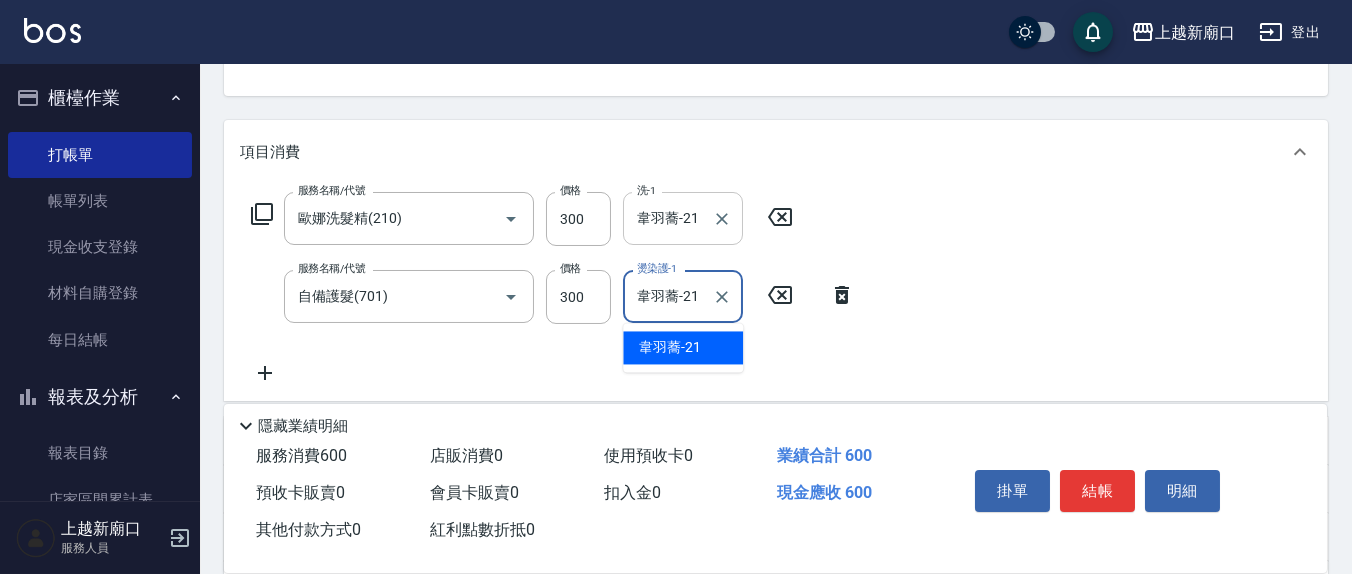 type on "韋羽蕎-21" 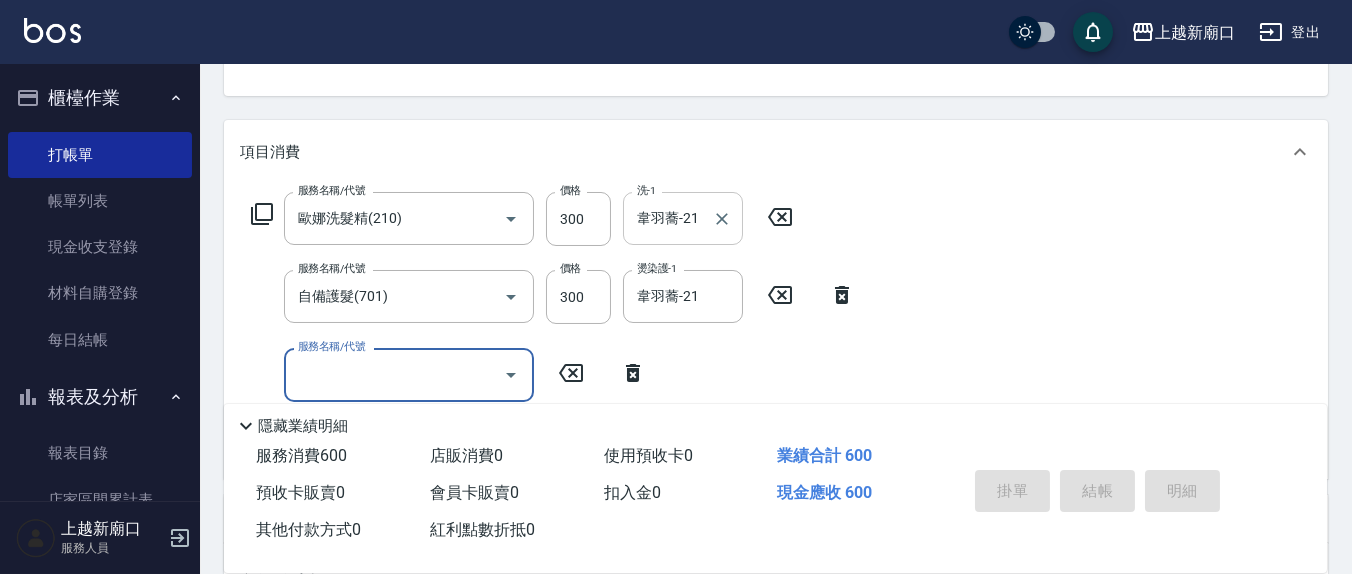 type 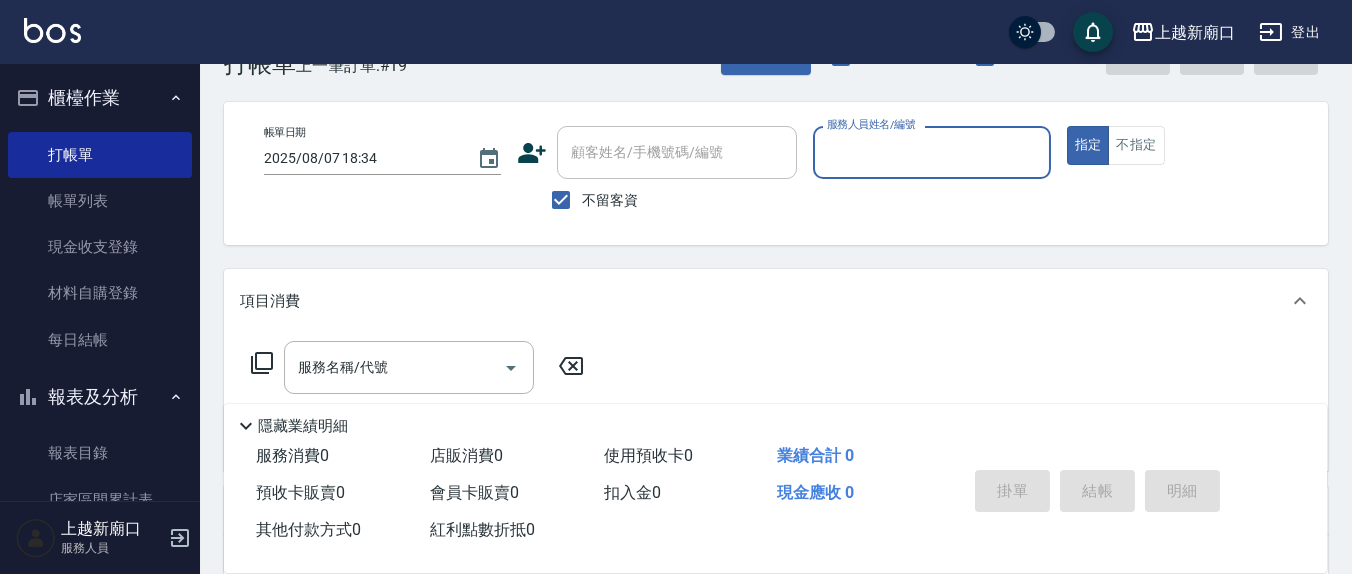 scroll, scrollTop: 0, scrollLeft: 0, axis: both 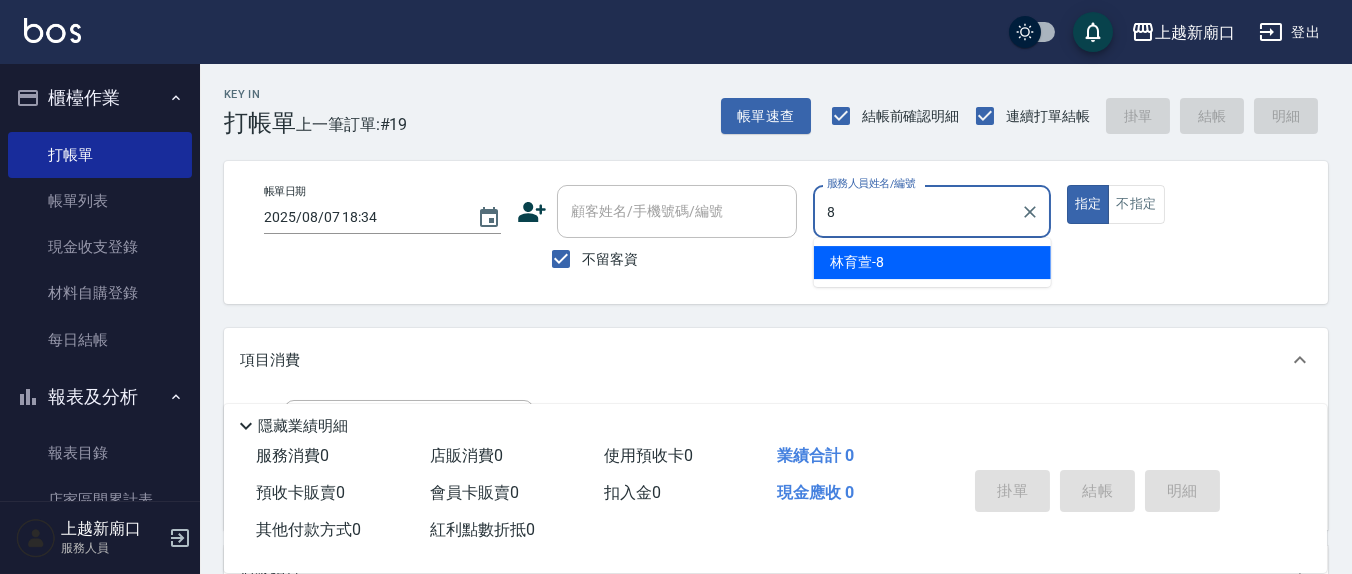 type on "林育萱-8" 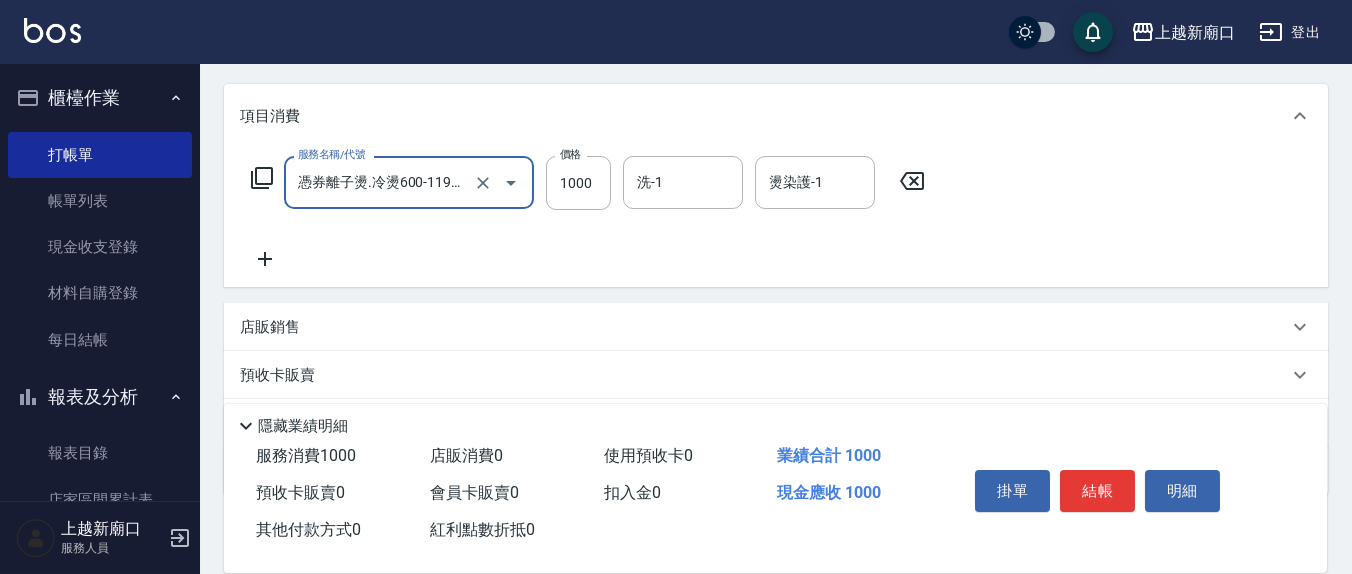 scroll, scrollTop: 145, scrollLeft: 0, axis: vertical 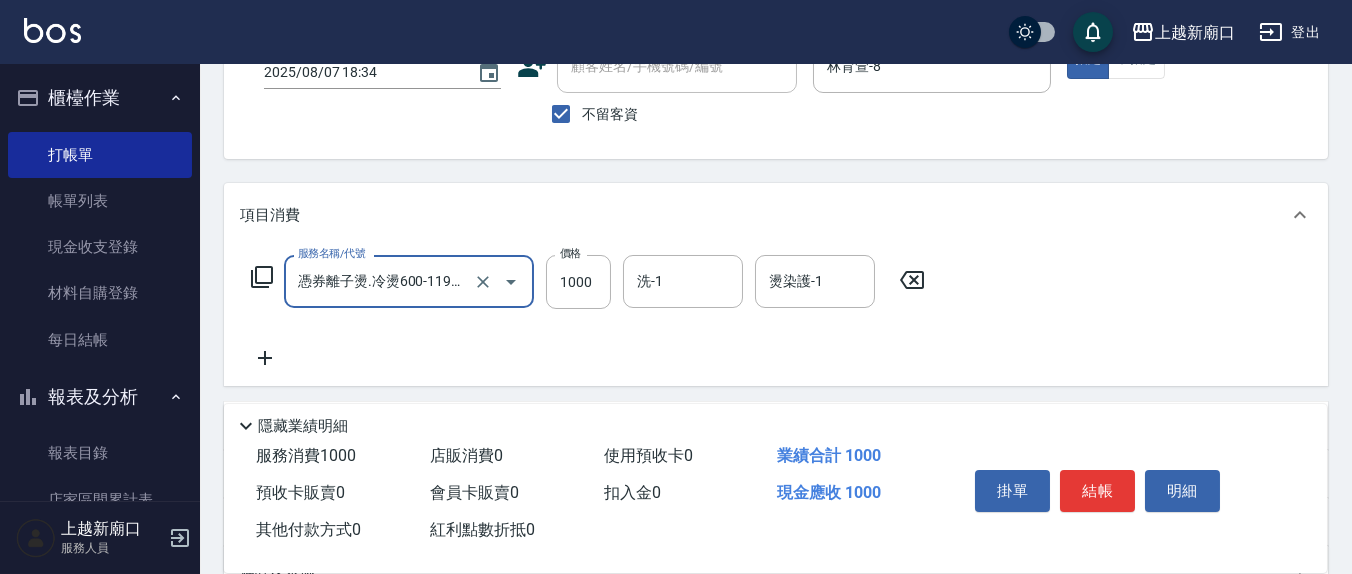 type on "憑券離子燙.冷燙600-1198(303)" 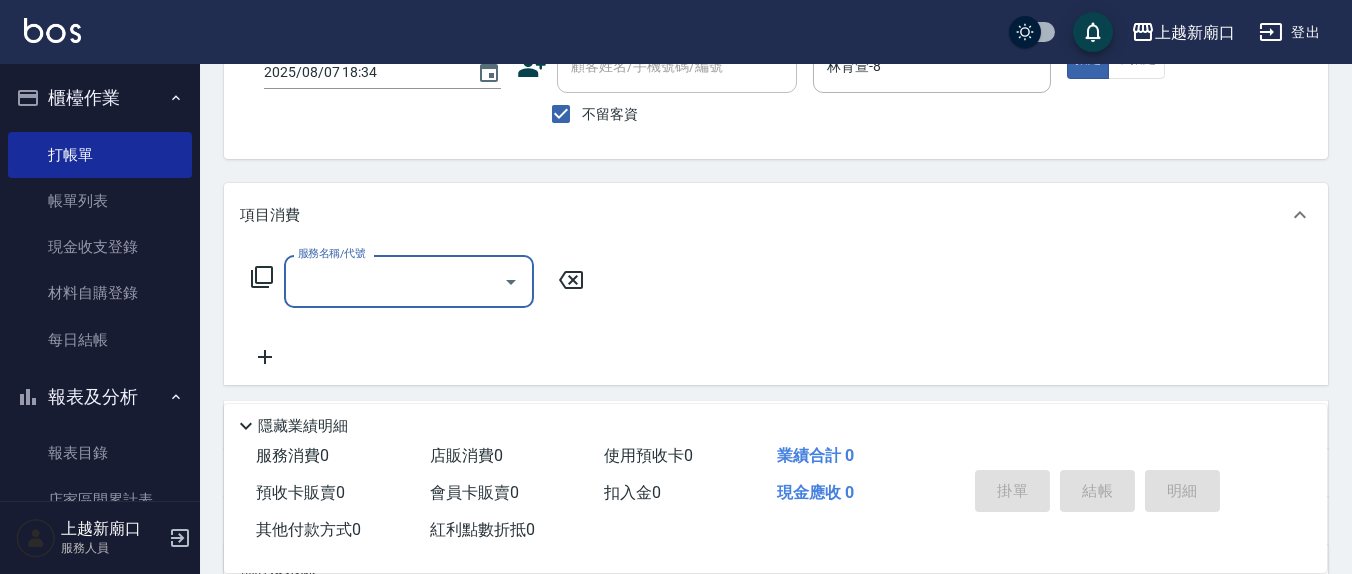 scroll, scrollTop: 0, scrollLeft: 0, axis: both 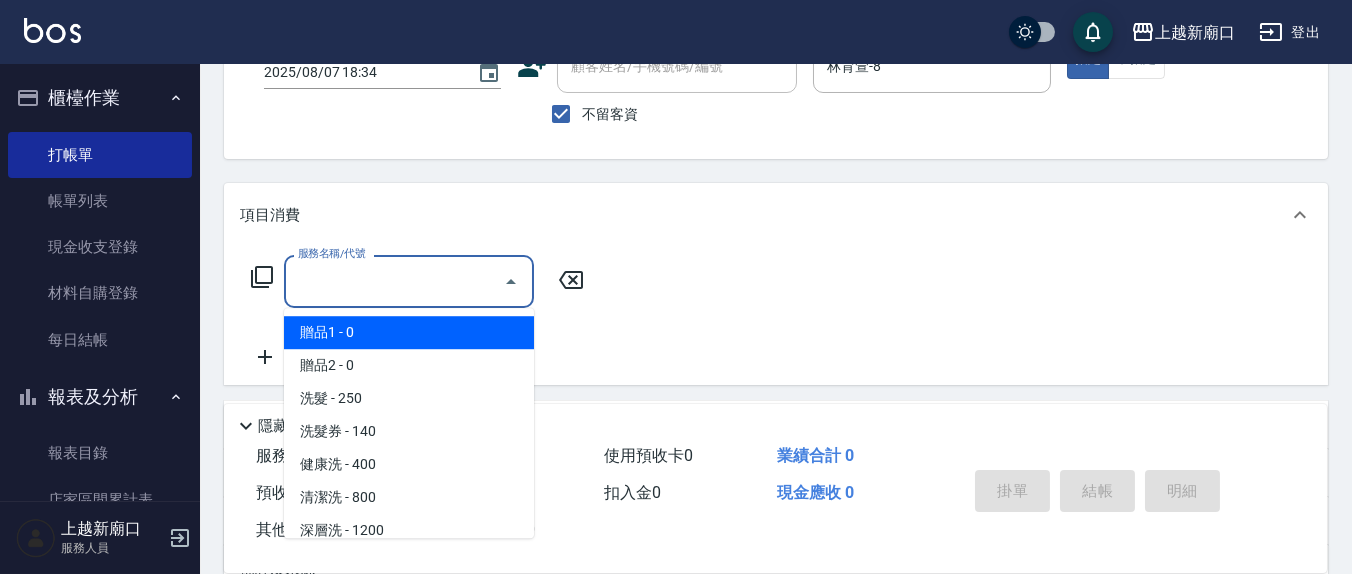 click on "服務名稱/代號" at bounding box center [394, 281] 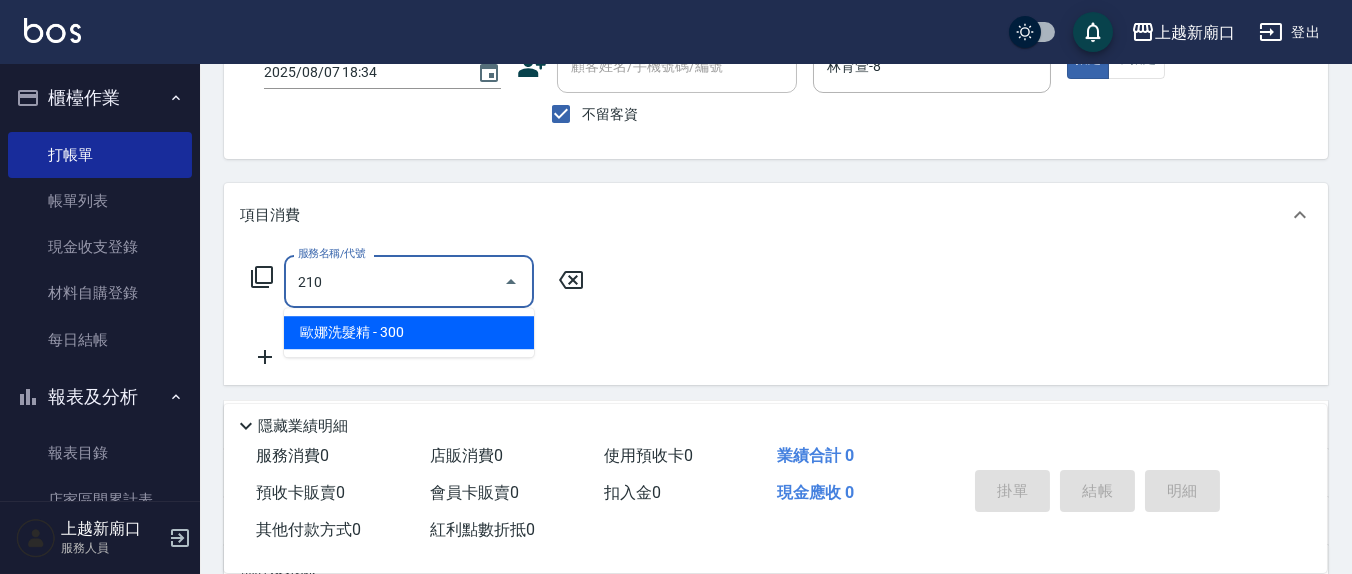 type on "歐娜洗髮精(210)" 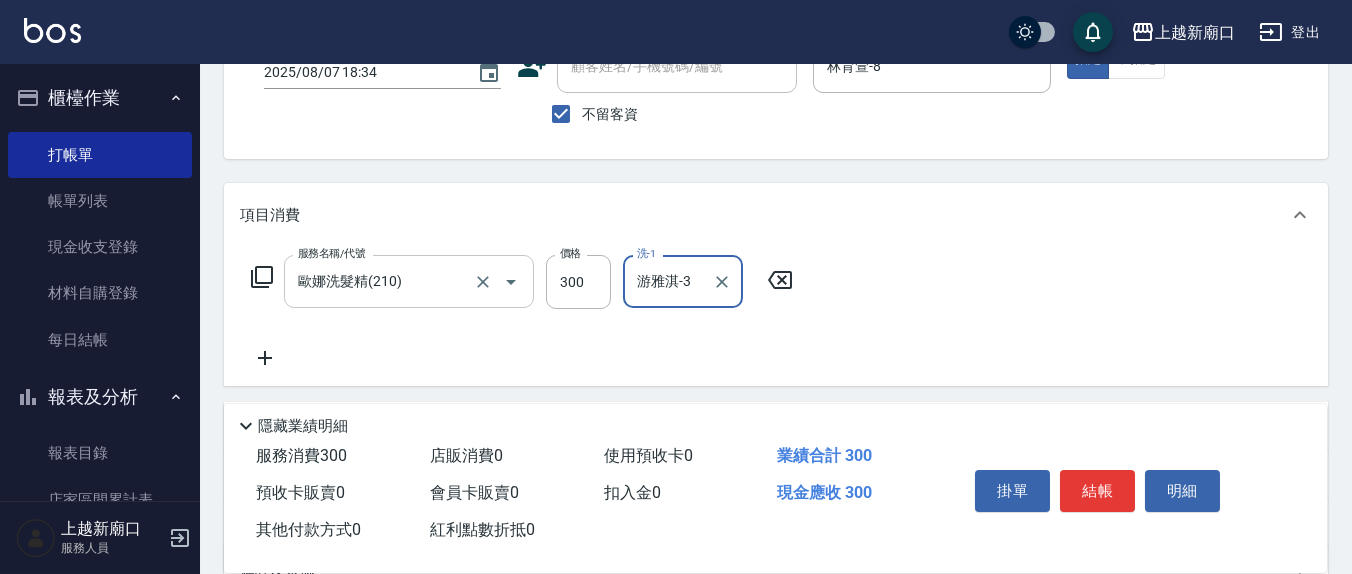 type on "游雅淇-3" 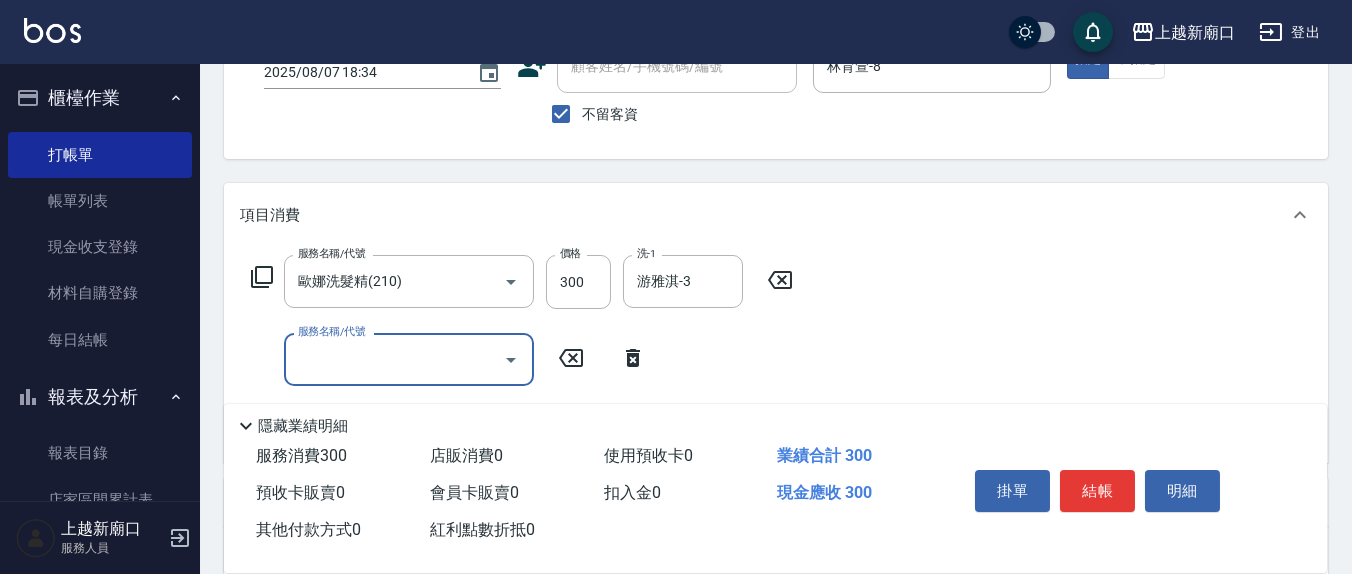 click 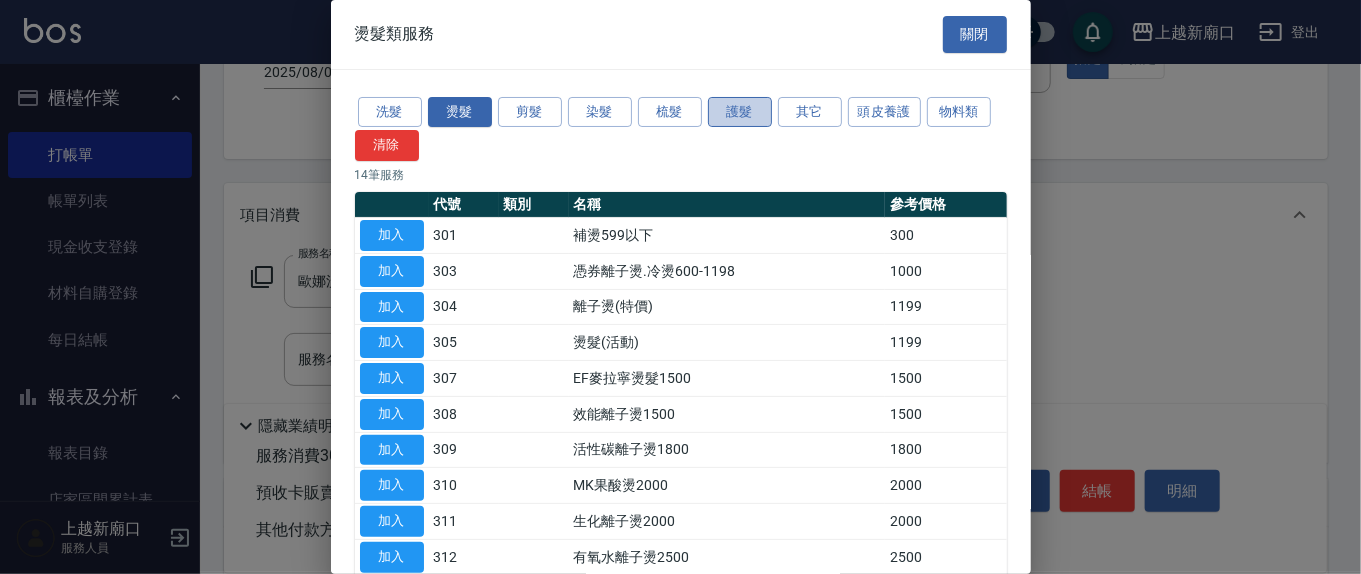 click on "護髮" at bounding box center [740, 112] 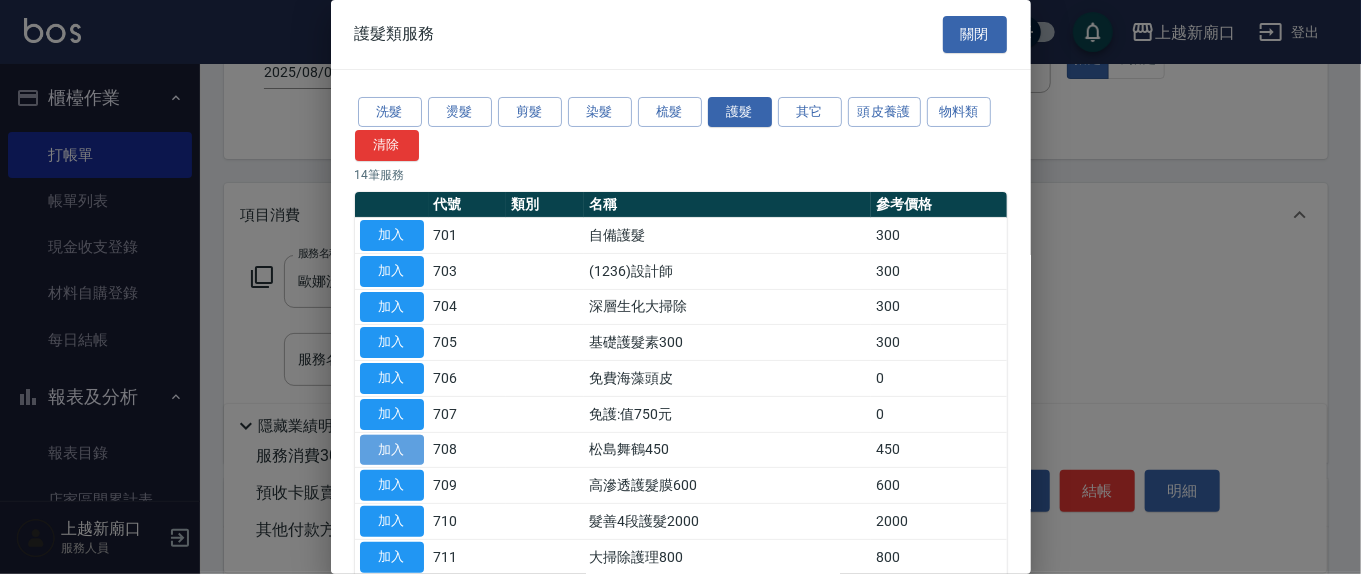 click on "加入" at bounding box center [392, 450] 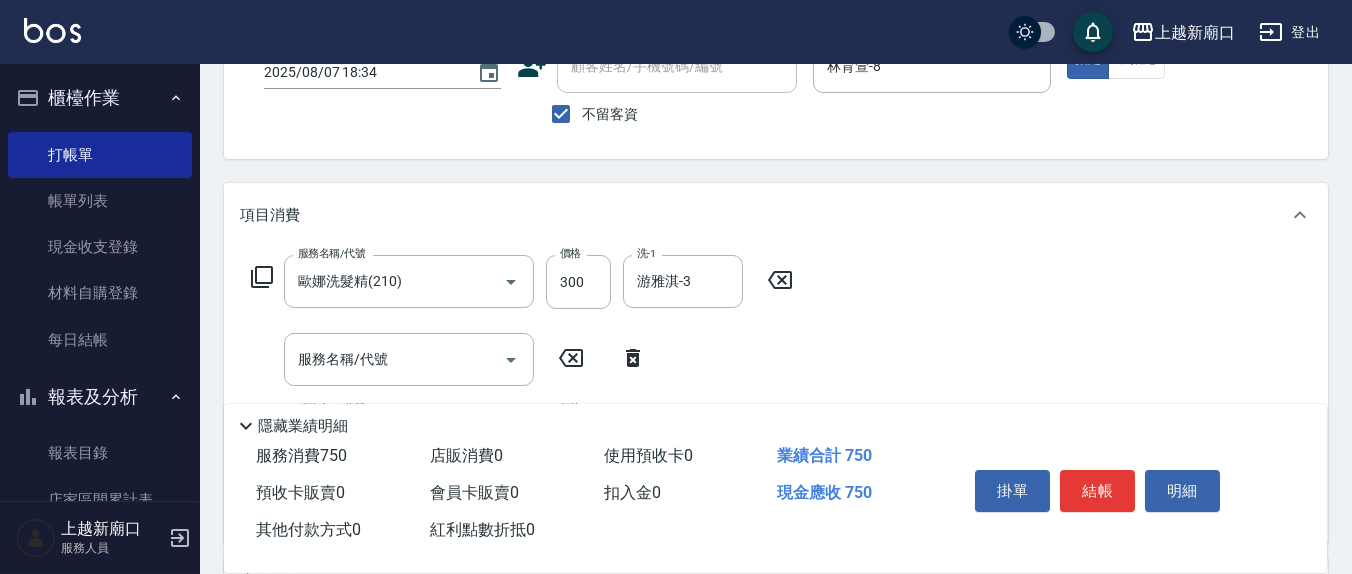 click 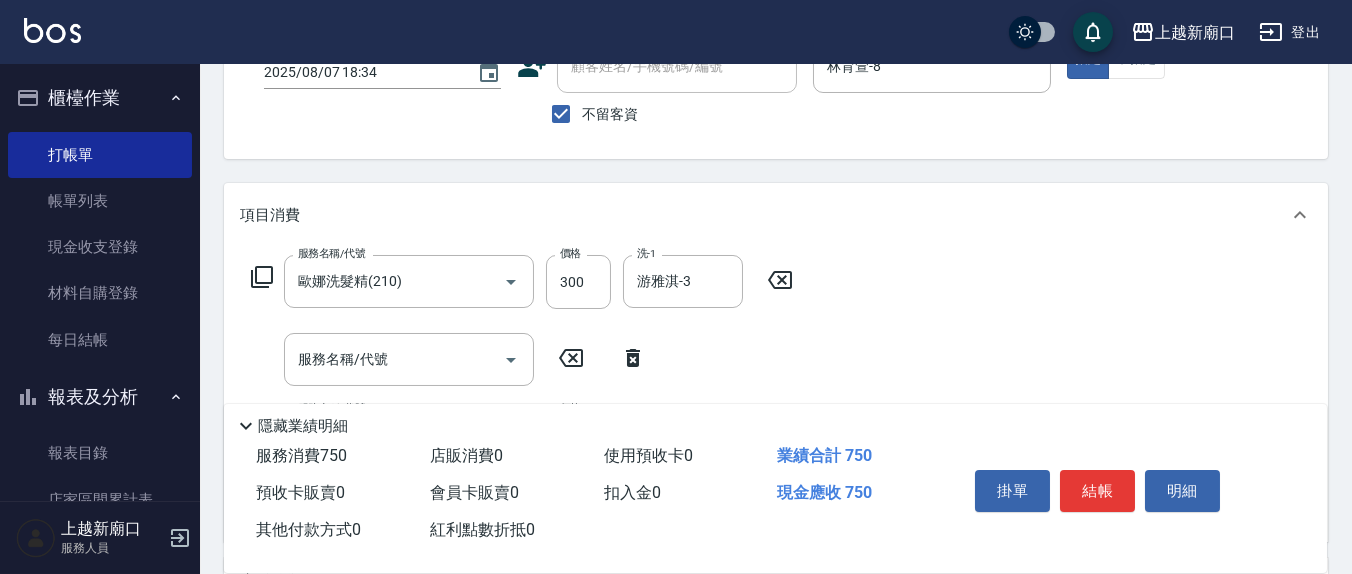 click 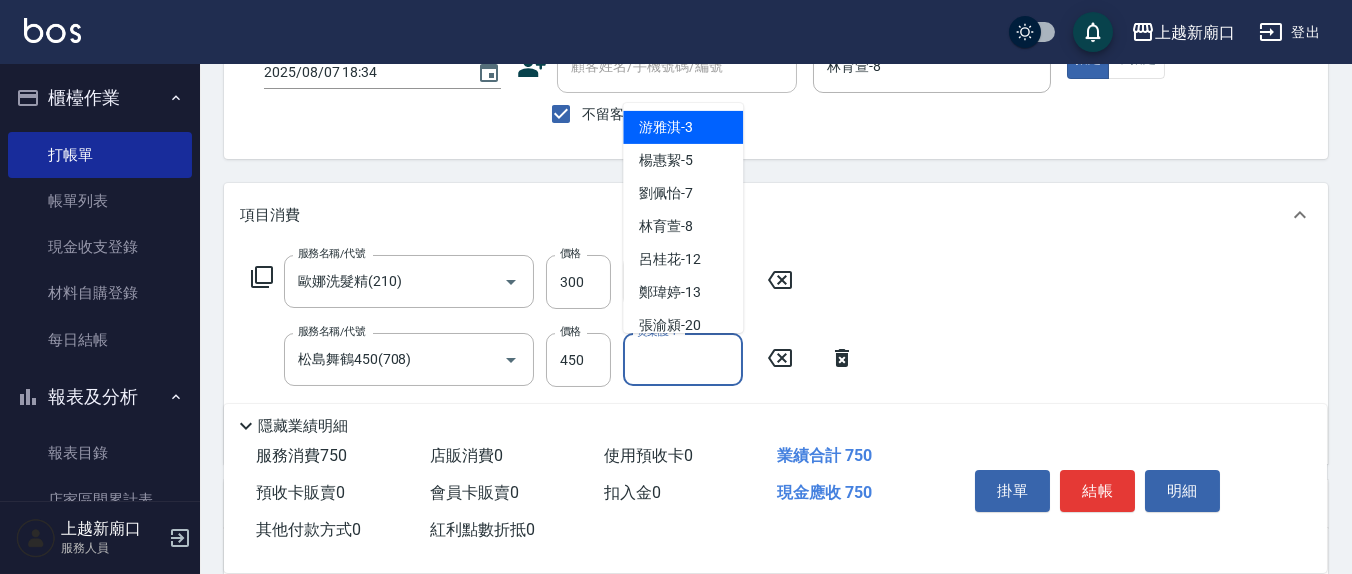 click on "燙染護-1 燙染護-1" at bounding box center (683, 359) 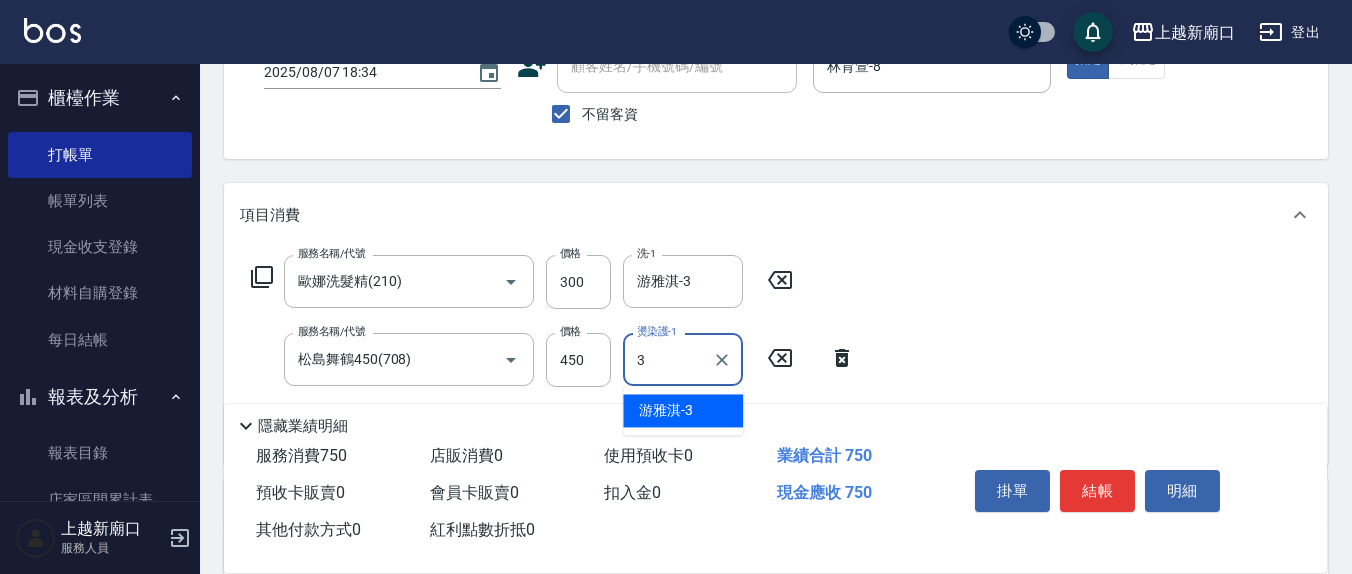 type on "游雅淇-3" 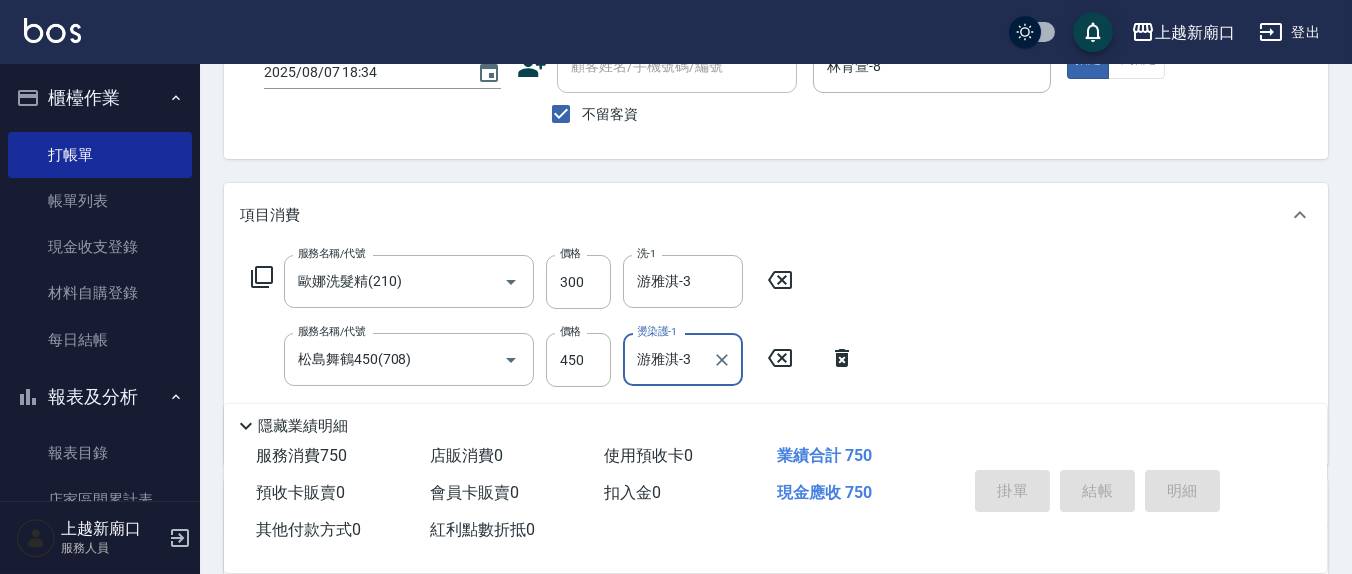 type on "2025/08/07 18:35" 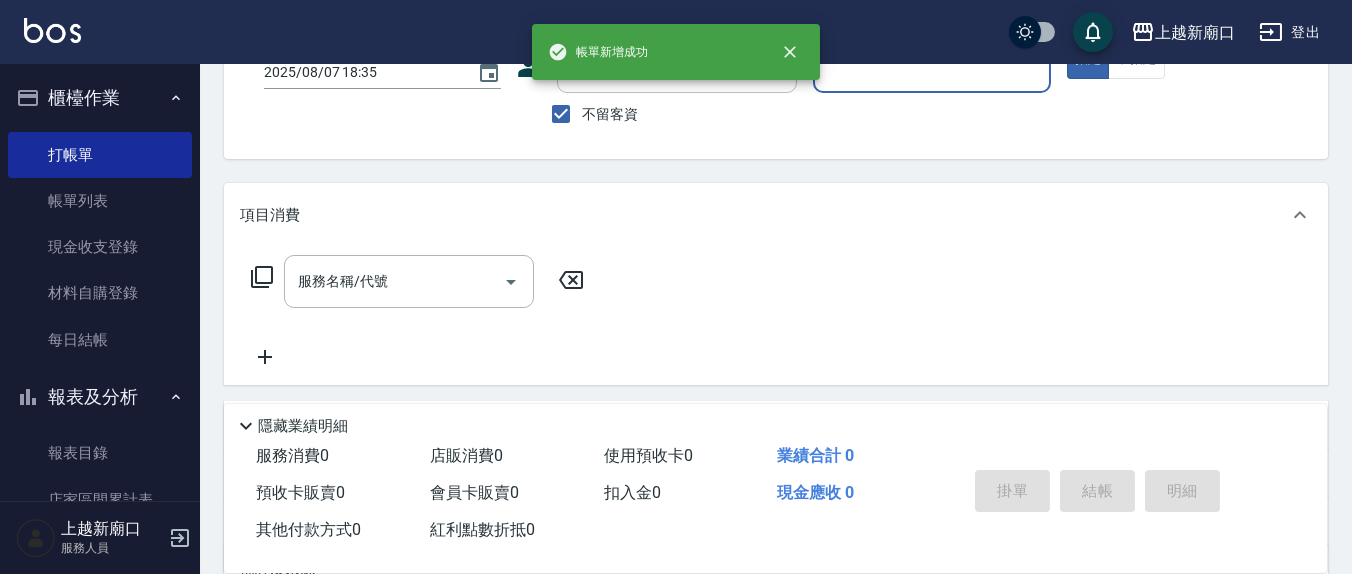 click on "指定" at bounding box center [1088, 59] 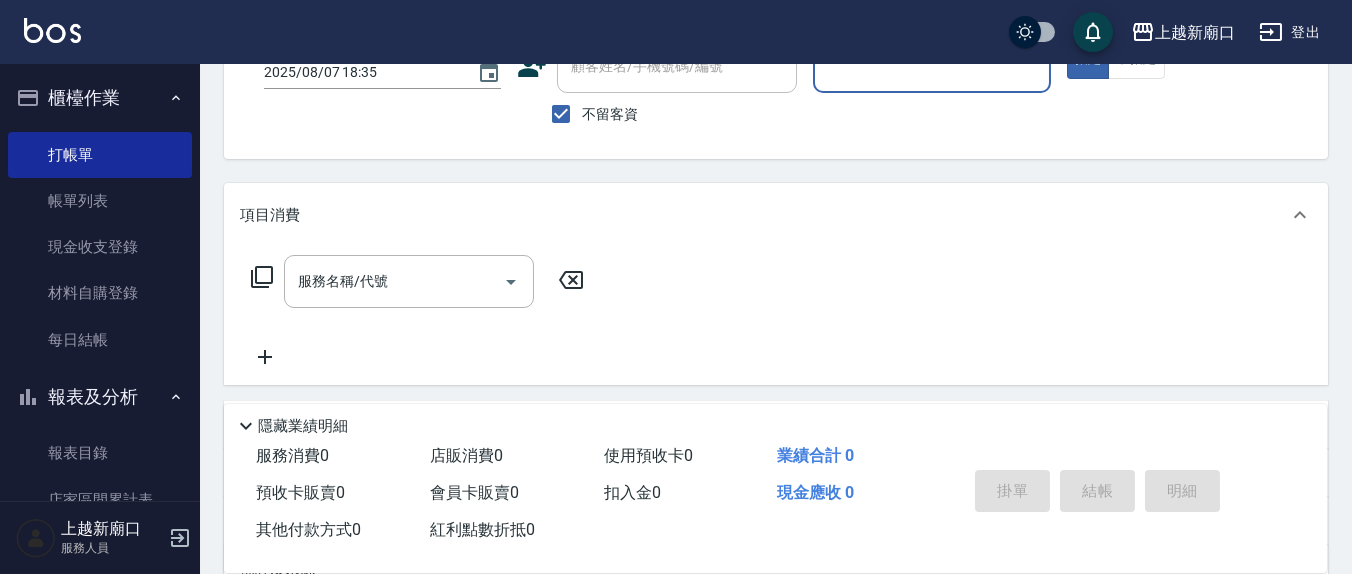 click on "指定" at bounding box center [1088, 59] 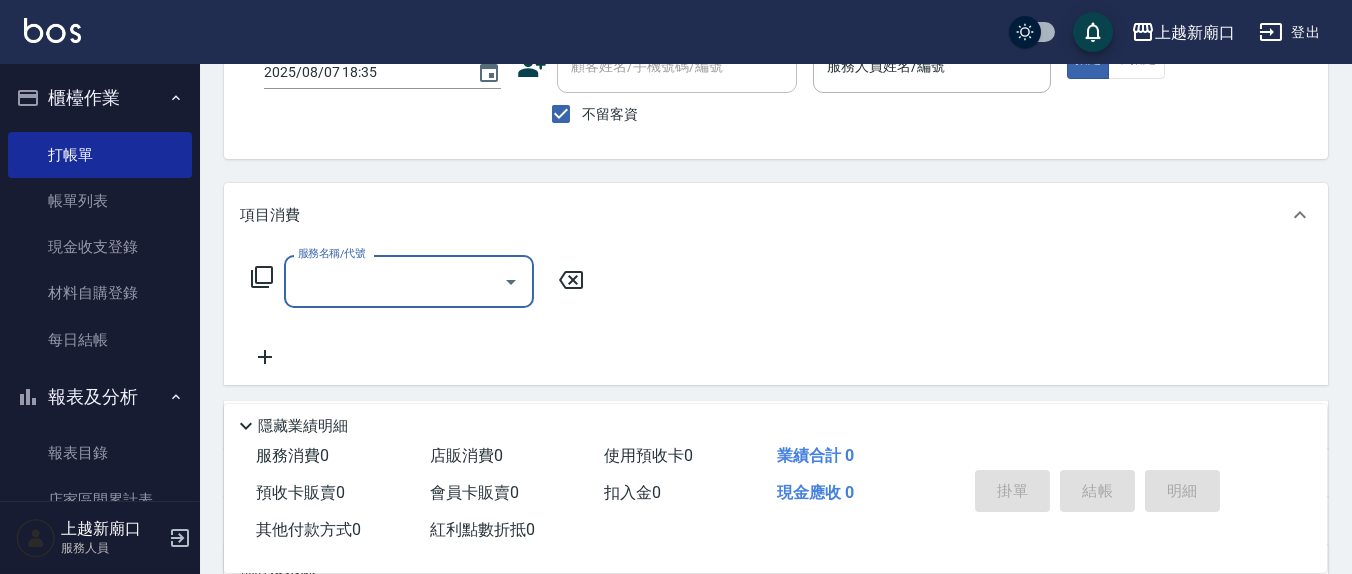 scroll, scrollTop: 0, scrollLeft: 0, axis: both 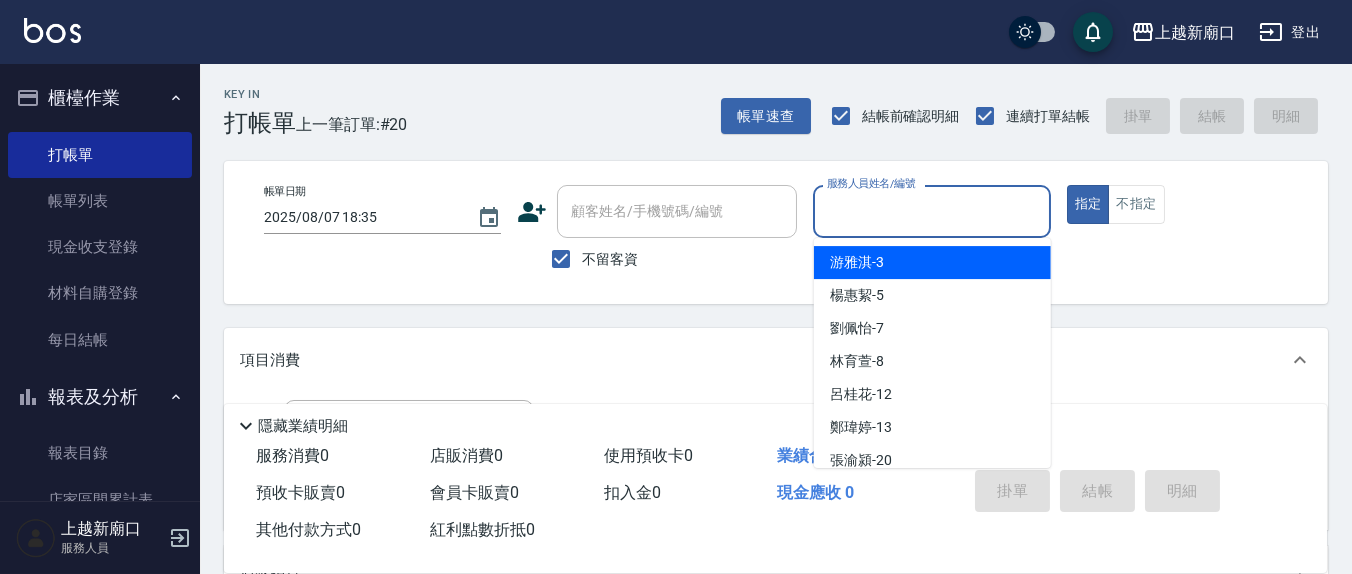 click on "服務人員姓名/編號 服務人員姓名/編號" at bounding box center [931, 211] 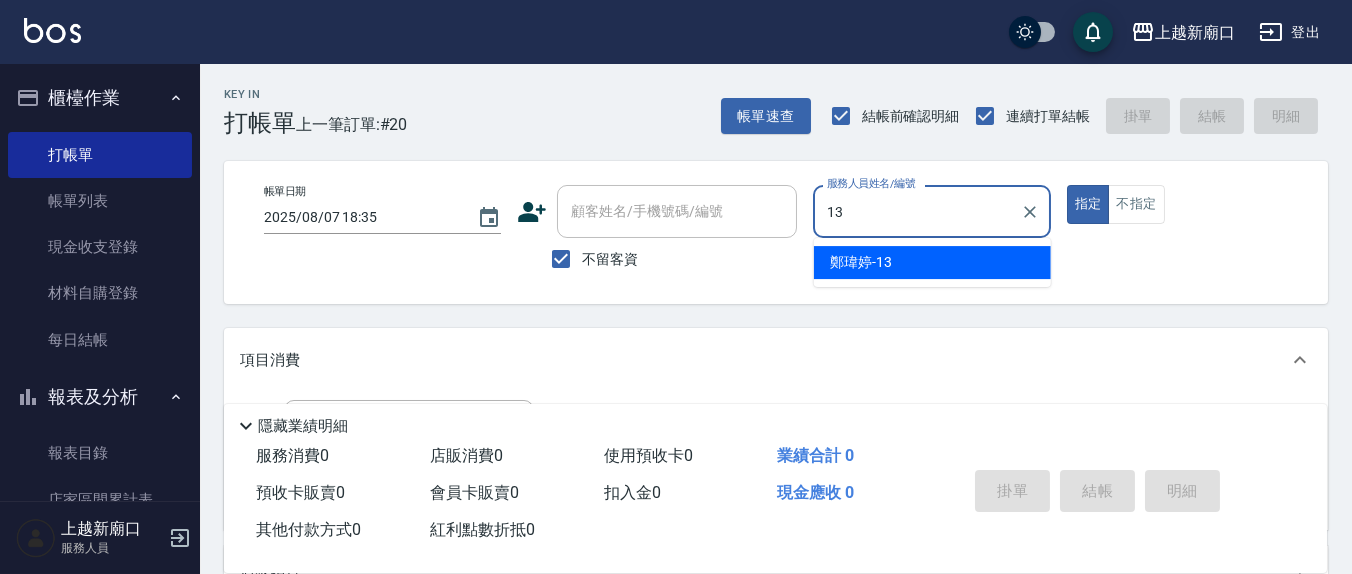 type on "鄭瑋婷-13" 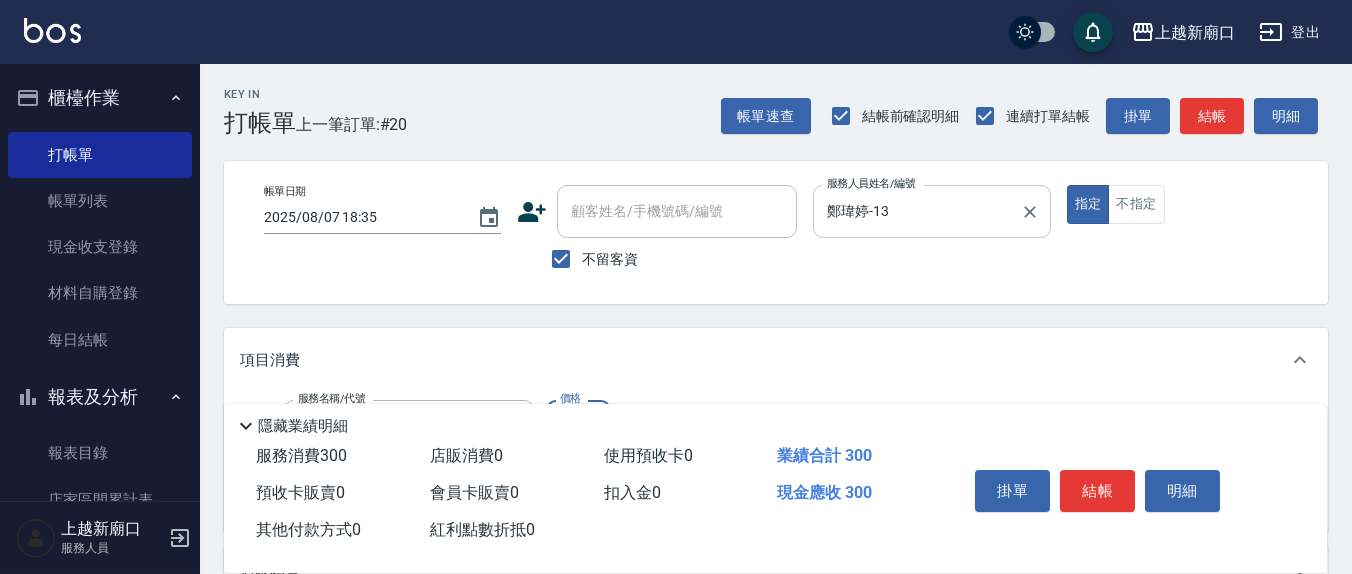 type on "歐娜洗髮精(210)" 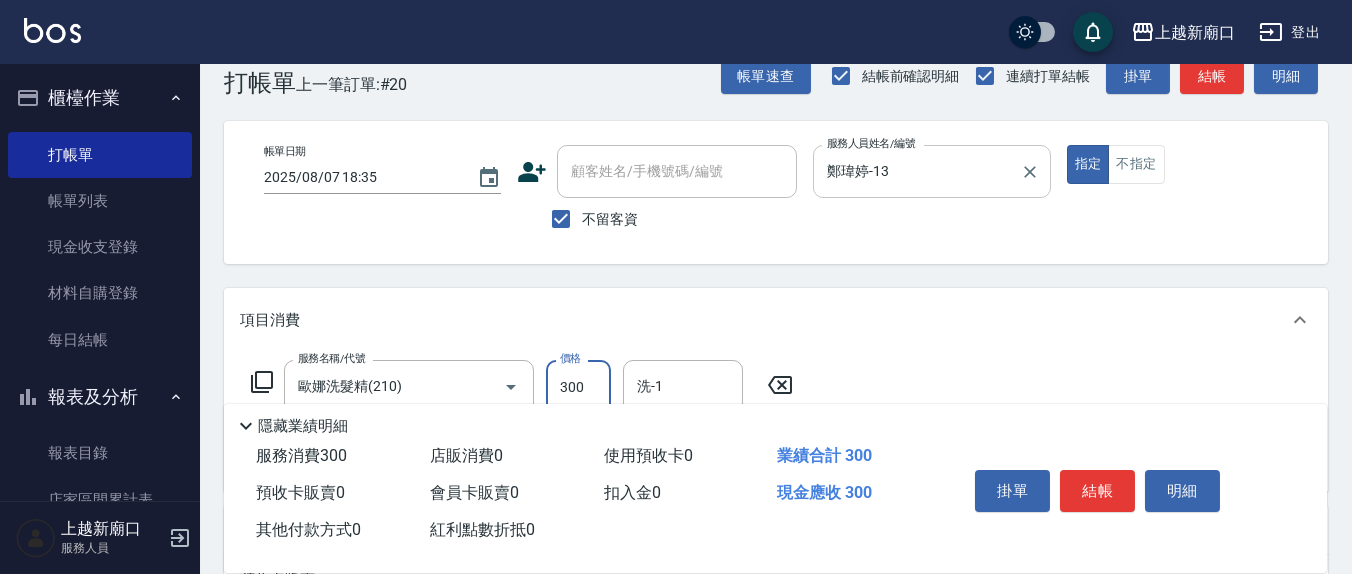 scroll, scrollTop: 208, scrollLeft: 0, axis: vertical 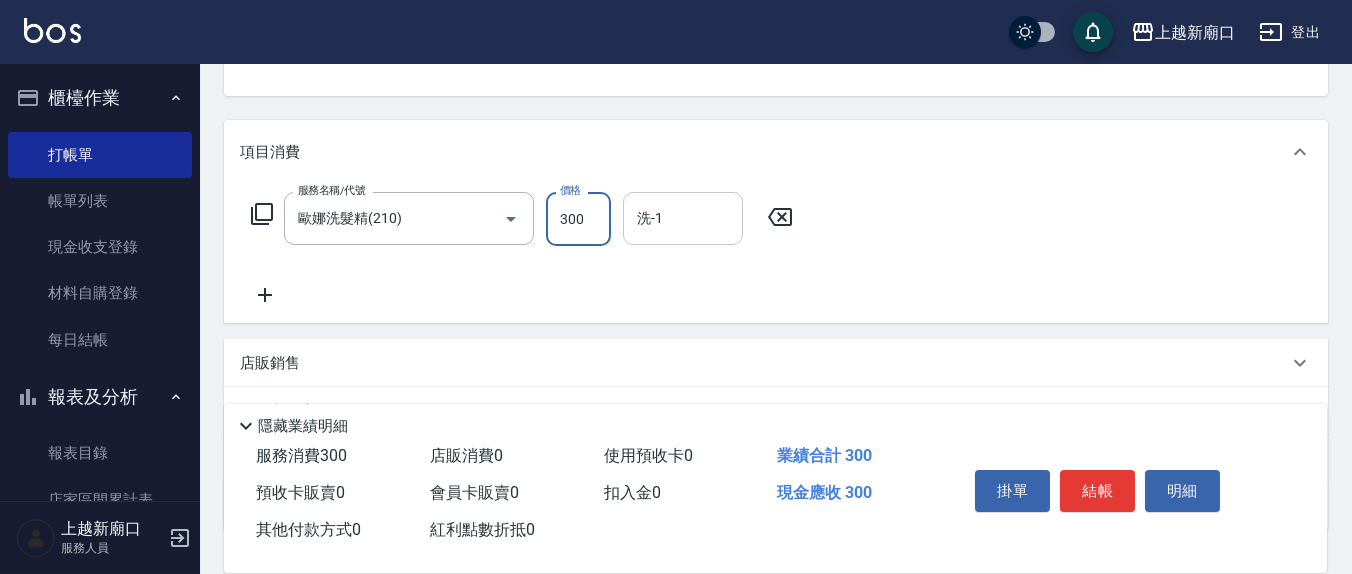 click on "洗-1" at bounding box center (683, 218) 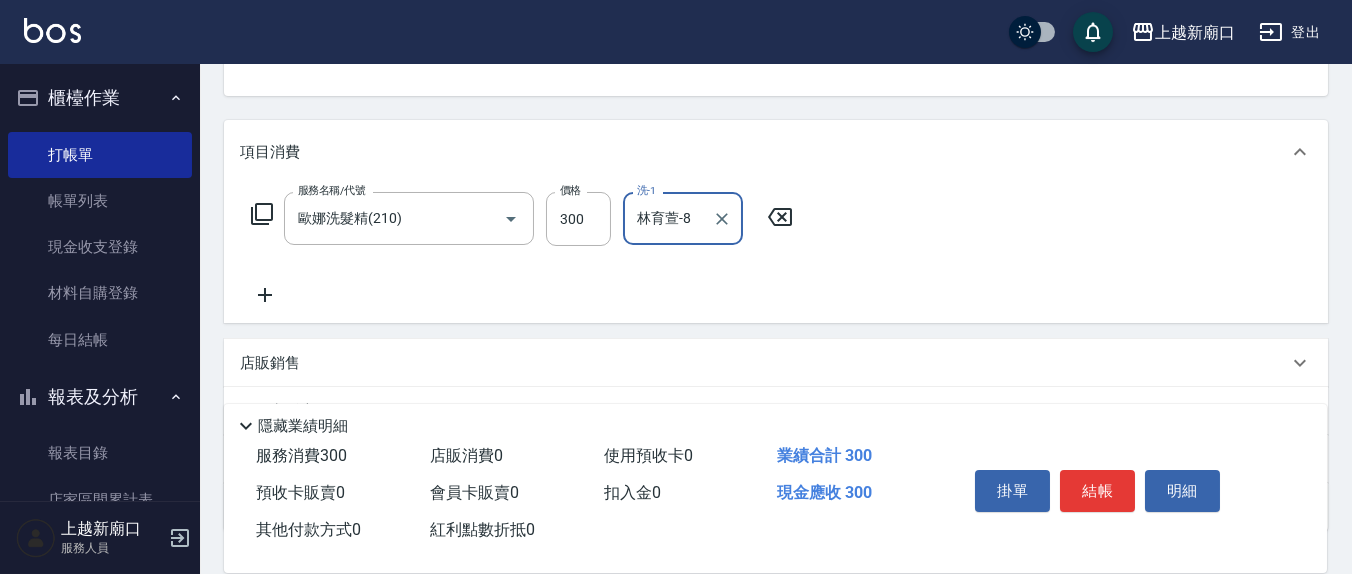 type on "林育萱-8" 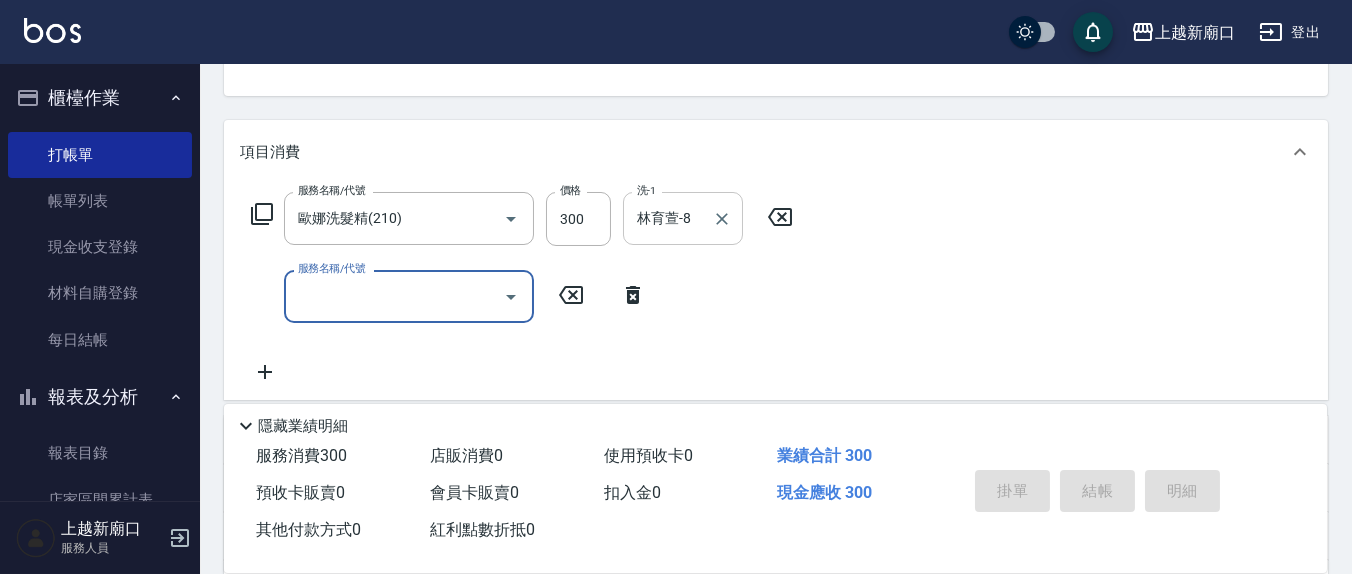 type 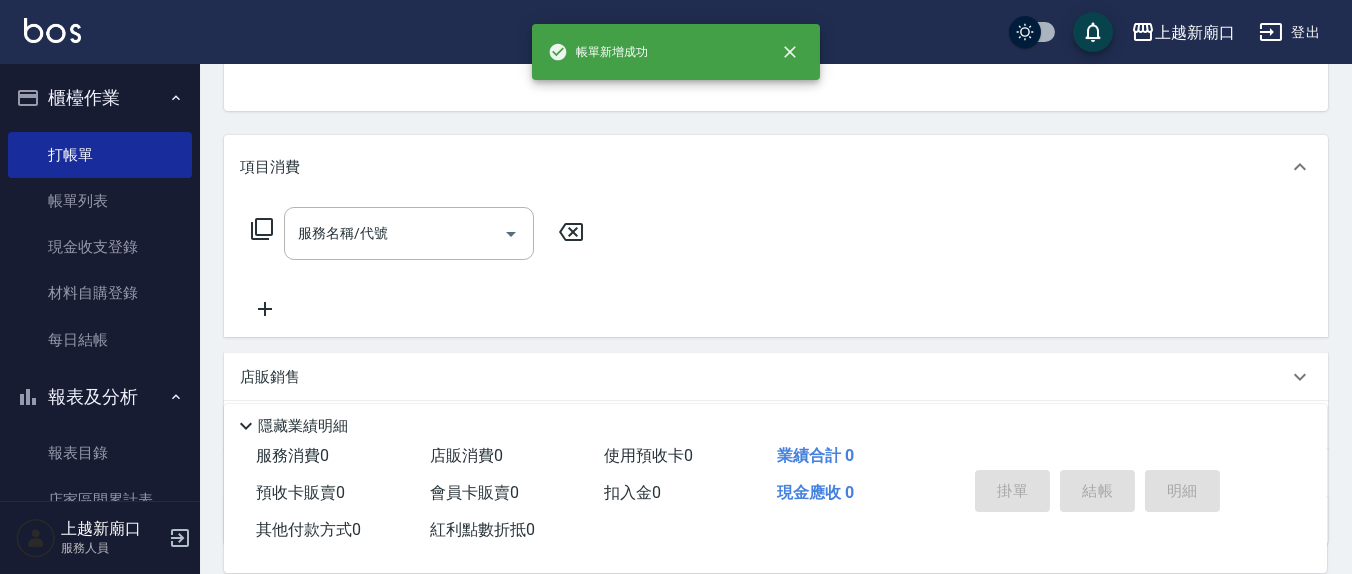 scroll, scrollTop: 0, scrollLeft: 0, axis: both 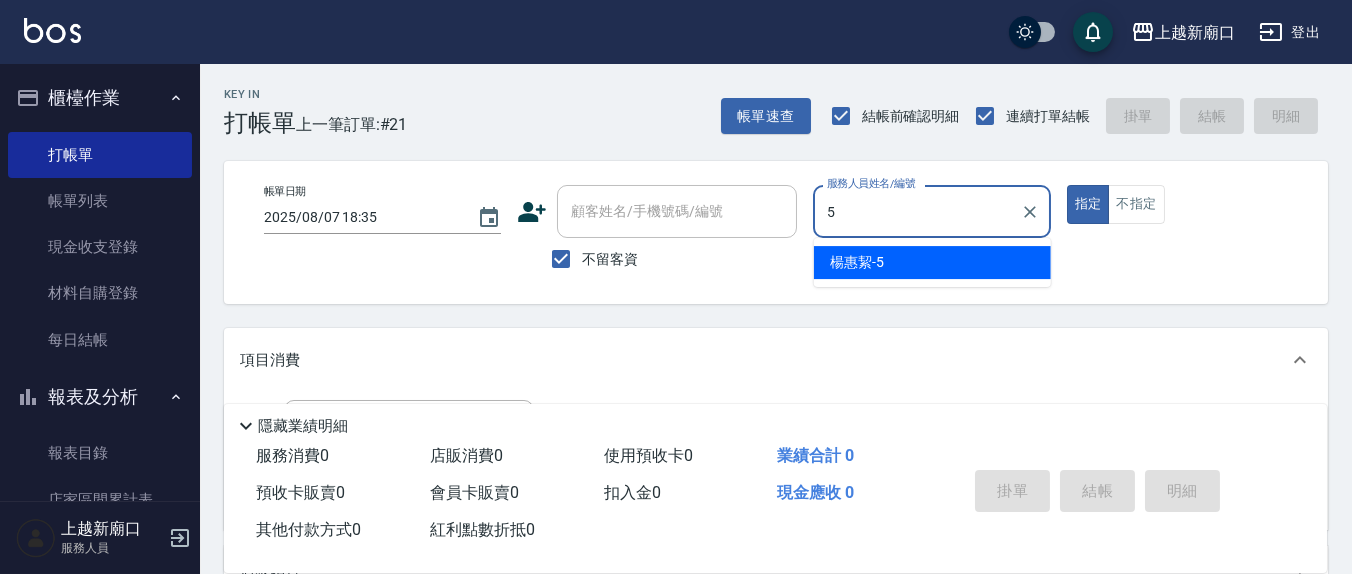 type on "楊惠絜-5" 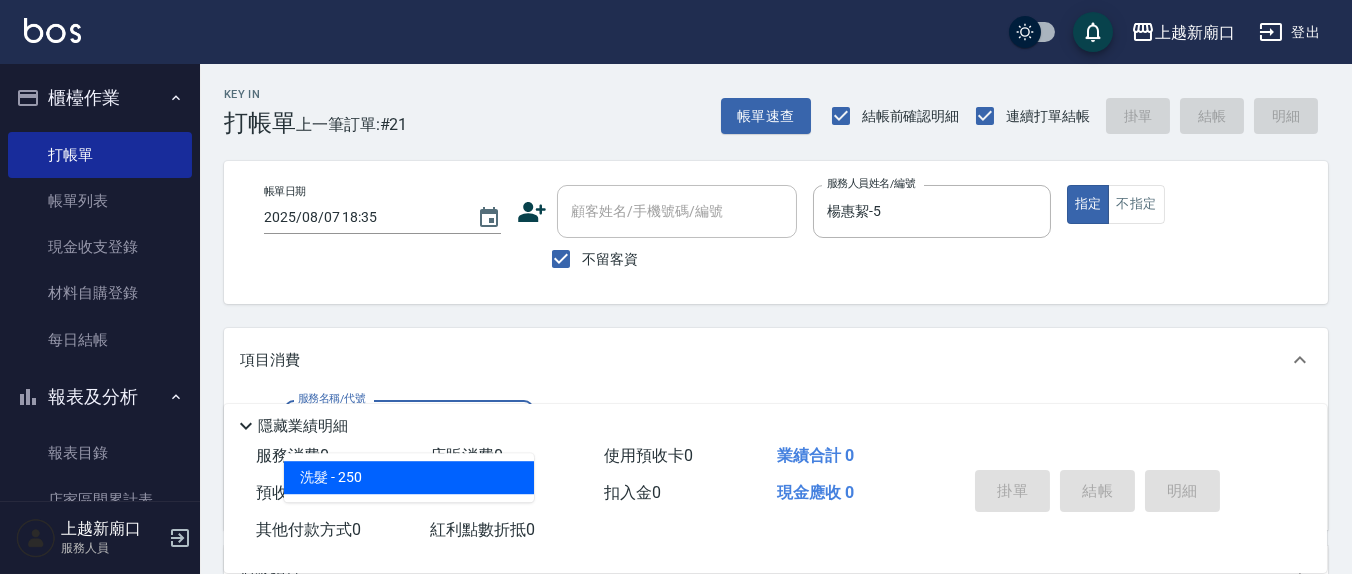 type on "洗髮(201)" 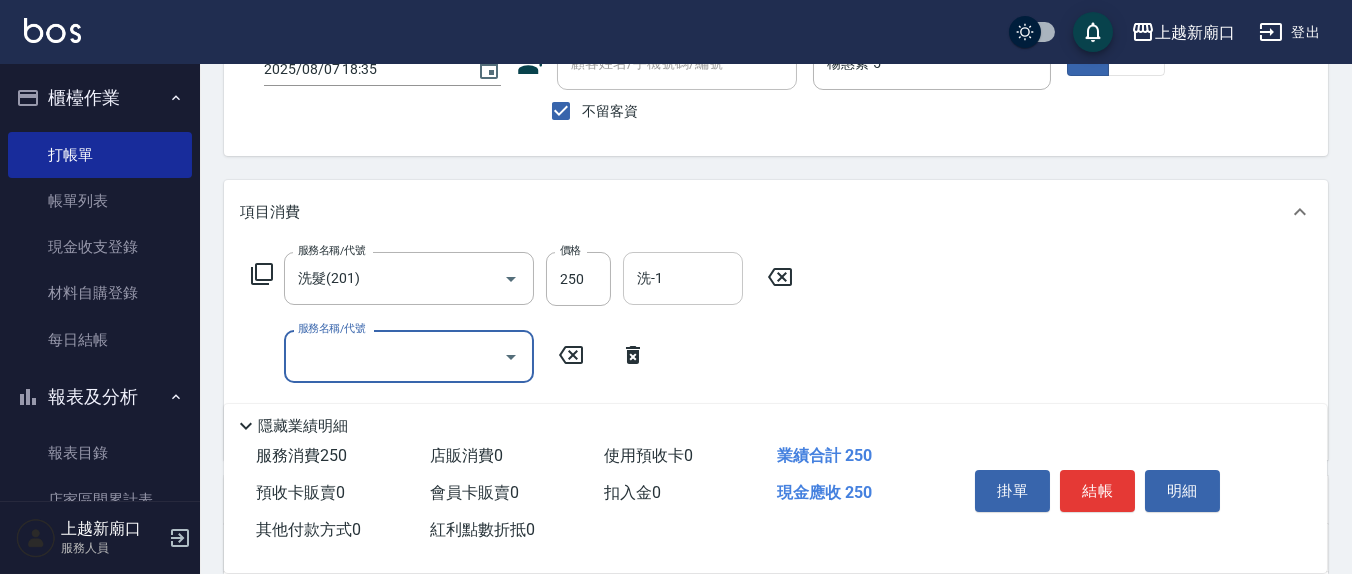 scroll, scrollTop: 208, scrollLeft: 0, axis: vertical 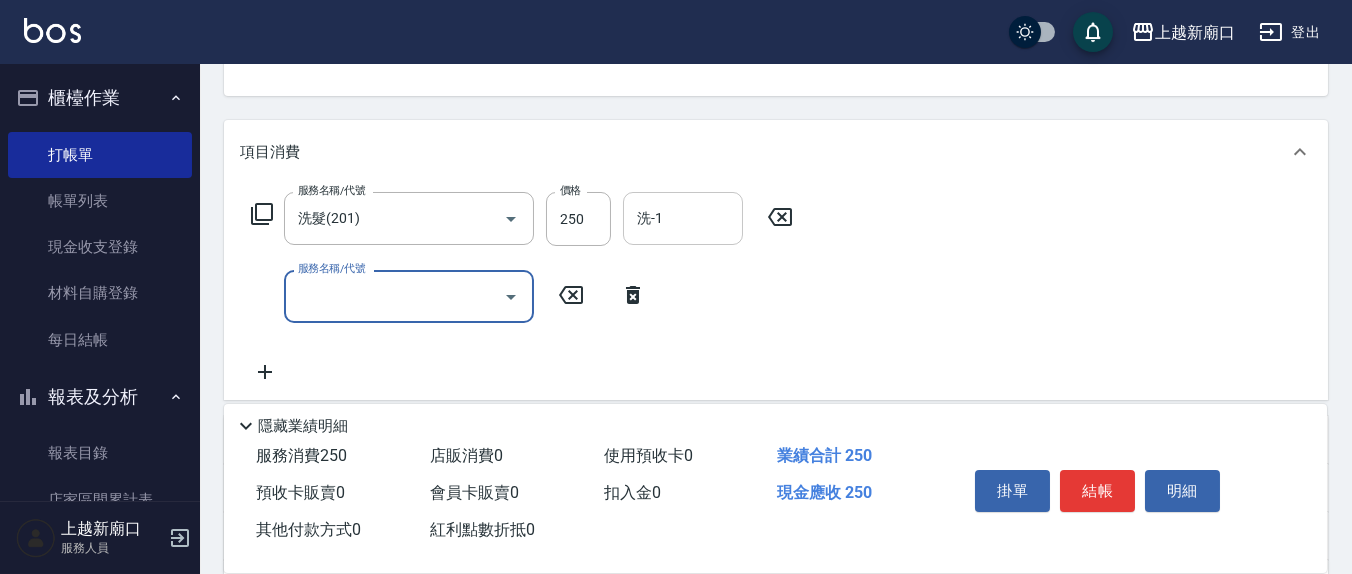 click on "洗-1" at bounding box center [683, 218] 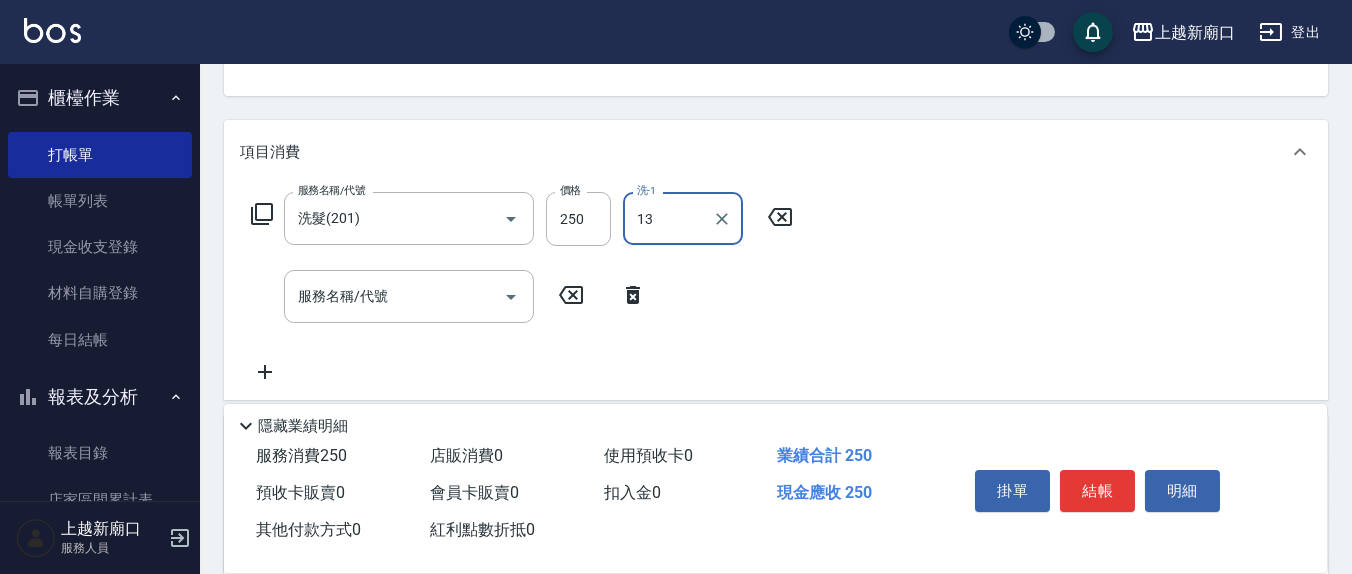 type on "鄭瑋婷-13" 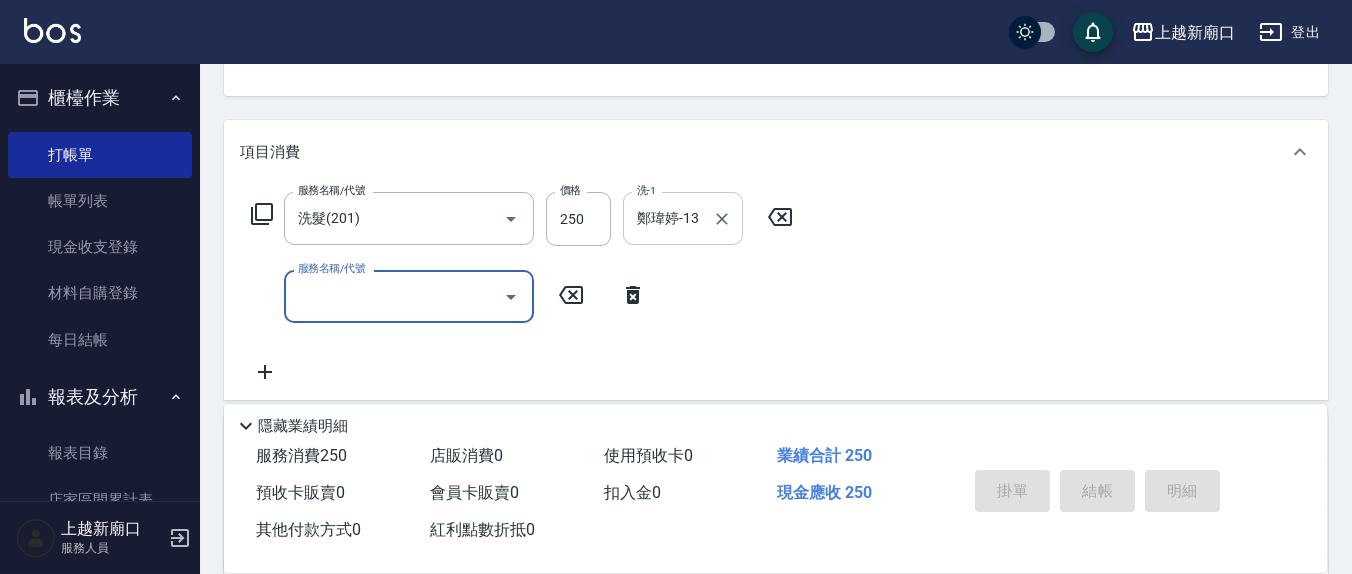 type 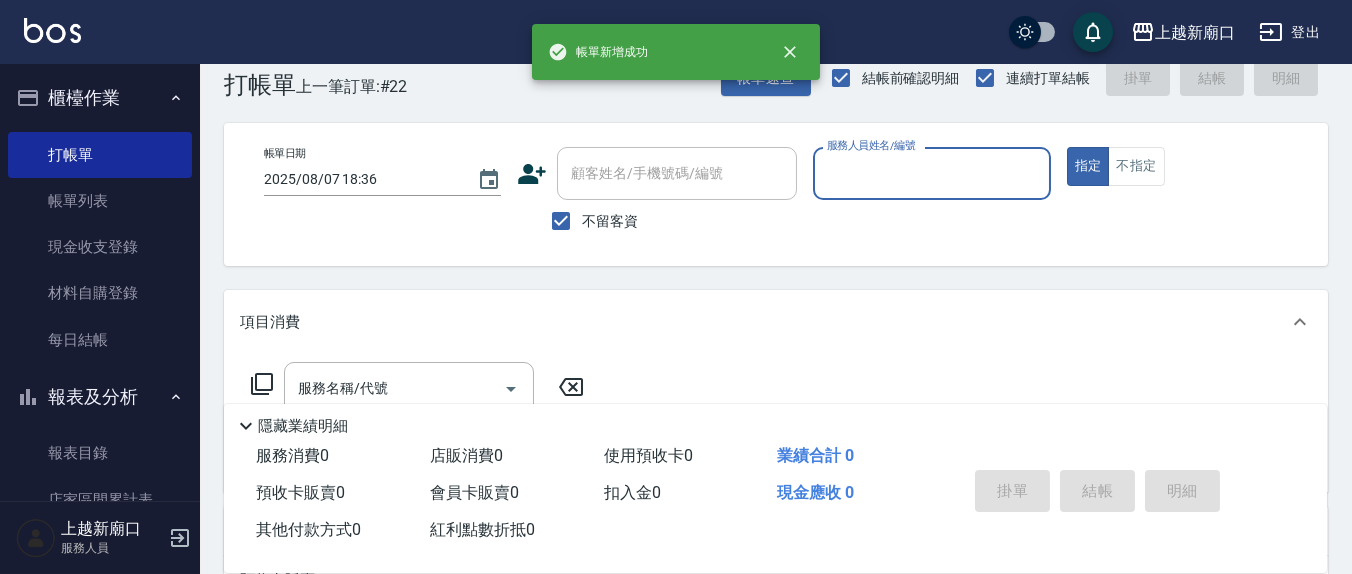 scroll, scrollTop: 0, scrollLeft: 0, axis: both 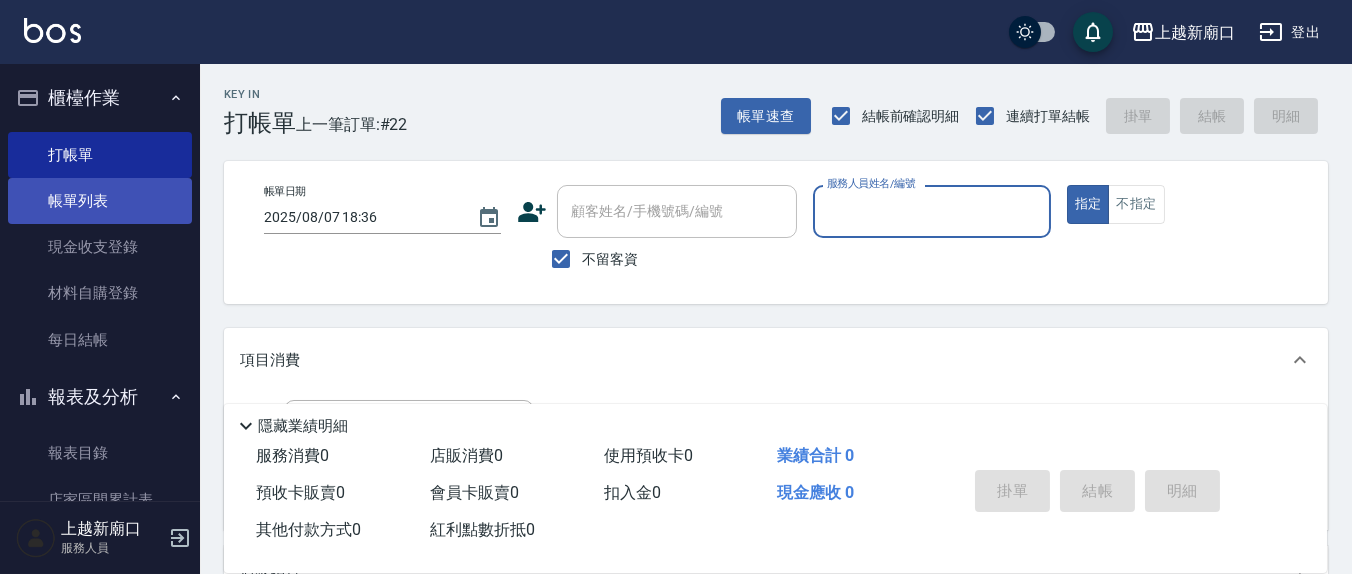 click on "帳單列表" at bounding box center [100, 201] 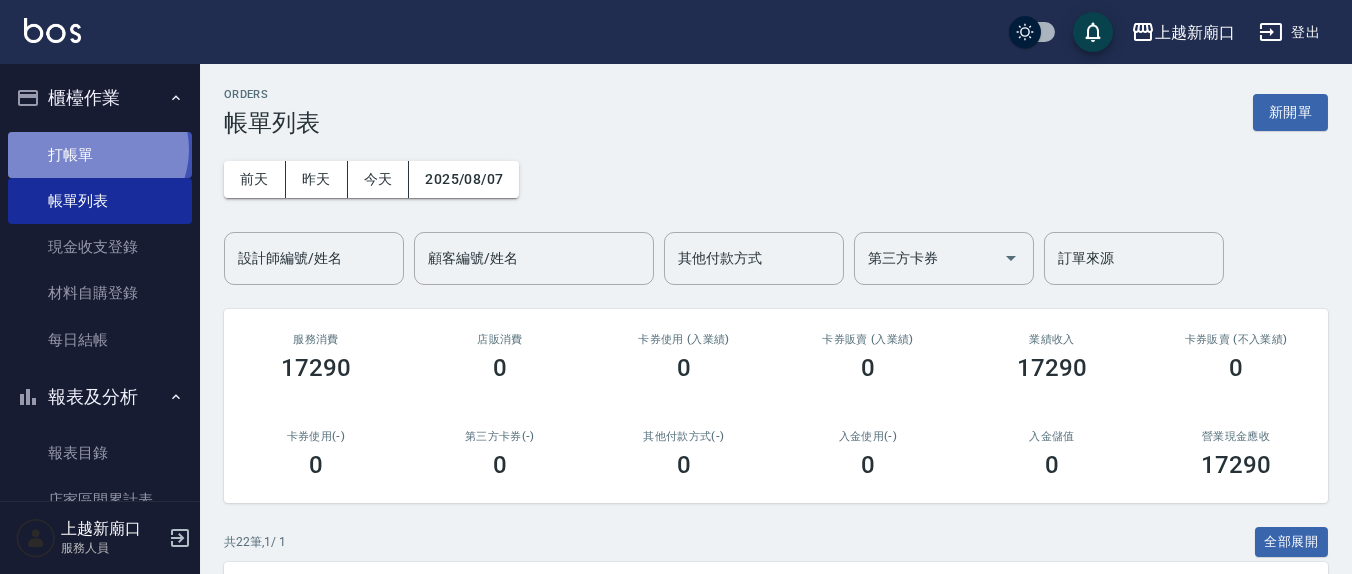 click on "打帳單" at bounding box center (100, 155) 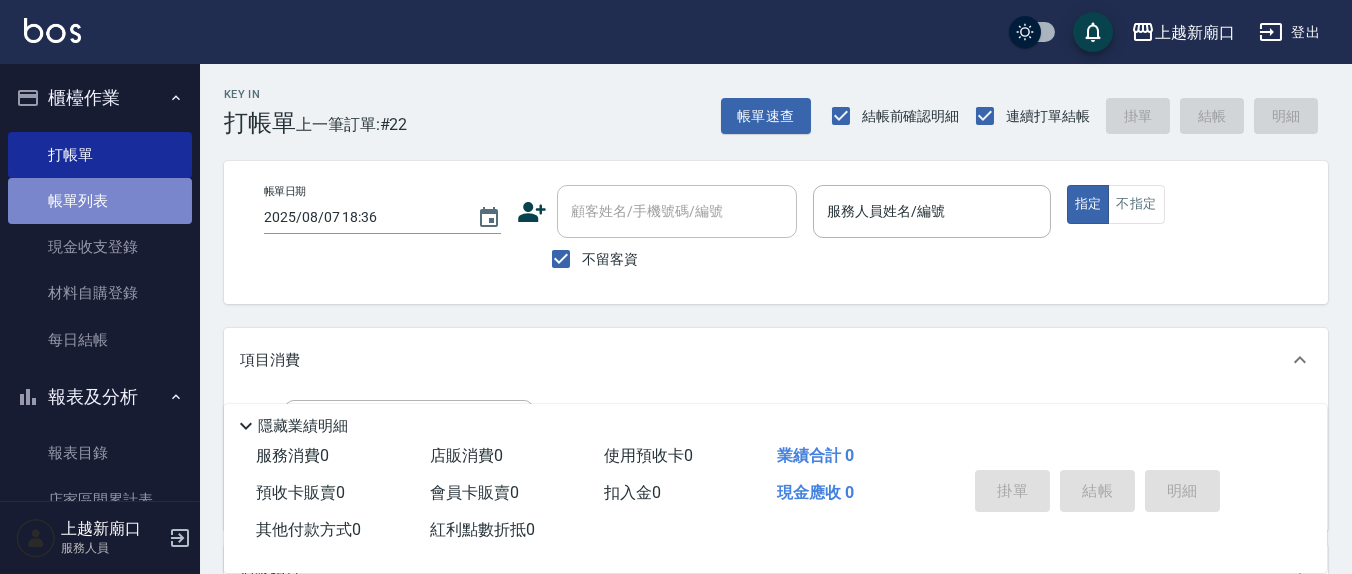 click on "帳單列表" at bounding box center (100, 201) 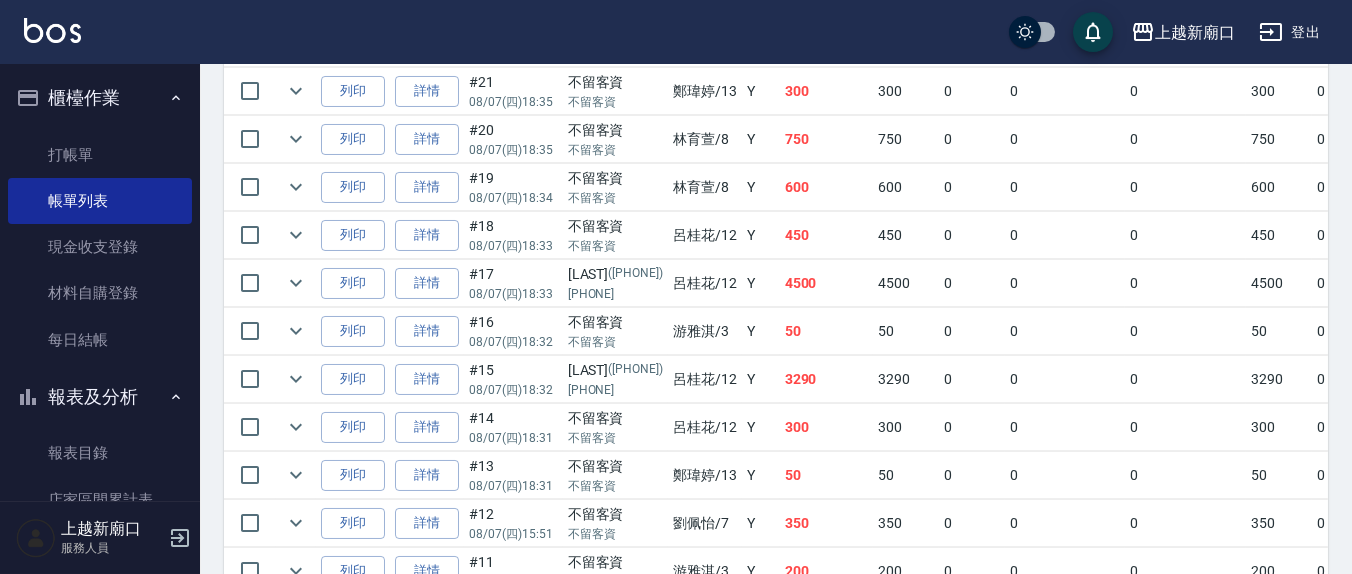 scroll, scrollTop: 611, scrollLeft: 0, axis: vertical 